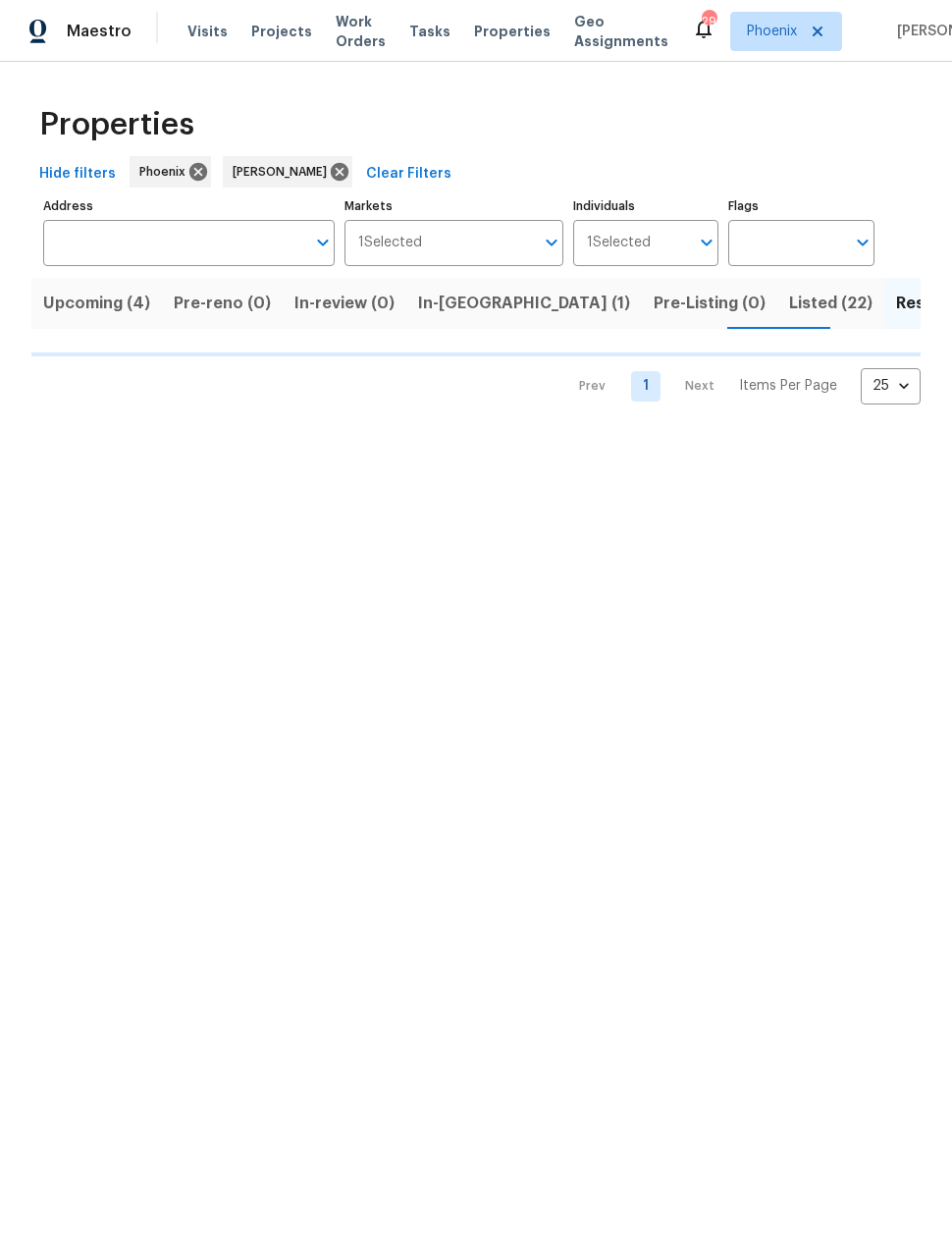 scroll, scrollTop: 0, scrollLeft: 0, axis: both 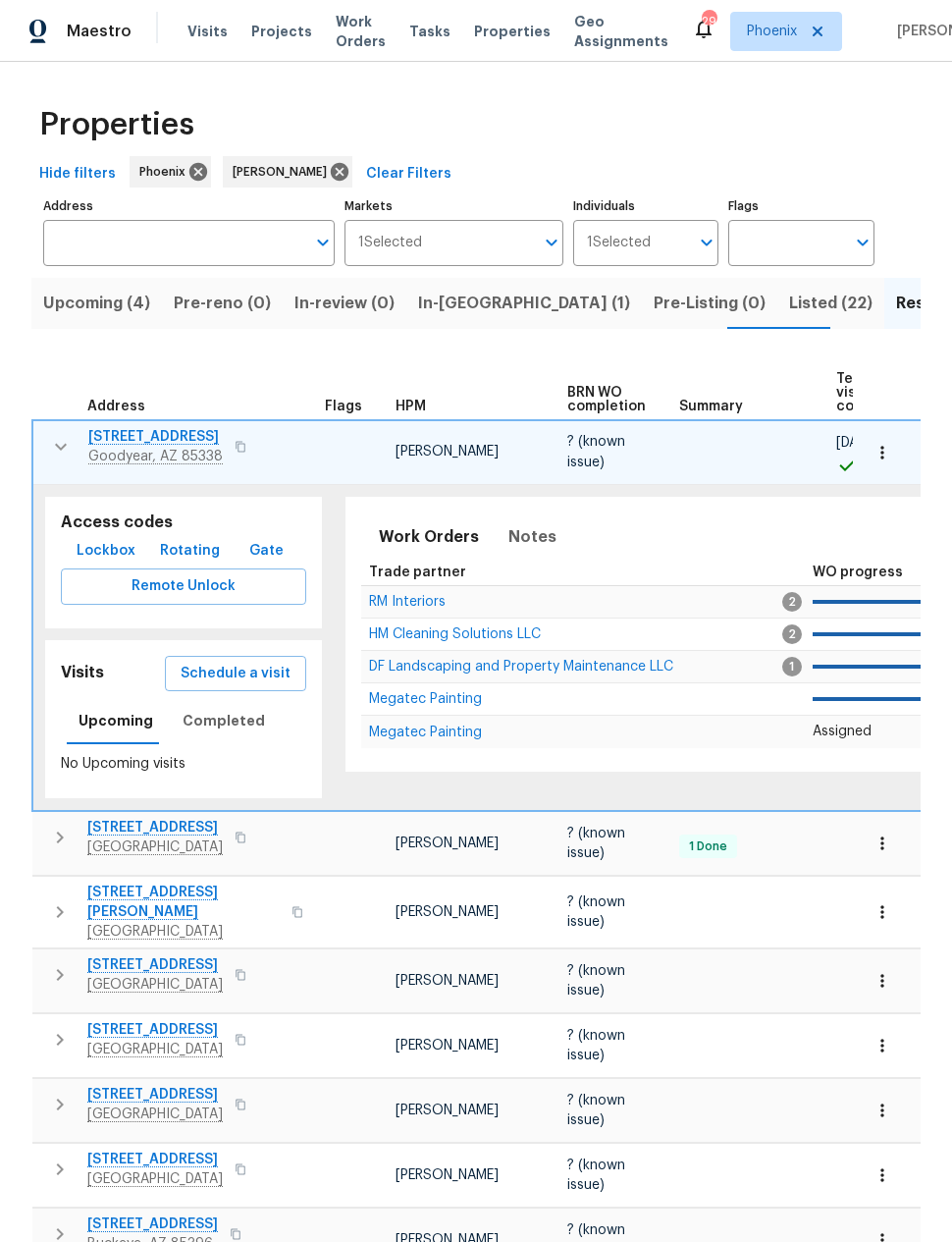 click 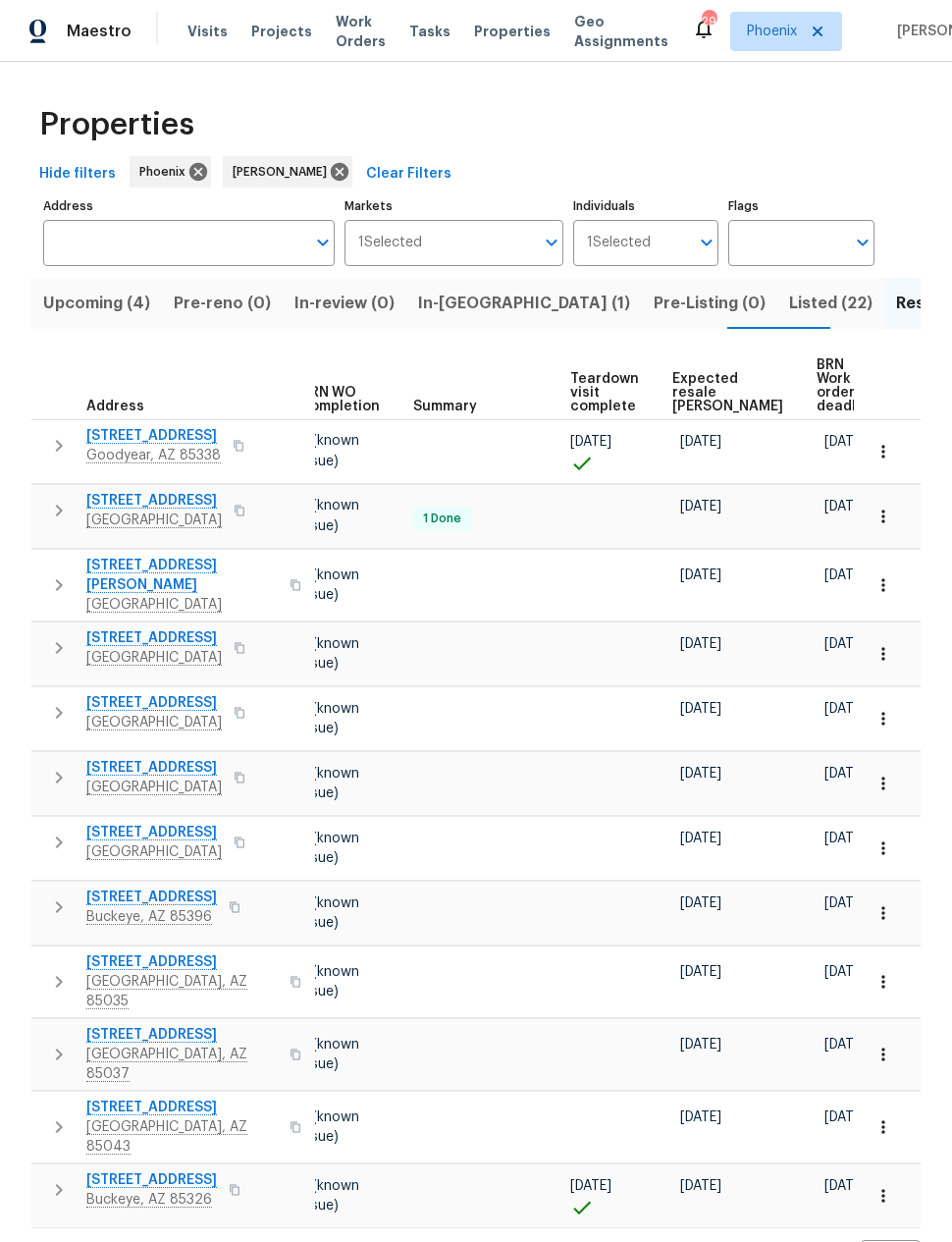 scroll, scrollTop: 0, scrollLeft: 263, axis: horizontal 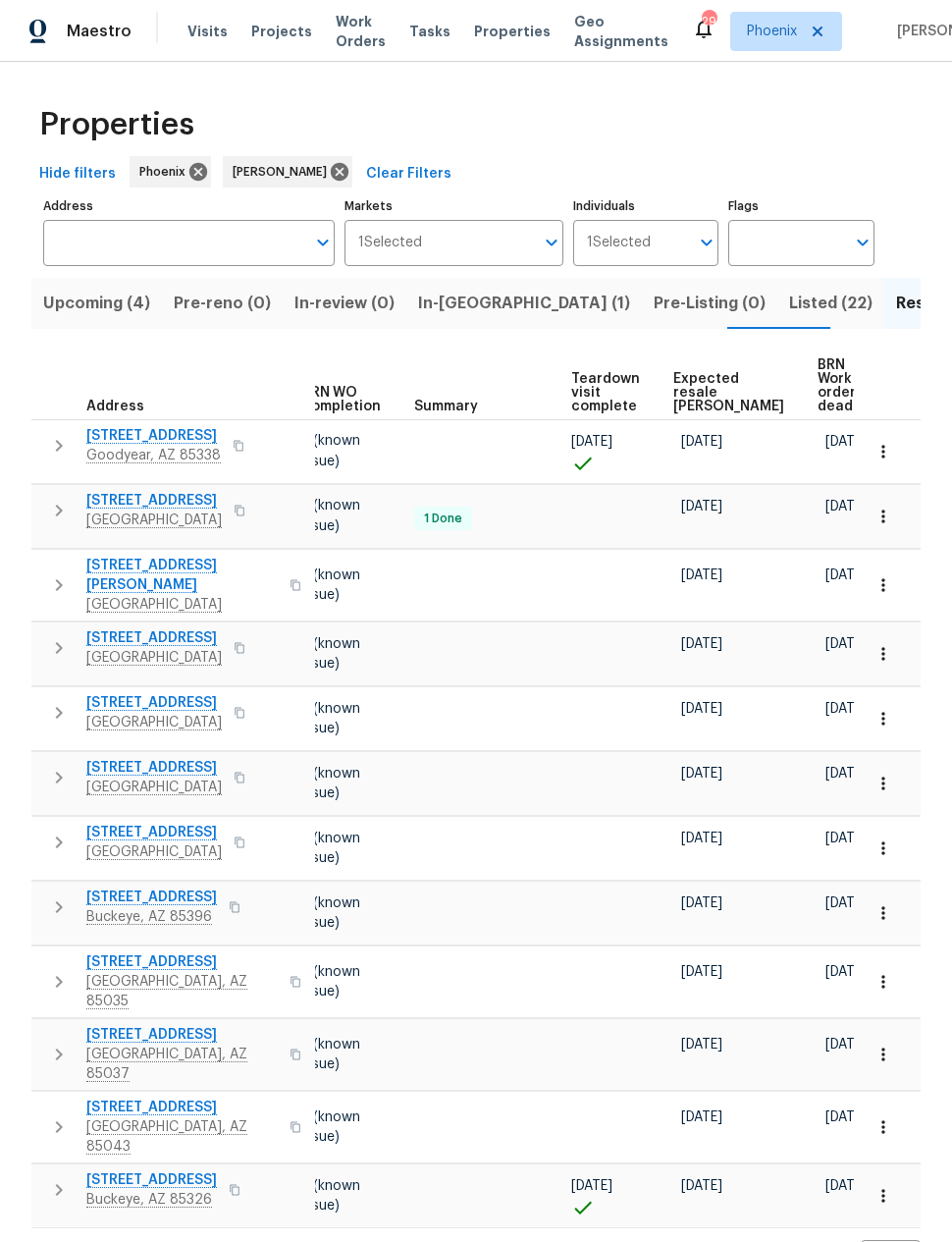 click on "Expected resale COE" at bounding box center [728, 393] 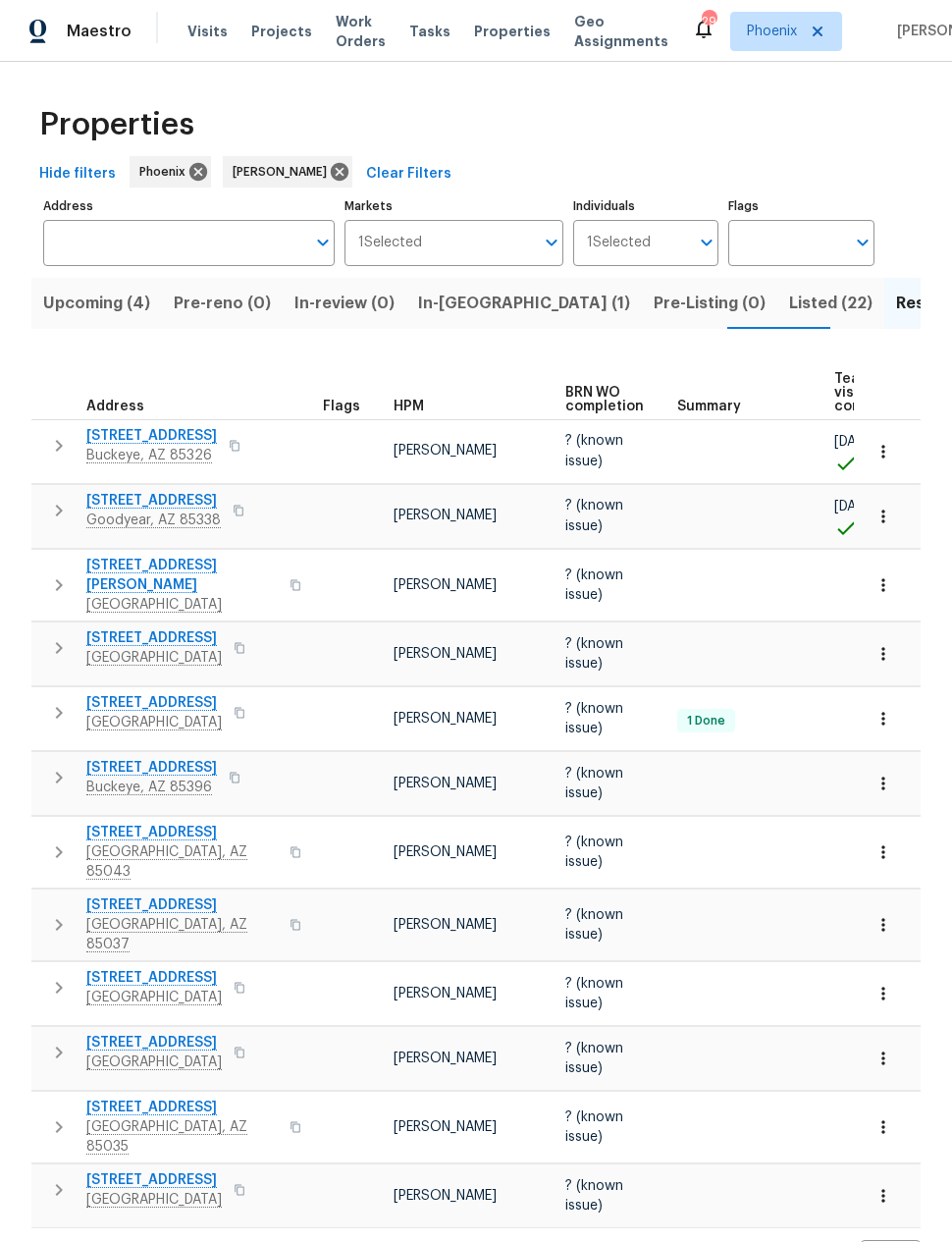 scroll, scrollTop: 0, scrollLeft: 0, axis: both 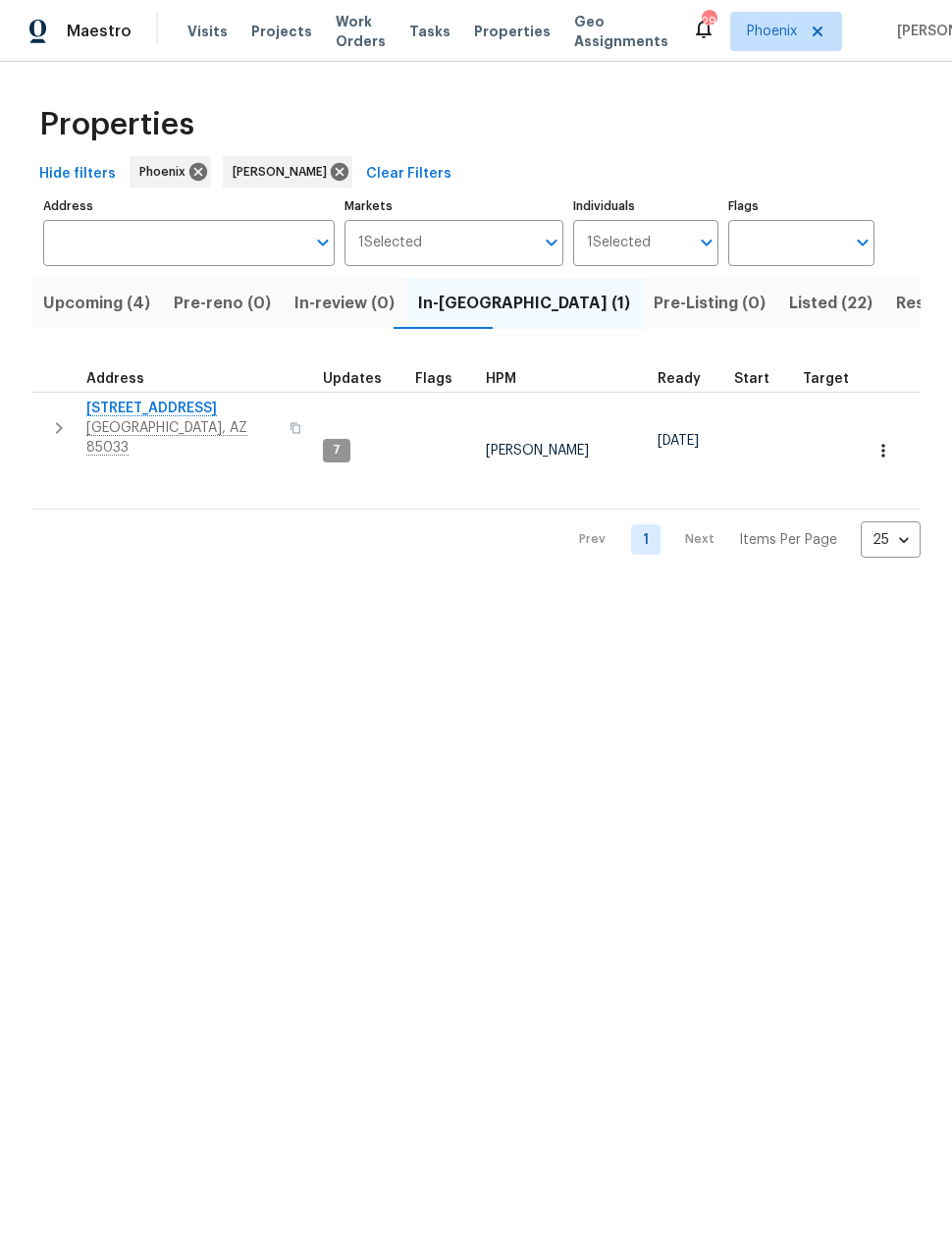 click on "3614 N 64th Dr" at bounding box center [182, 408] 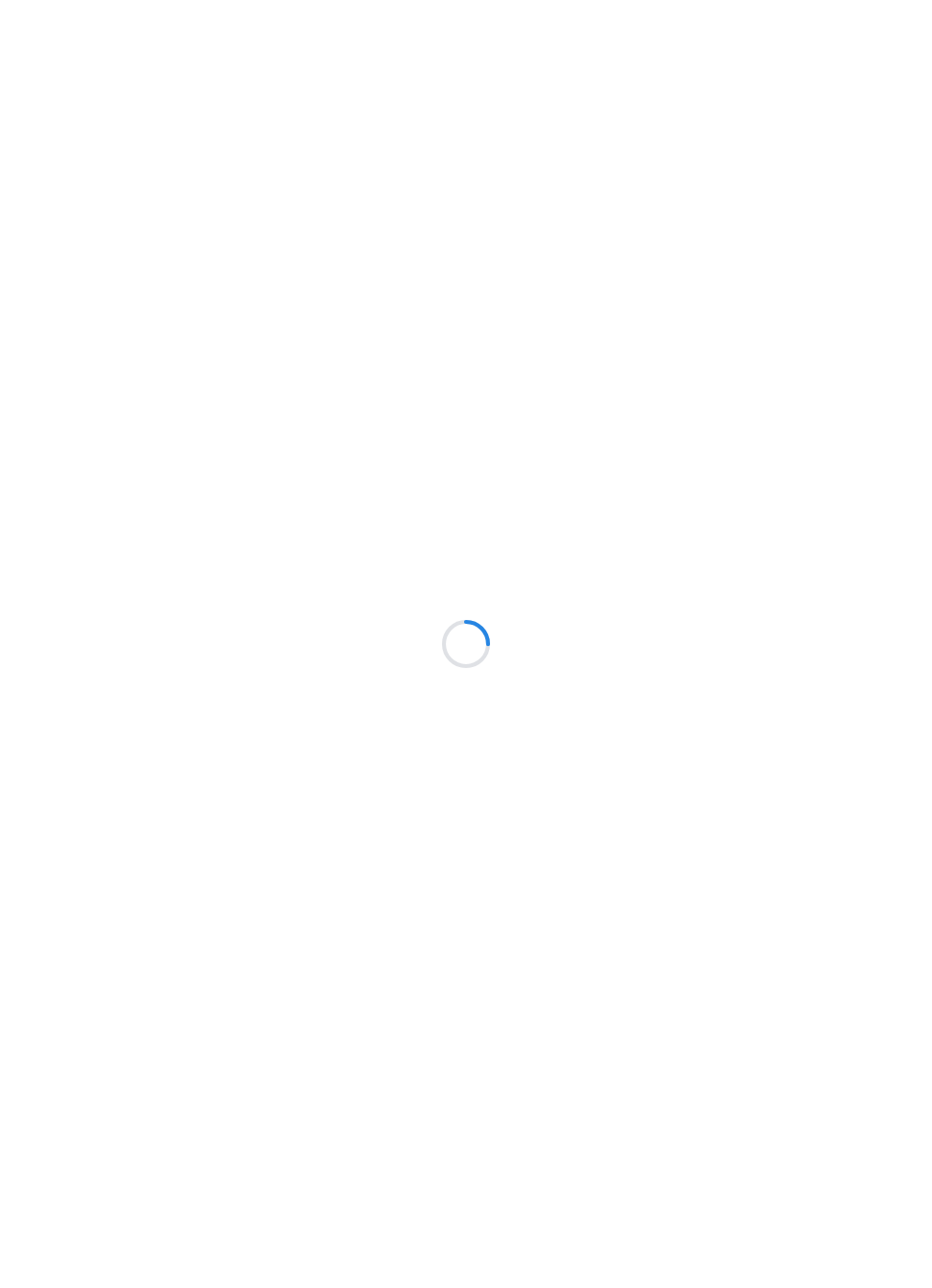 scroll, scrollTop: 0, scrollLeft: 0, axis: both 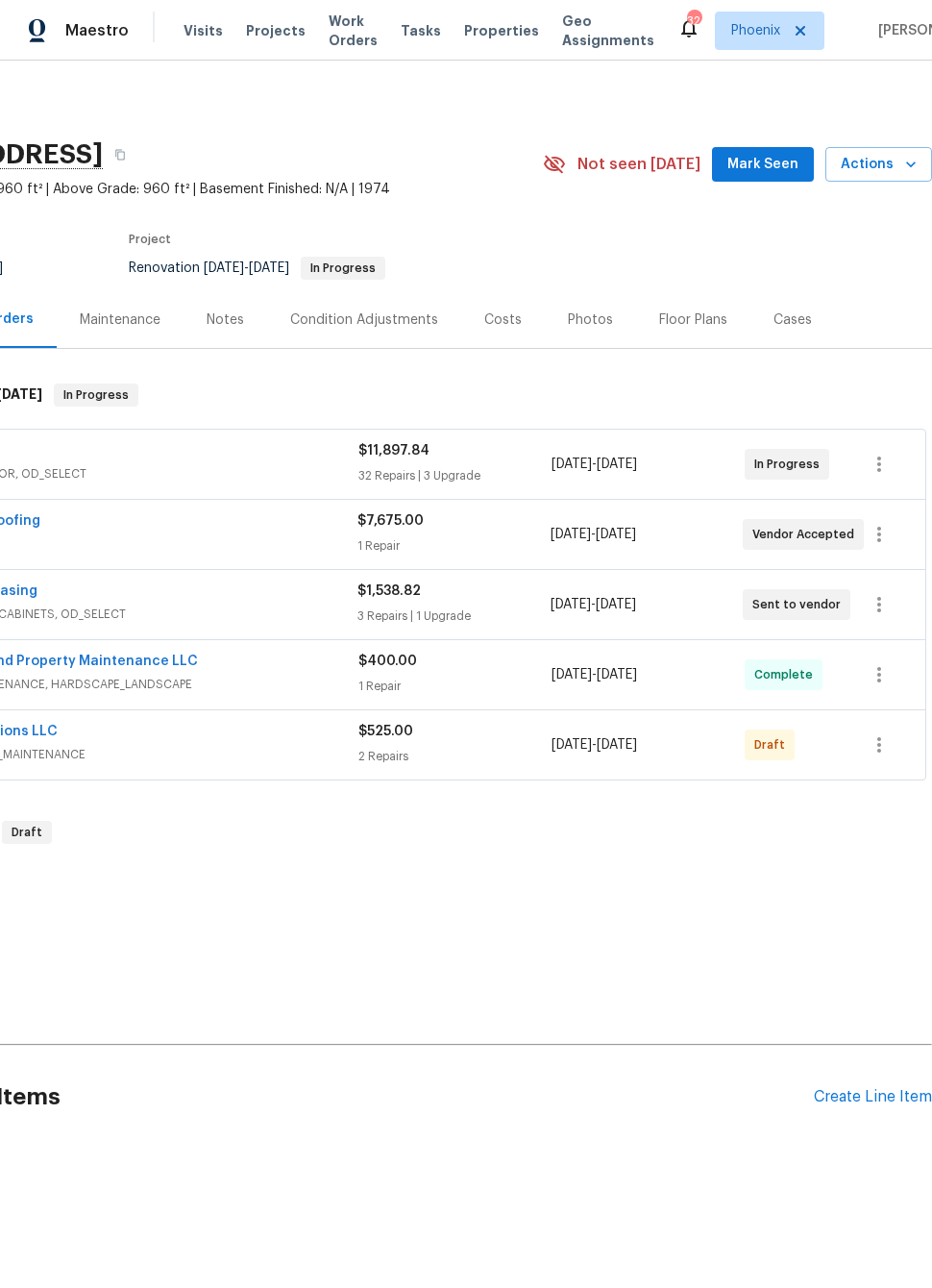 click on "Create Line Item" at bounding box center [872, 1097] 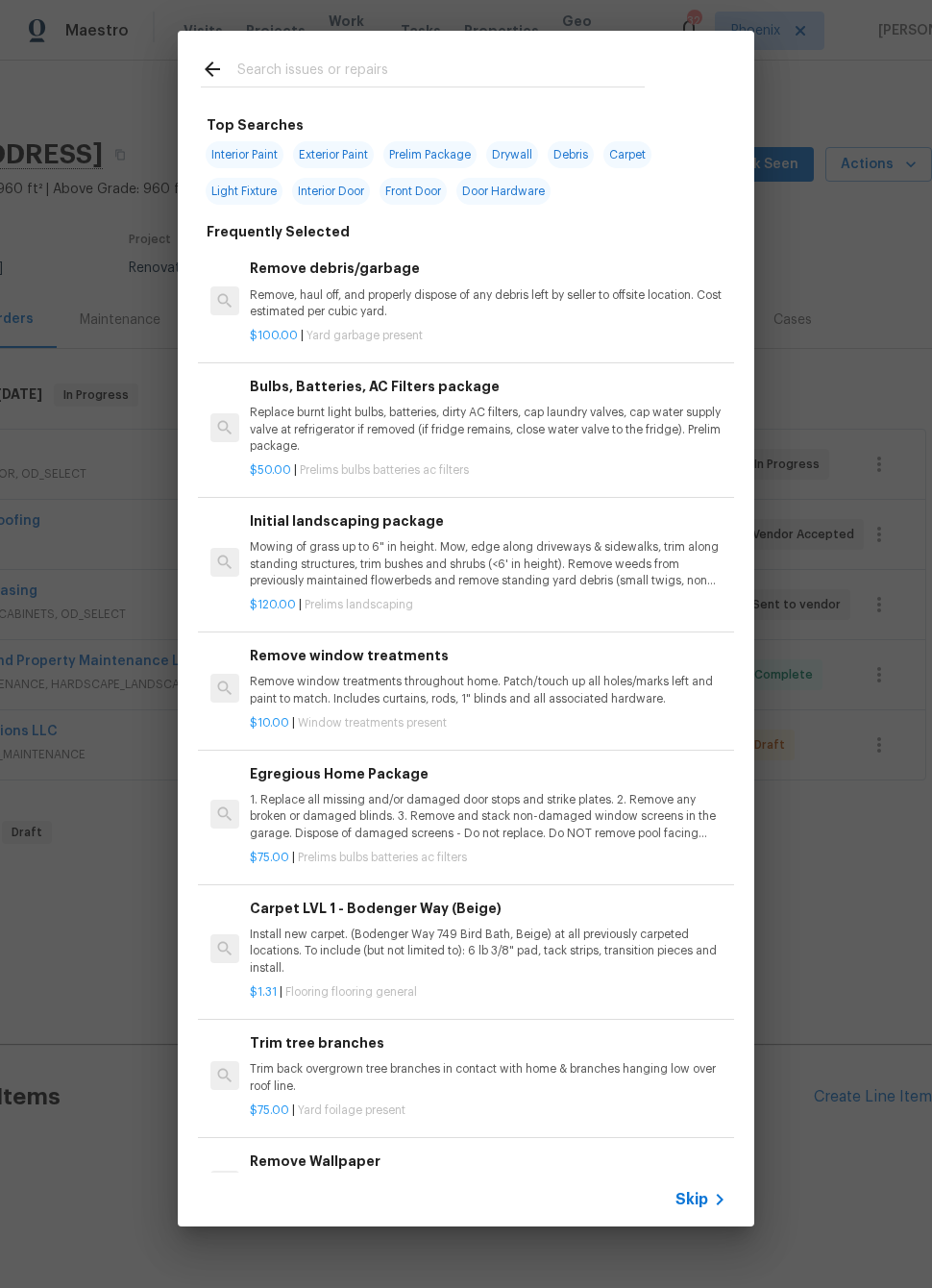 click at bounding box center (441, 72) 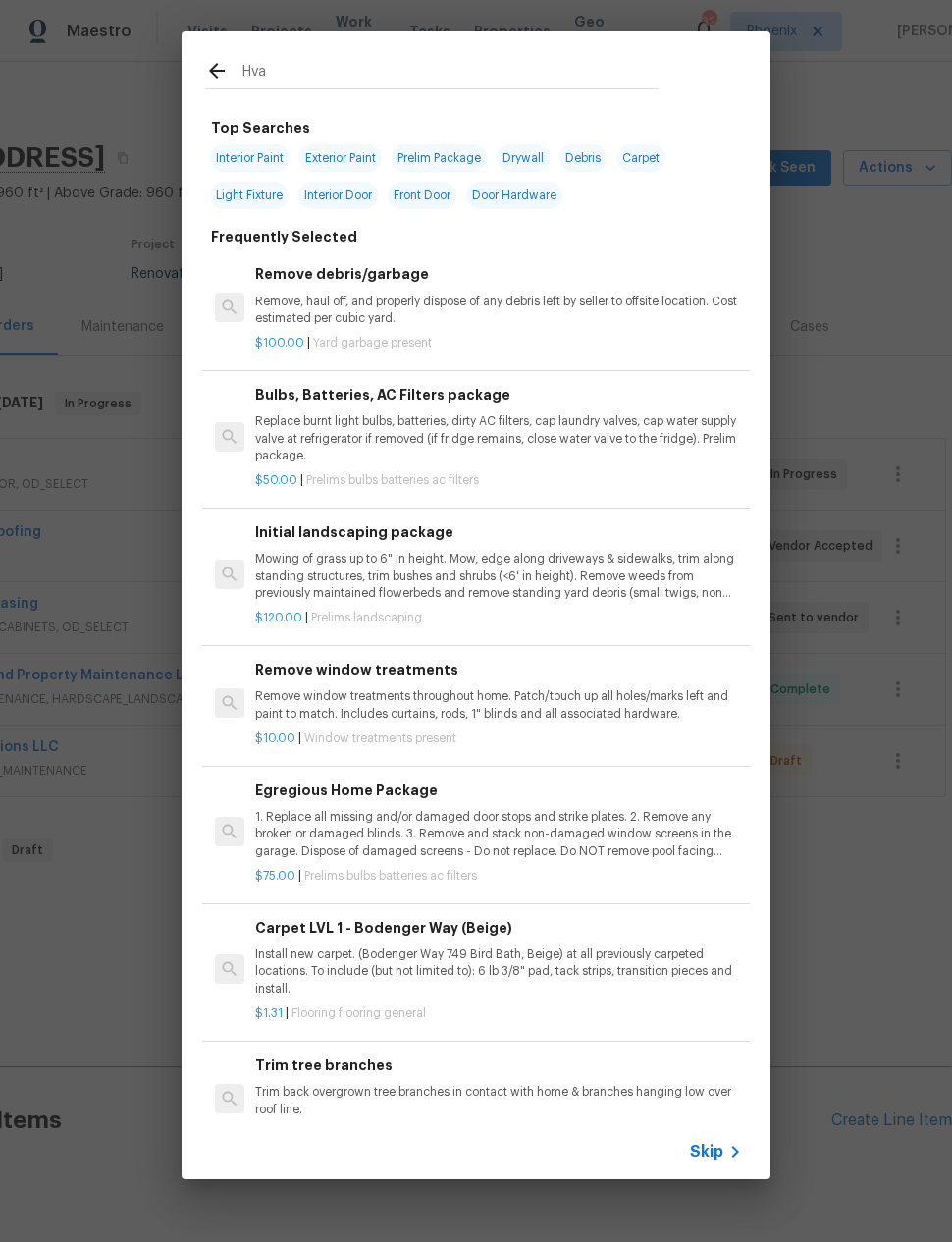 type on "Hvac" 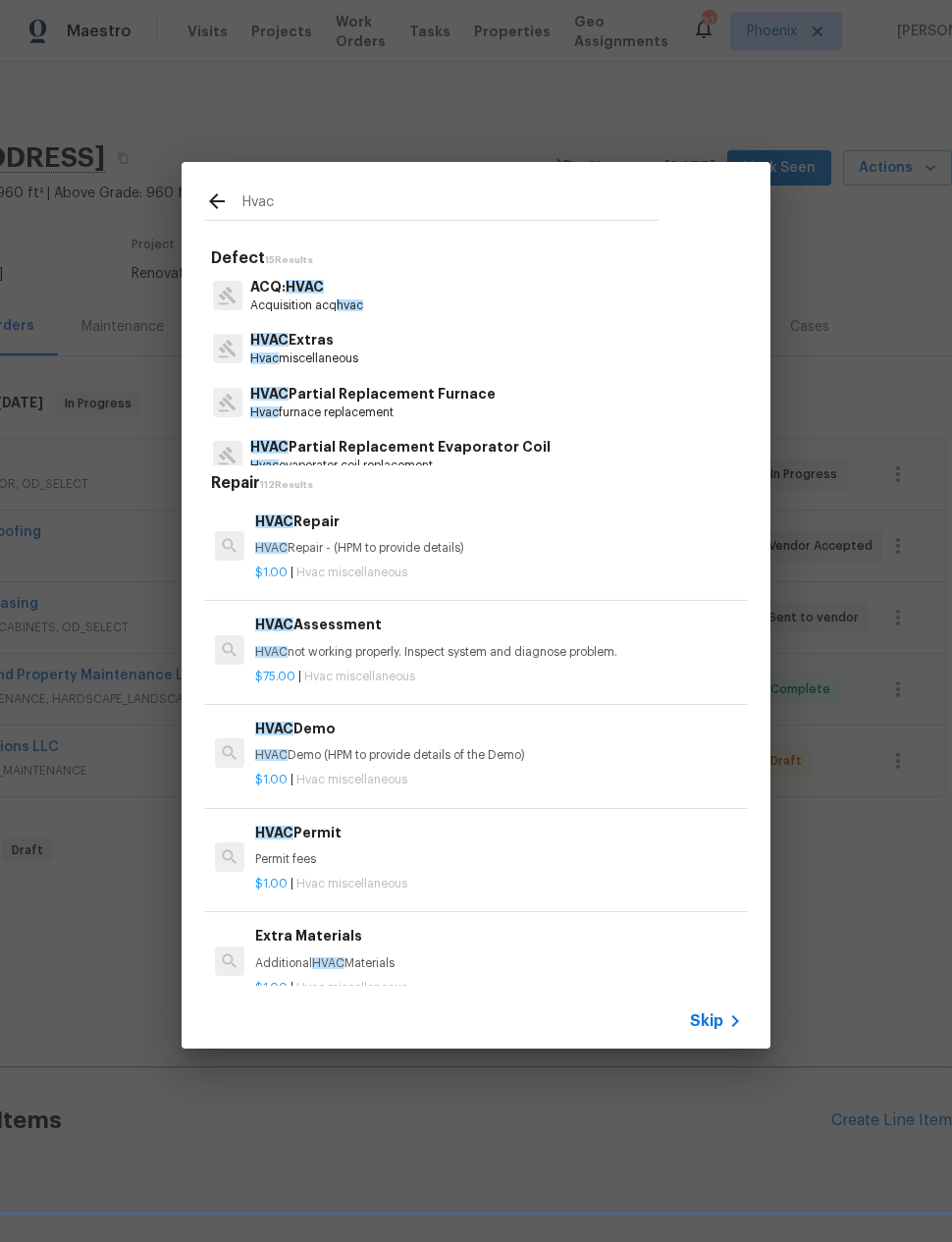 click on "HVAC  not working properly. Inspect system and diagnose problem." at bounding box center [499, 652] 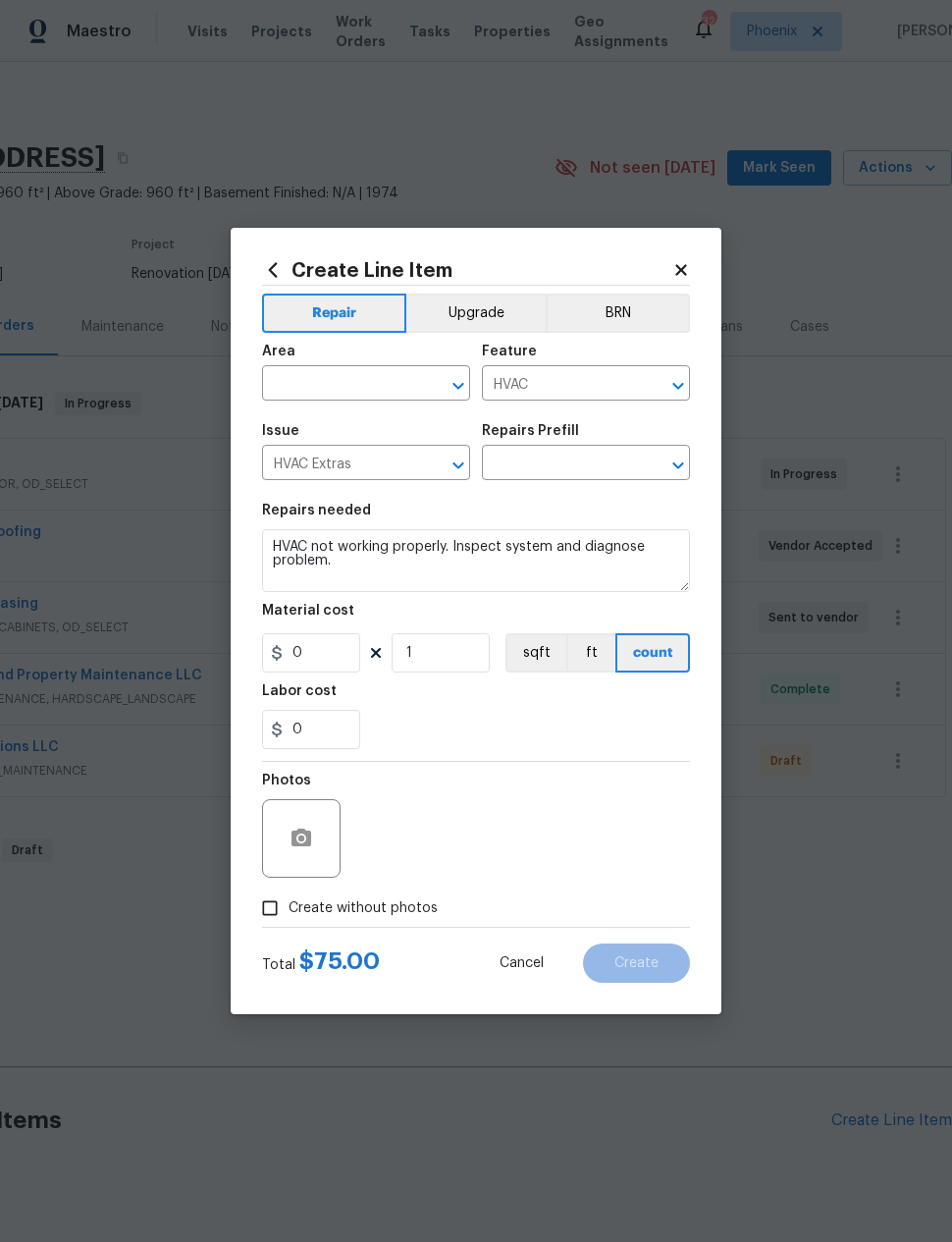 type on "HVAC Assessment $75.00" 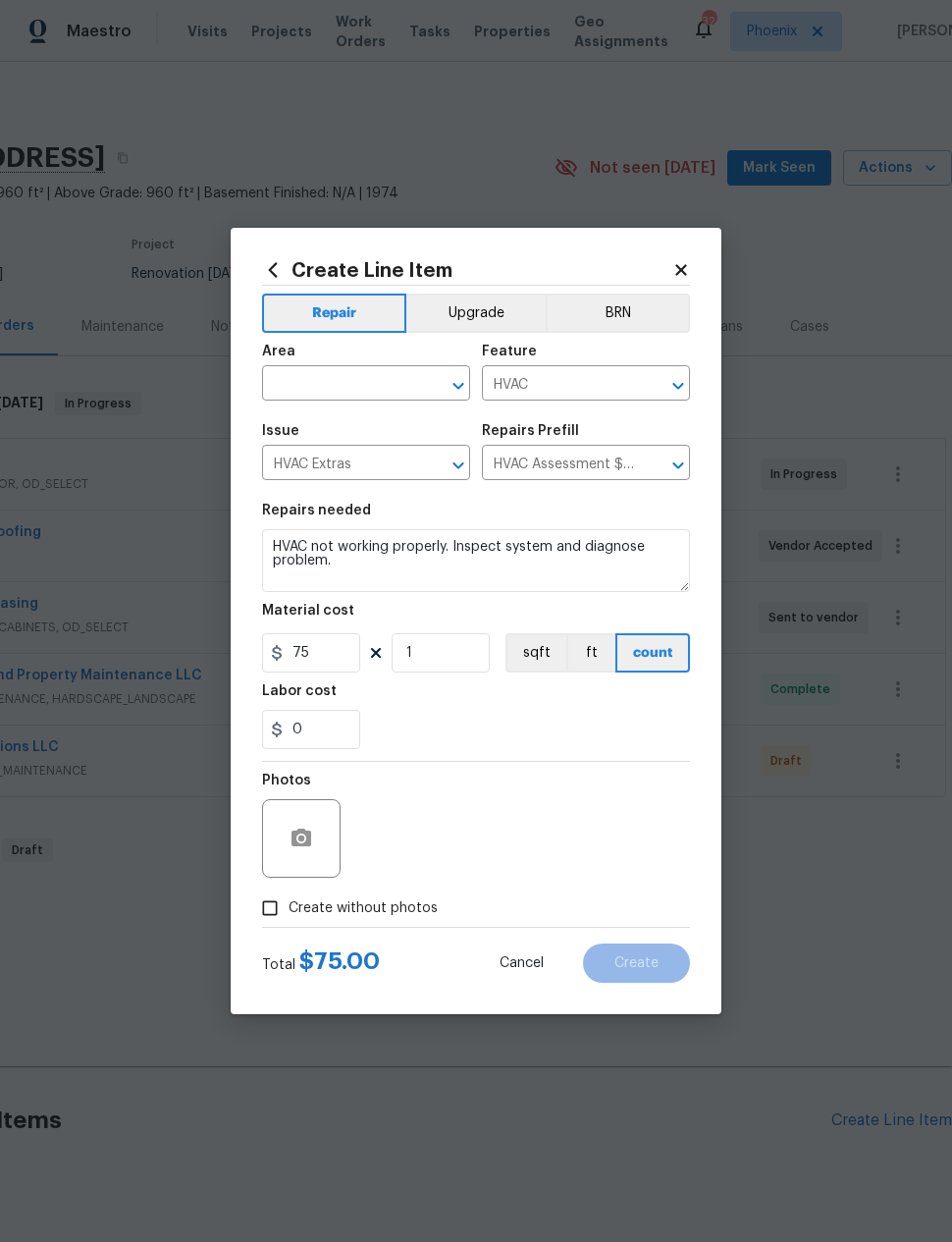 click on "HVAC not working properly. Inspect system and diagnose problem." at bounding box center (476, 561) 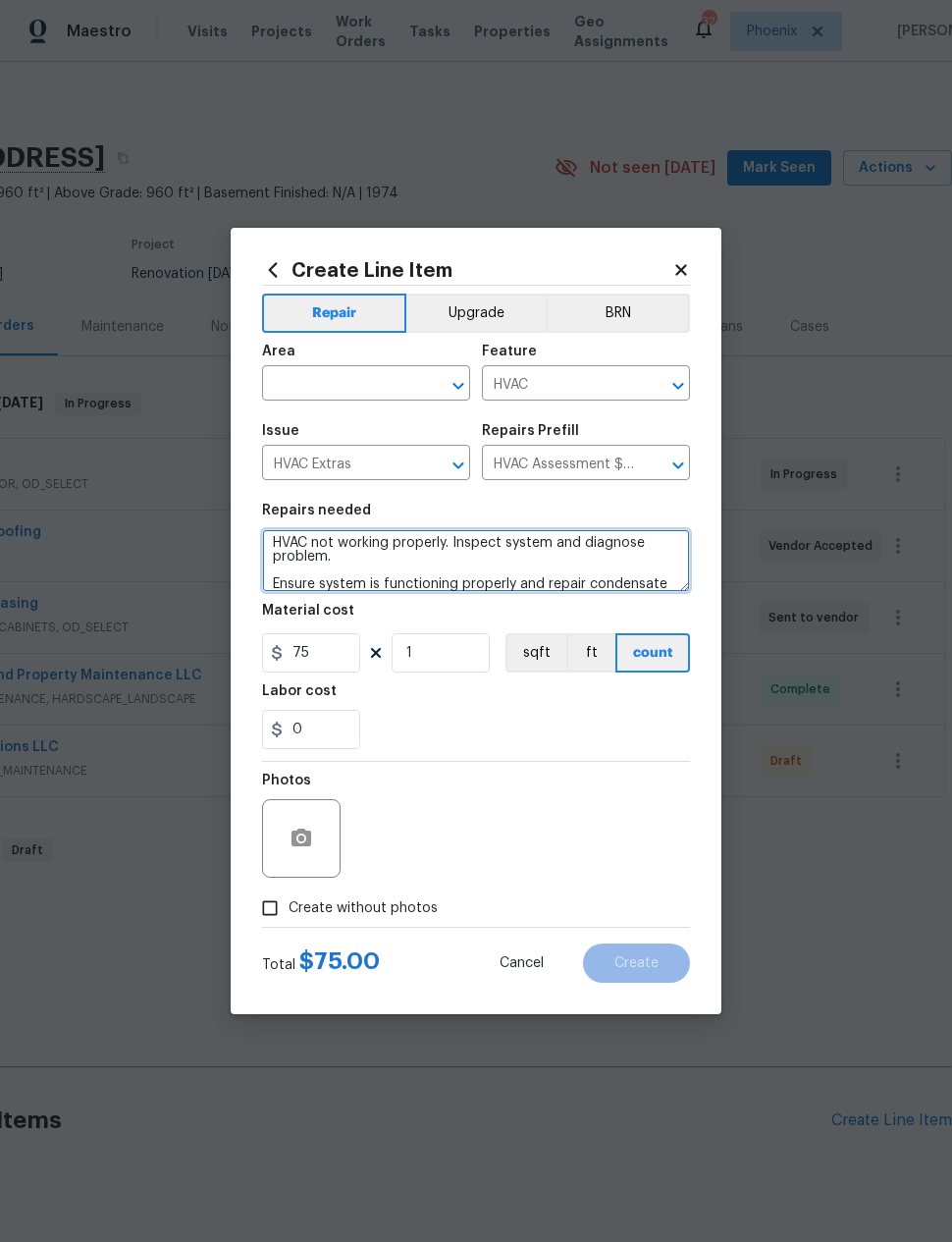 scroll, scrollTop: 27, scrollLeft: 0, axis: vertical 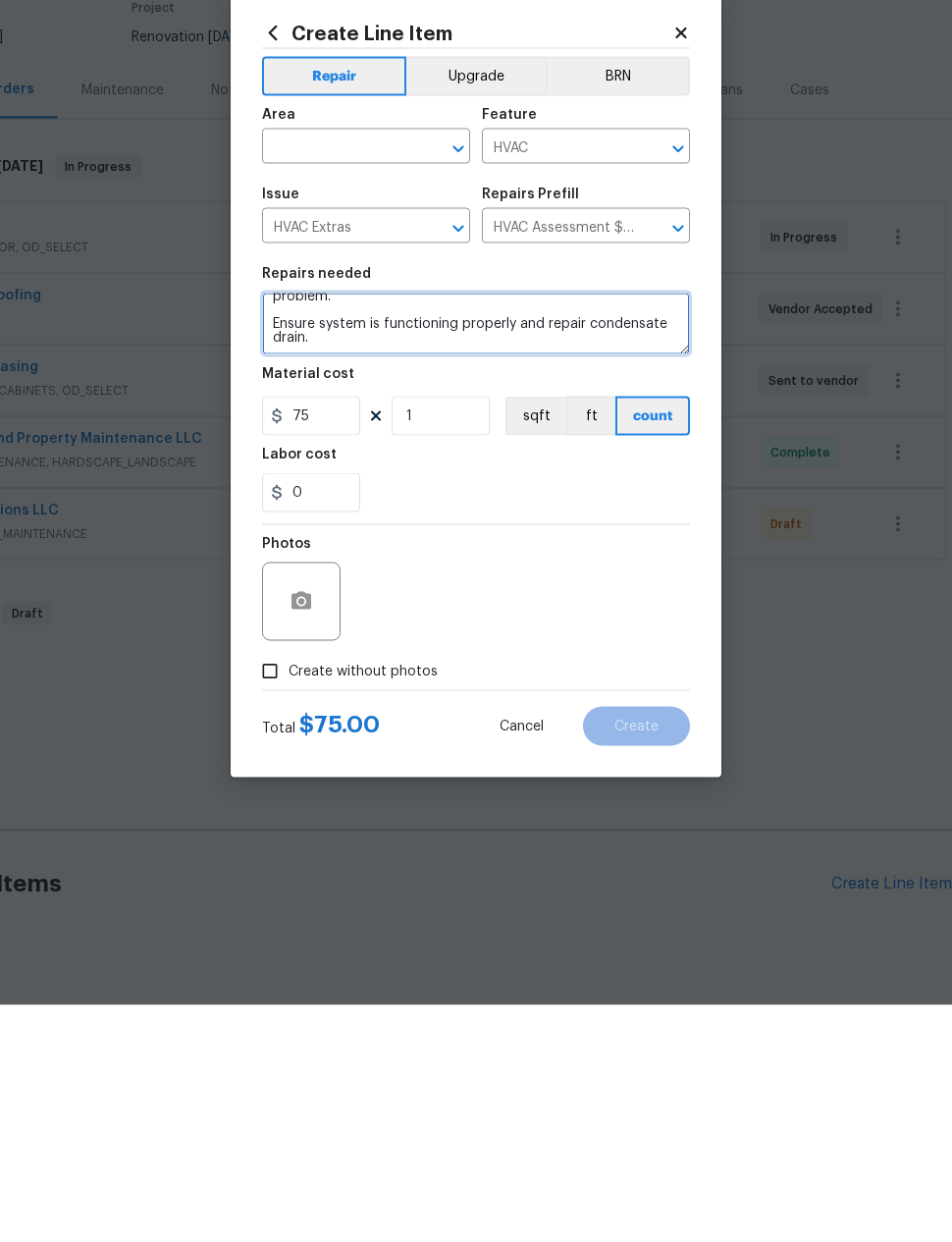 type on "HVAC not working properly. Inspect system and diagnose problem.
Ensure system is functioning properly and repair condensate drain." 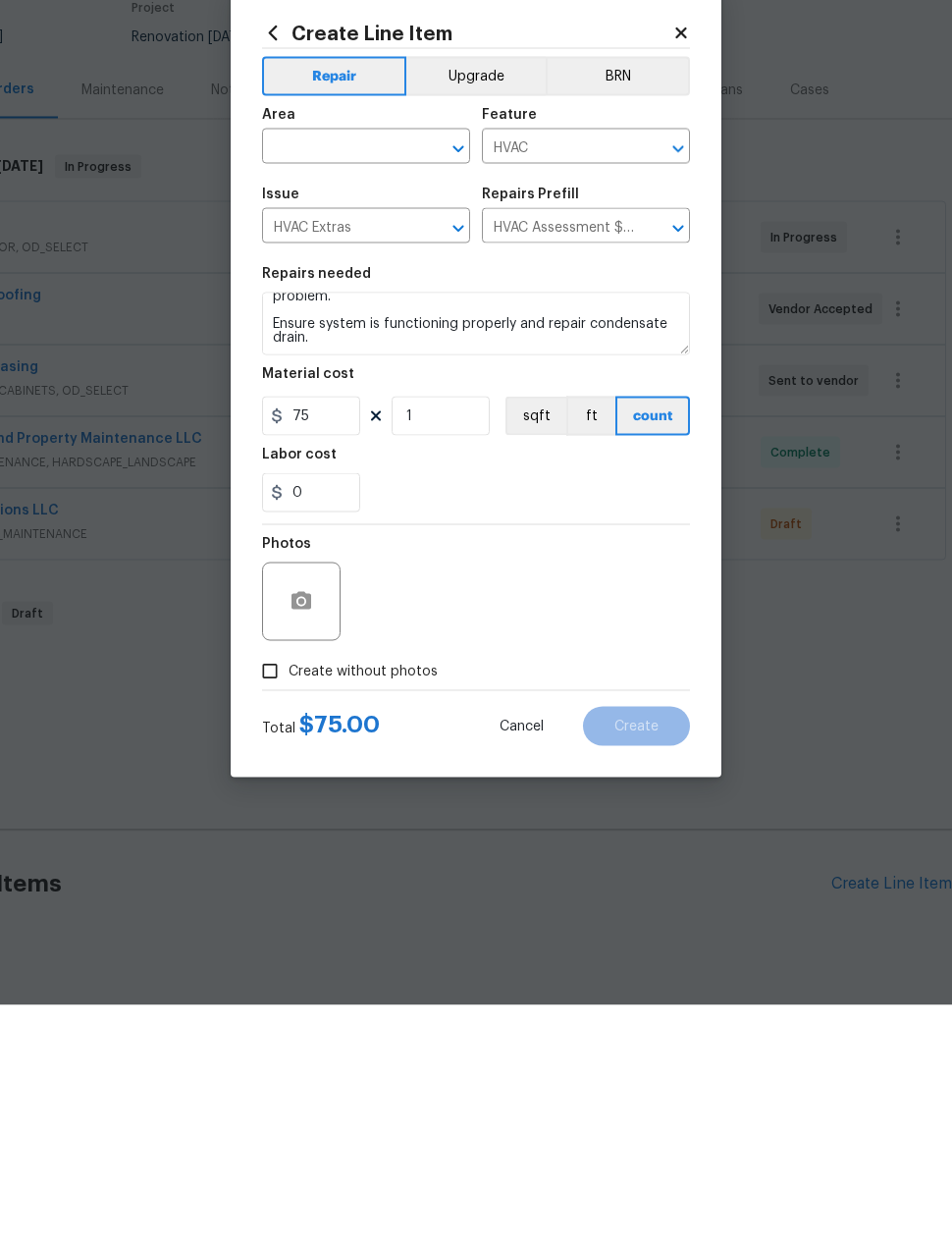 click on "Create without photos" at bounding box center (270, 908) 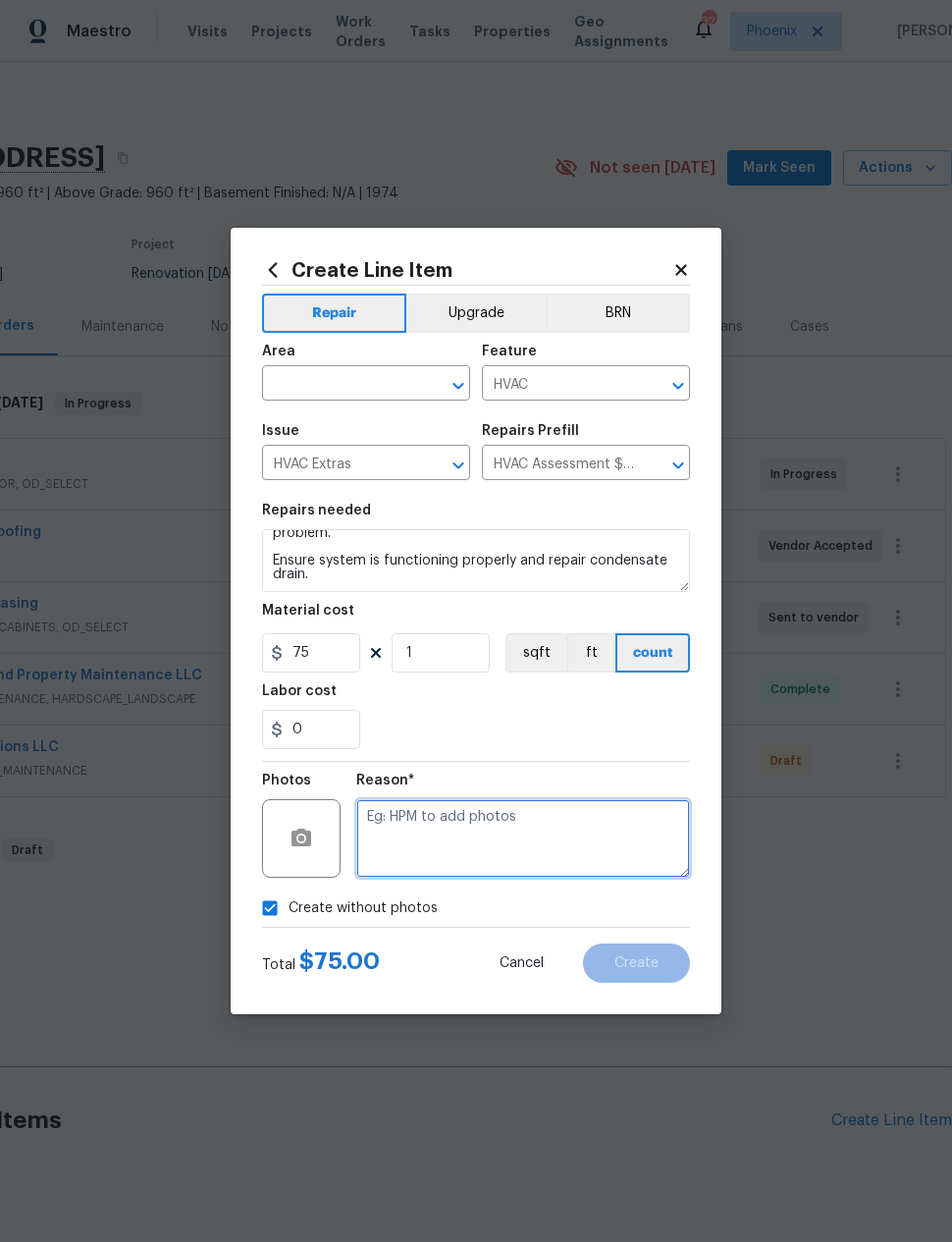click at bounding box center (523, 838) 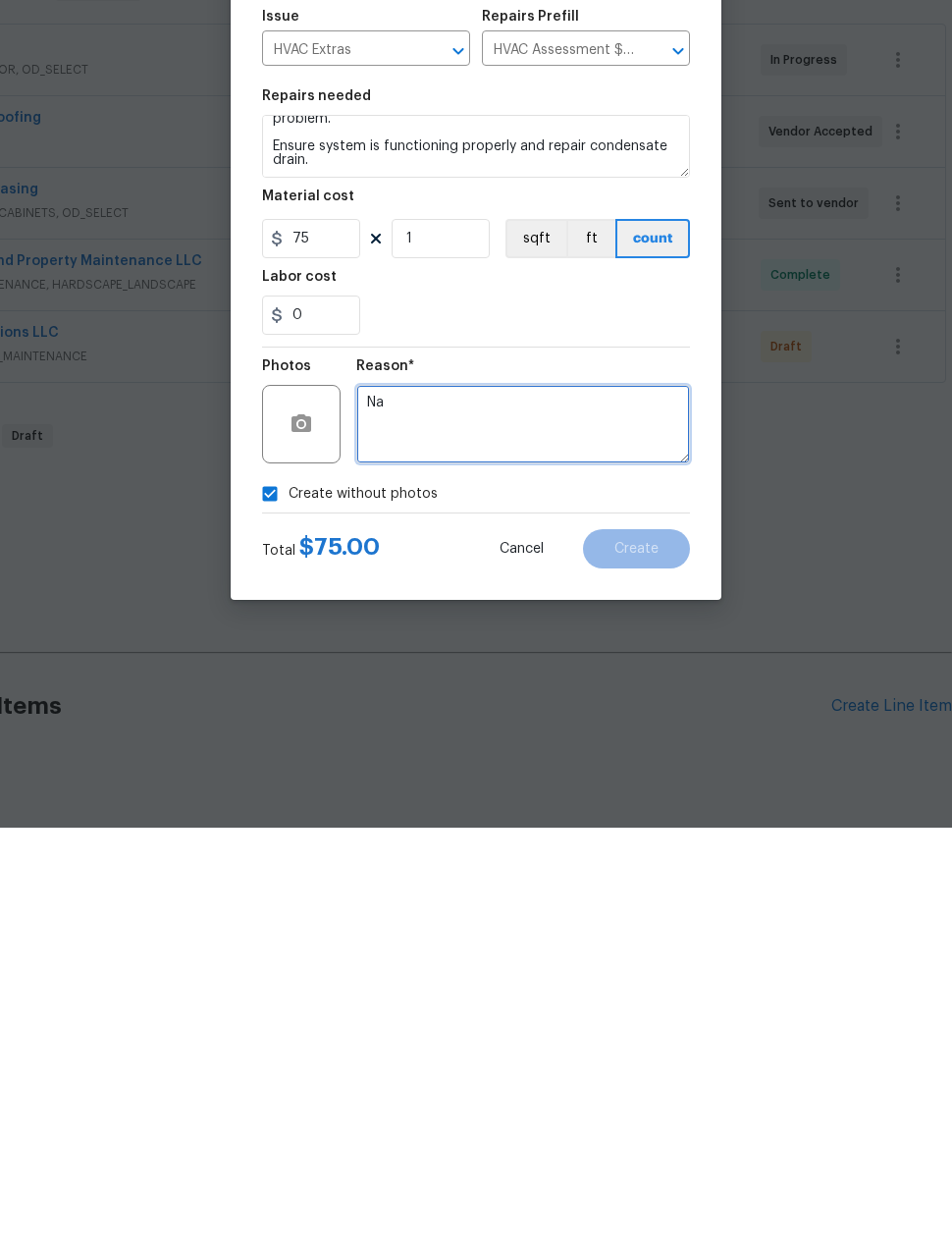 scroll, scrollTop: 77, scrollLeft: 0, axis: vertical 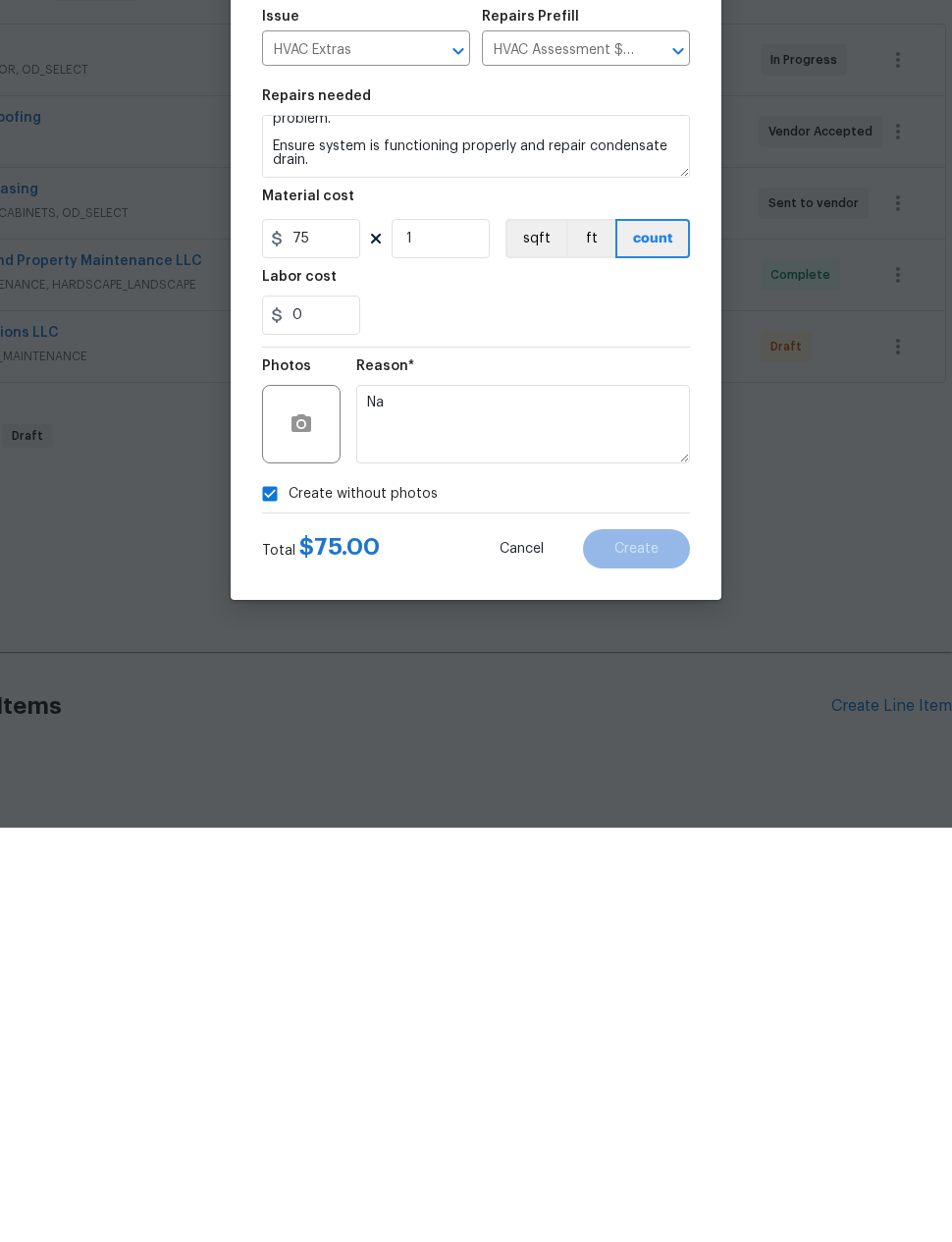 click on "Create without photos" at bounding box center [476, 908] 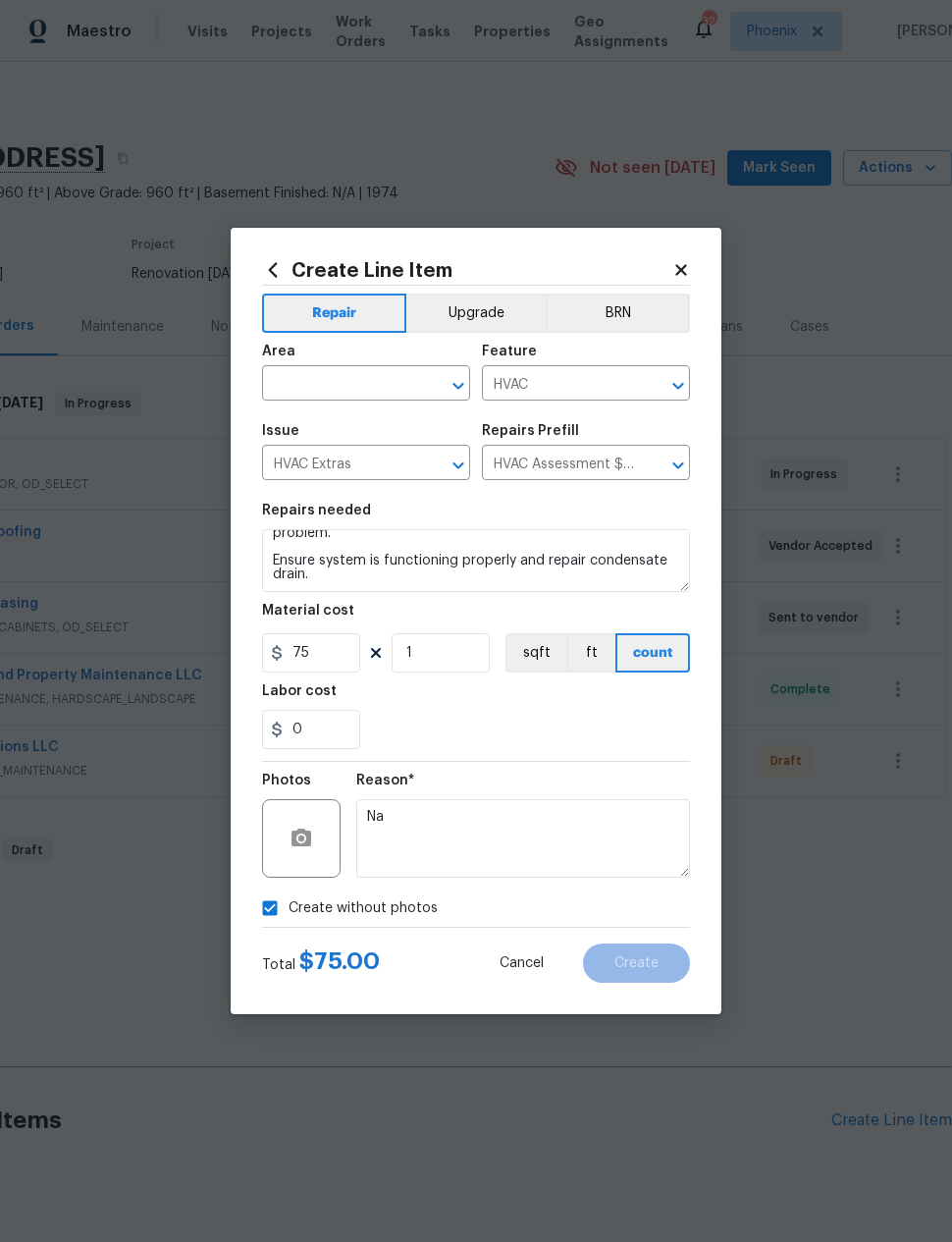 click at bounding box center [339, 385] 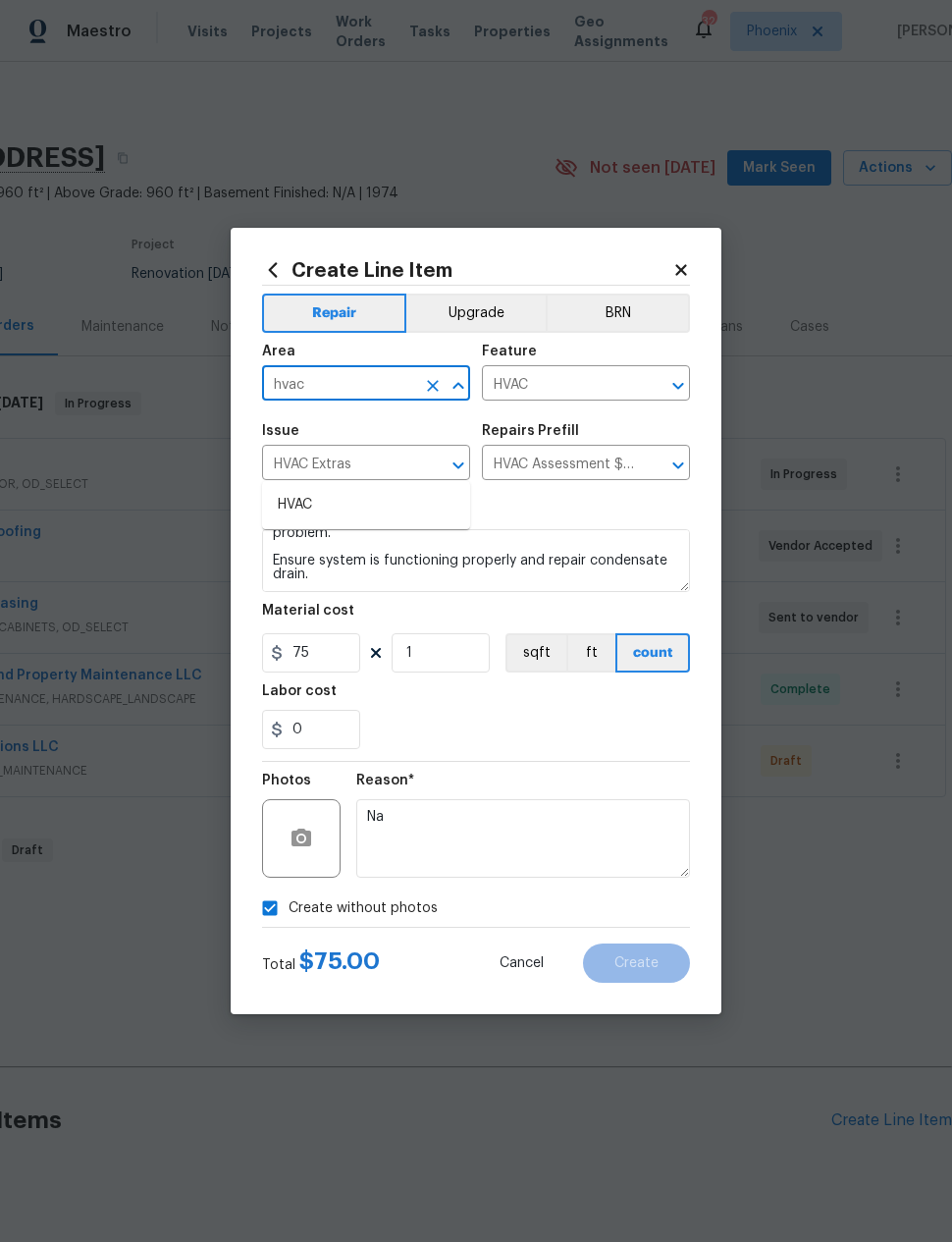 click on "HVAC" at bounding box center (366, 505) 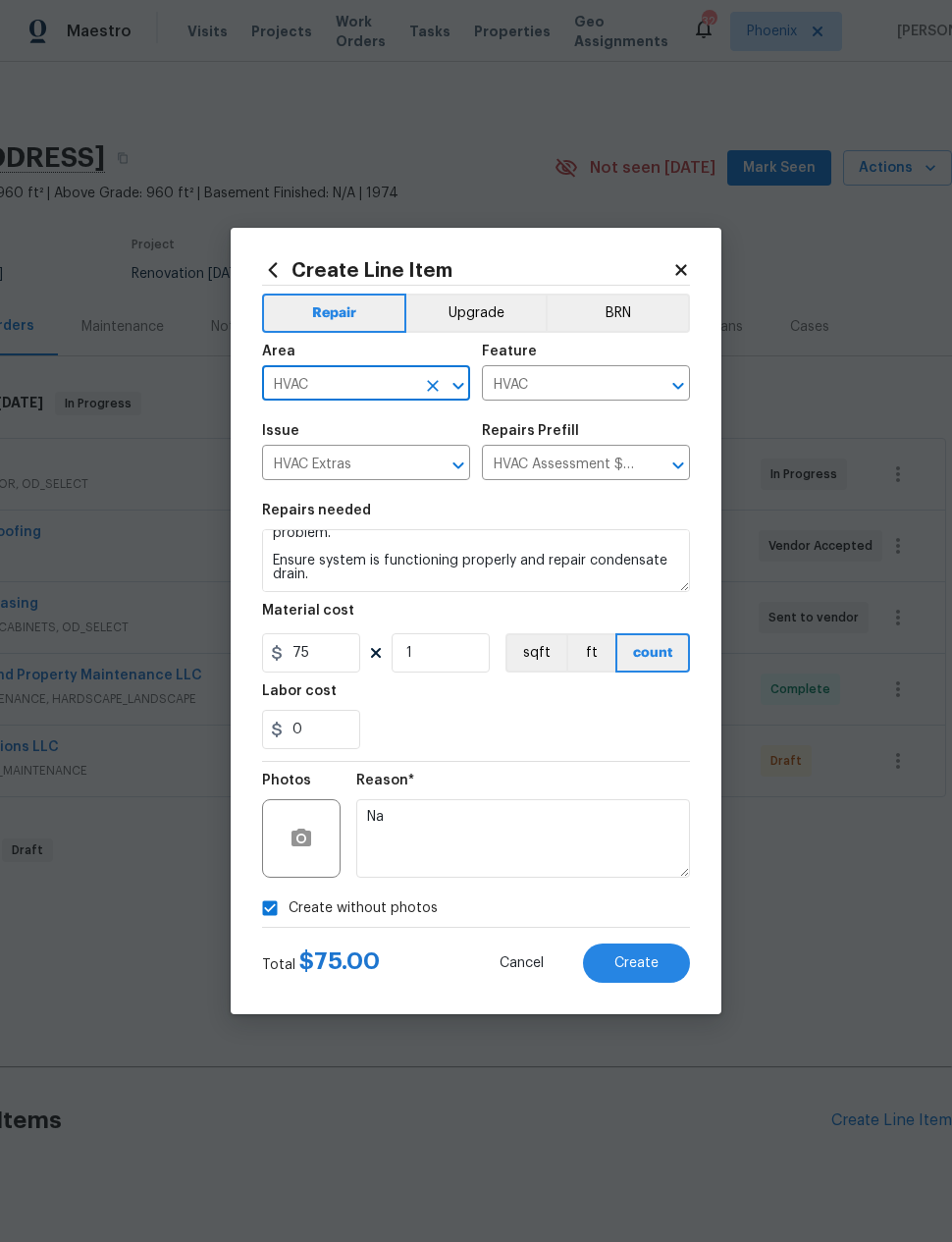 click on "Repairs needed HVAC not working properly. Inspect system and diagnose problem.
Ensure system is functioning properly and repair condensate drain. Material cost 75 1 sqft ft count Labor cost 0" at bounding box center (476, 626) 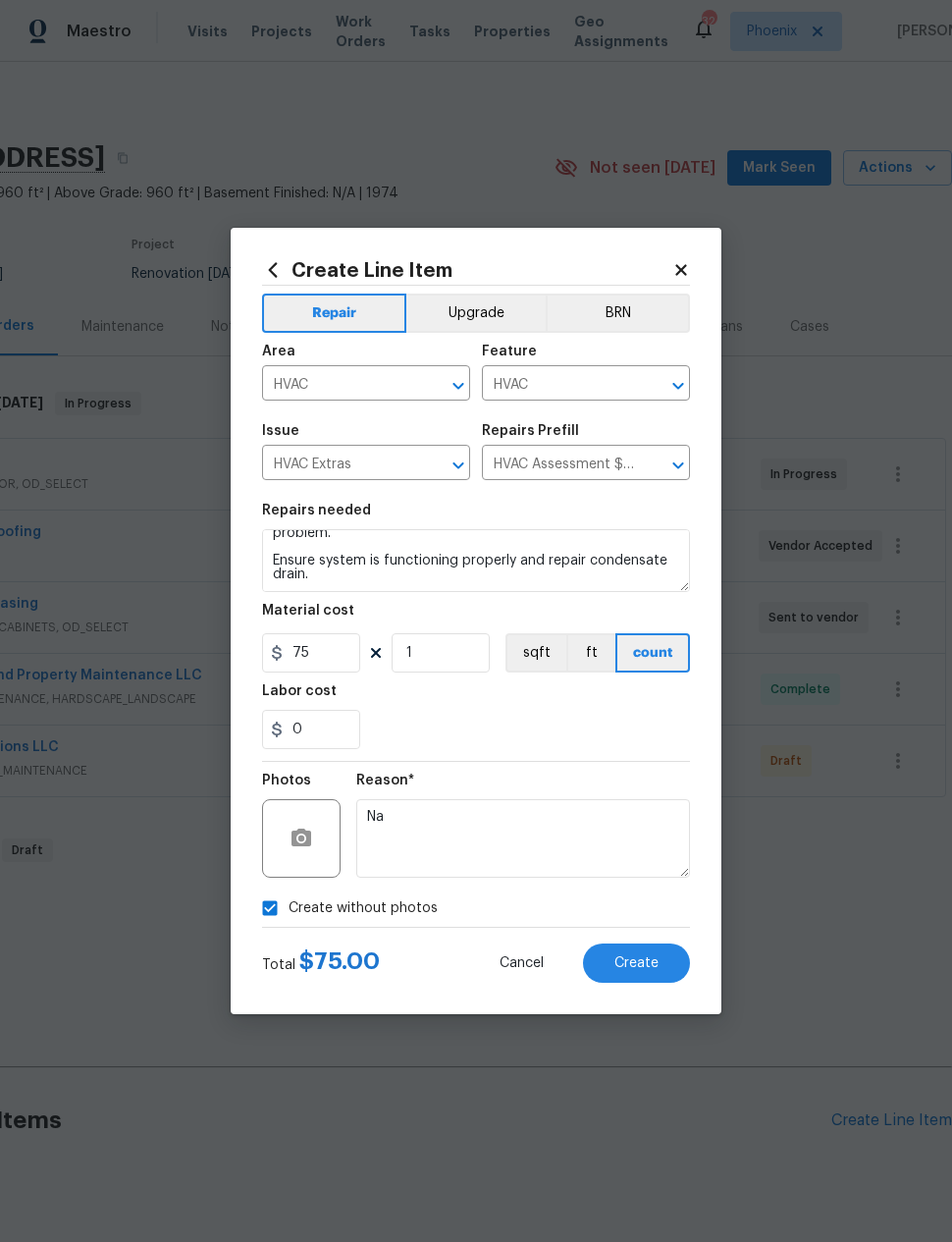 click on "Create" at bounding box center [636, 963] 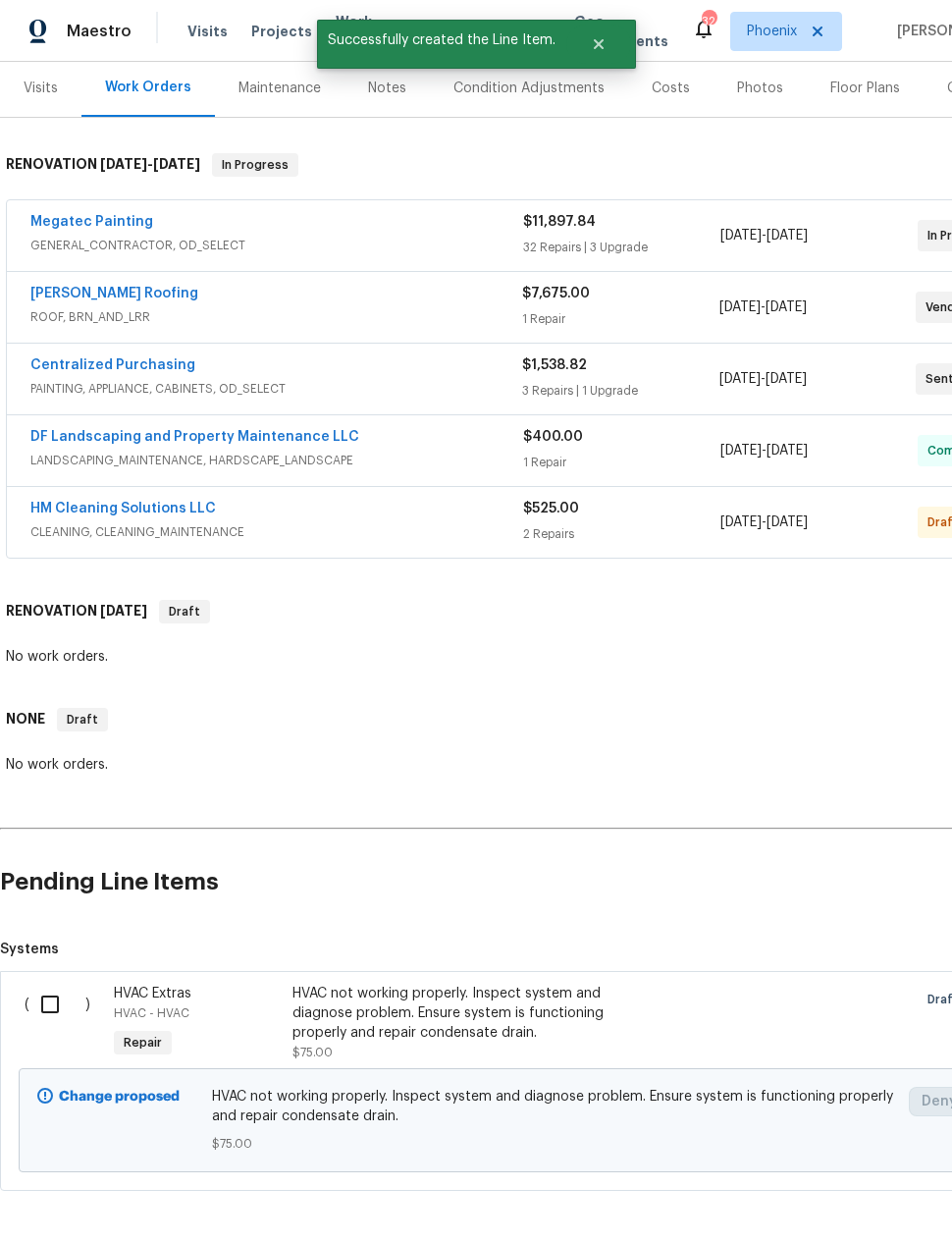 scroll, scrollTop: 242, scrollLeft: 0, axis: vertical 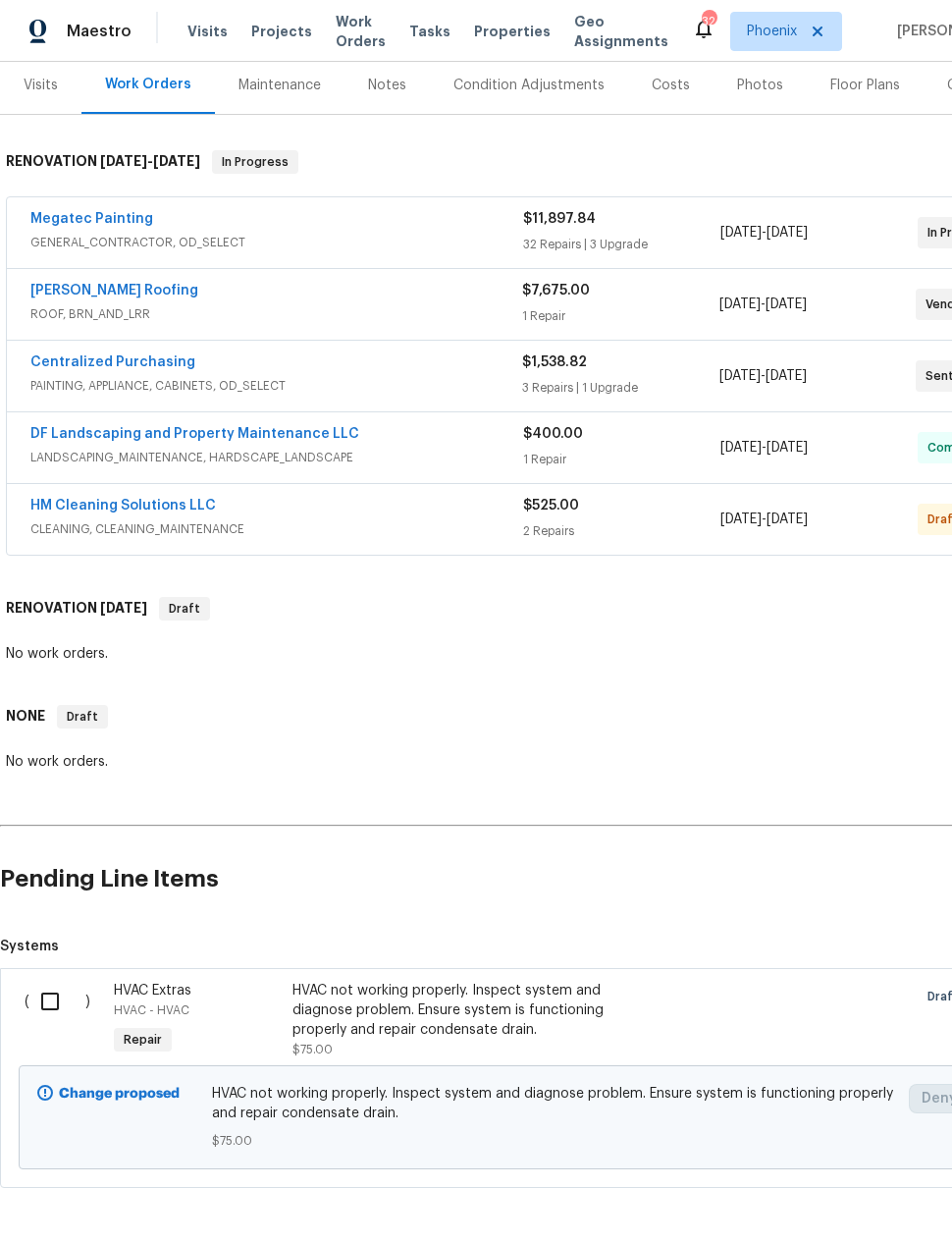 click at bounding box center [57, 1001] 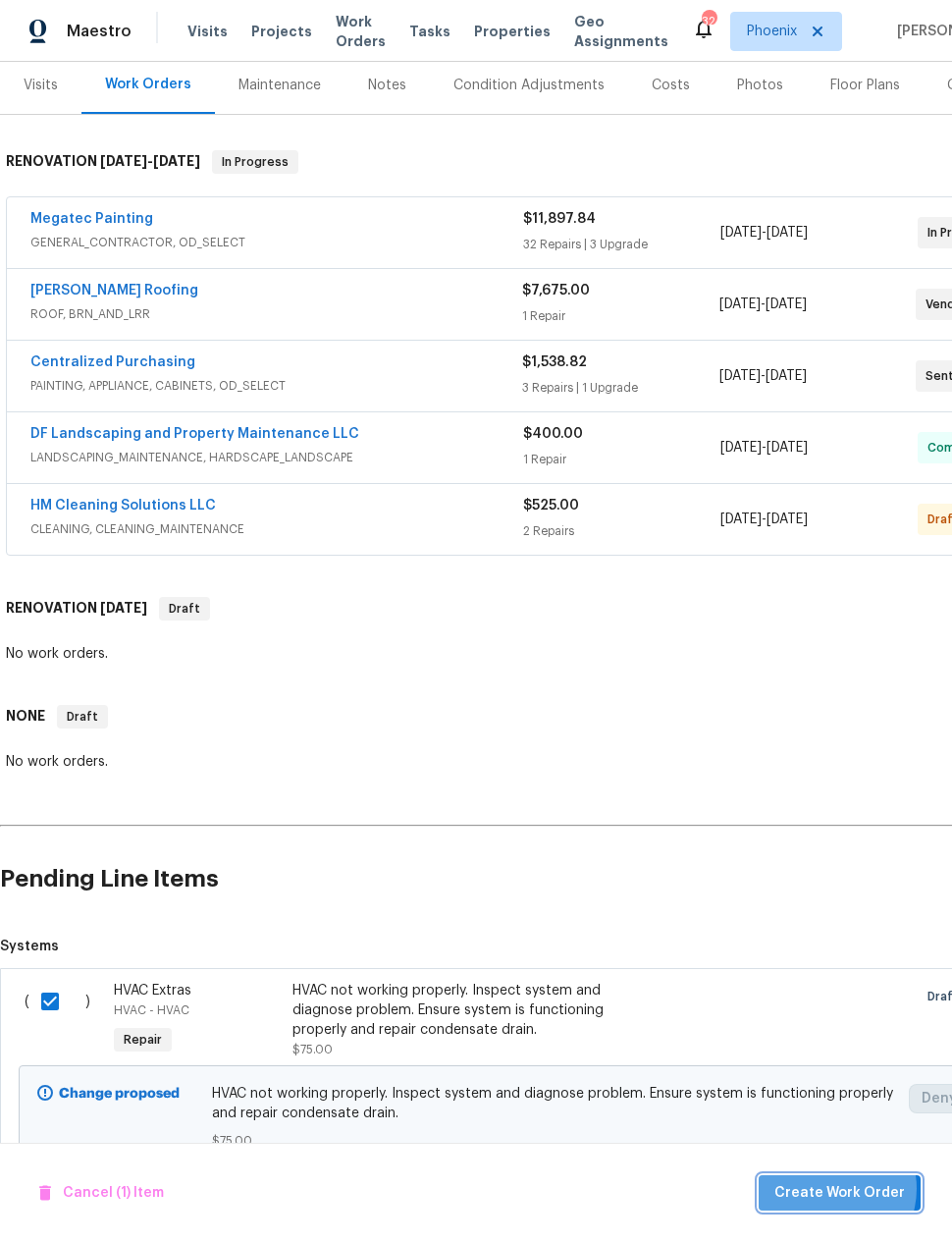 click on "Create Work Order" at bounding box center (839, 1193) 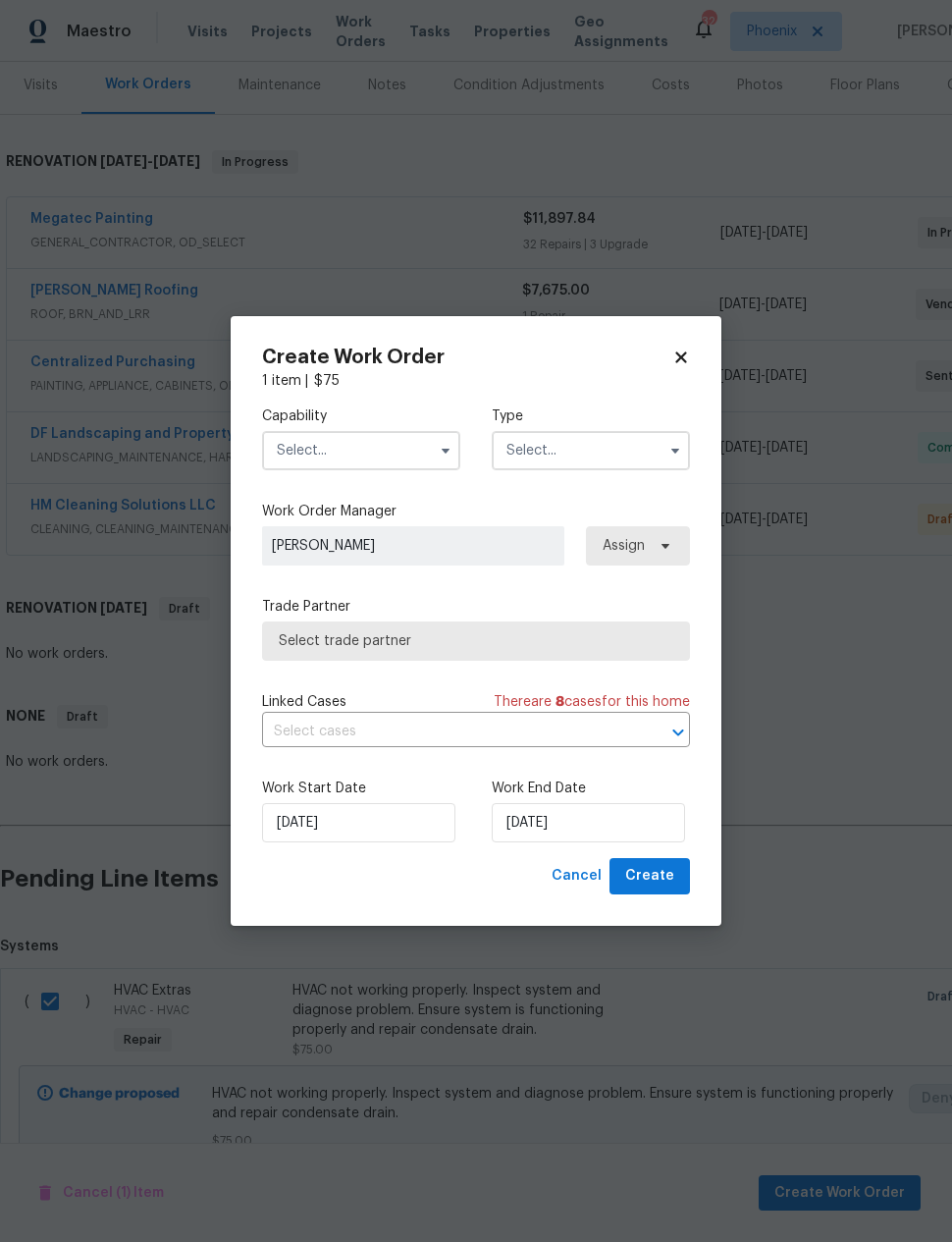 click at bounding box center (361, 451) 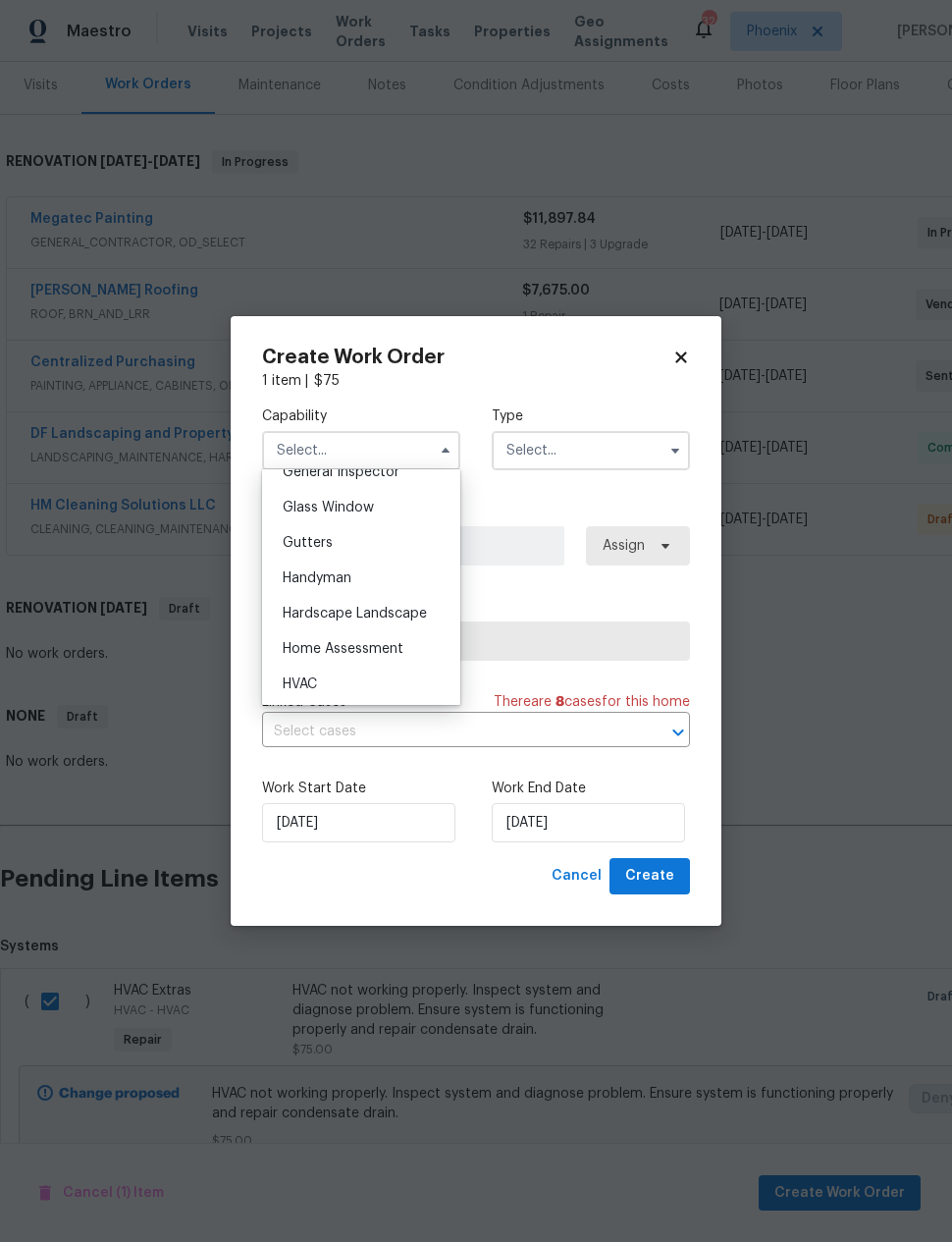 click on "HVAC" at bounding box center (361, 684) 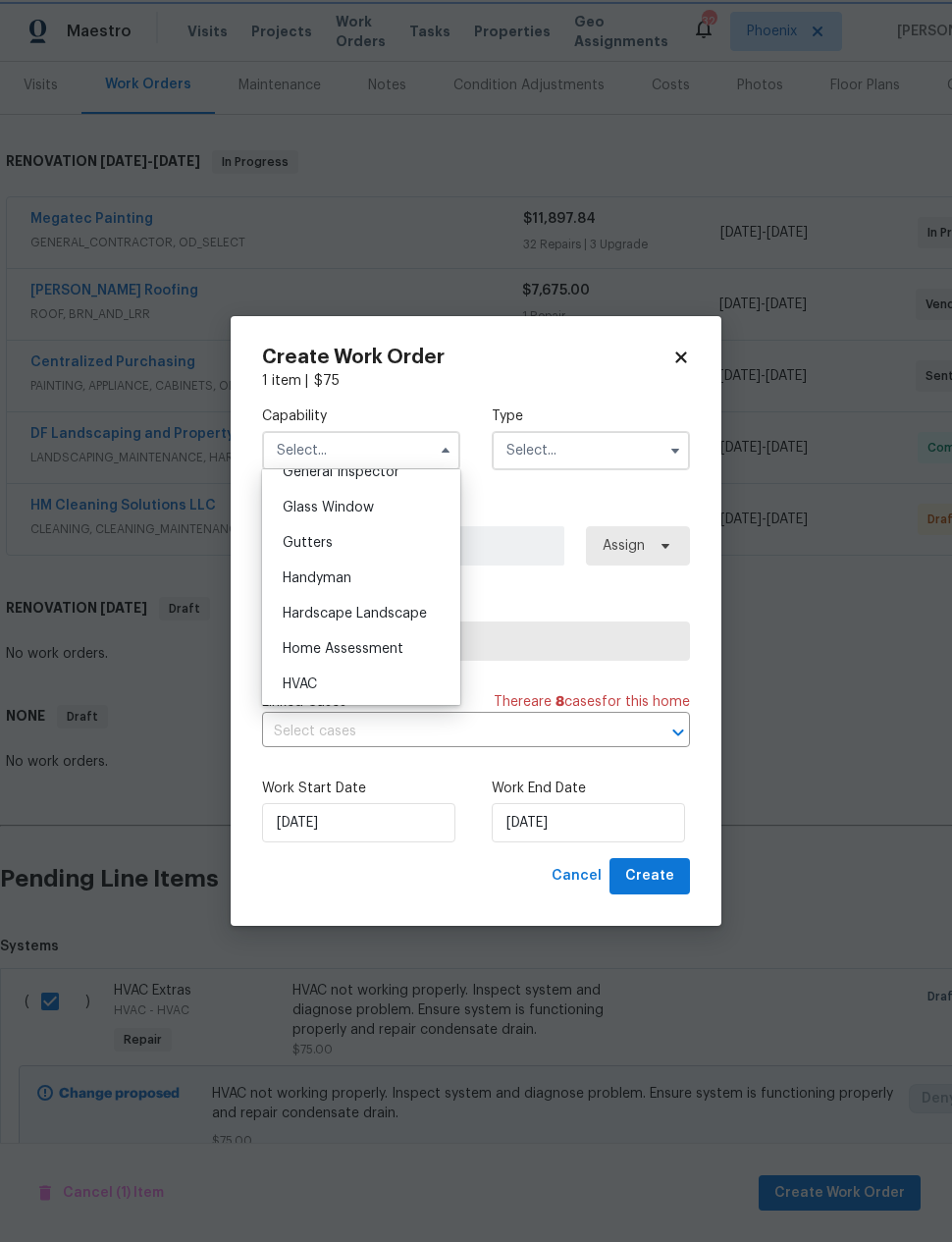 type on "HVAC" 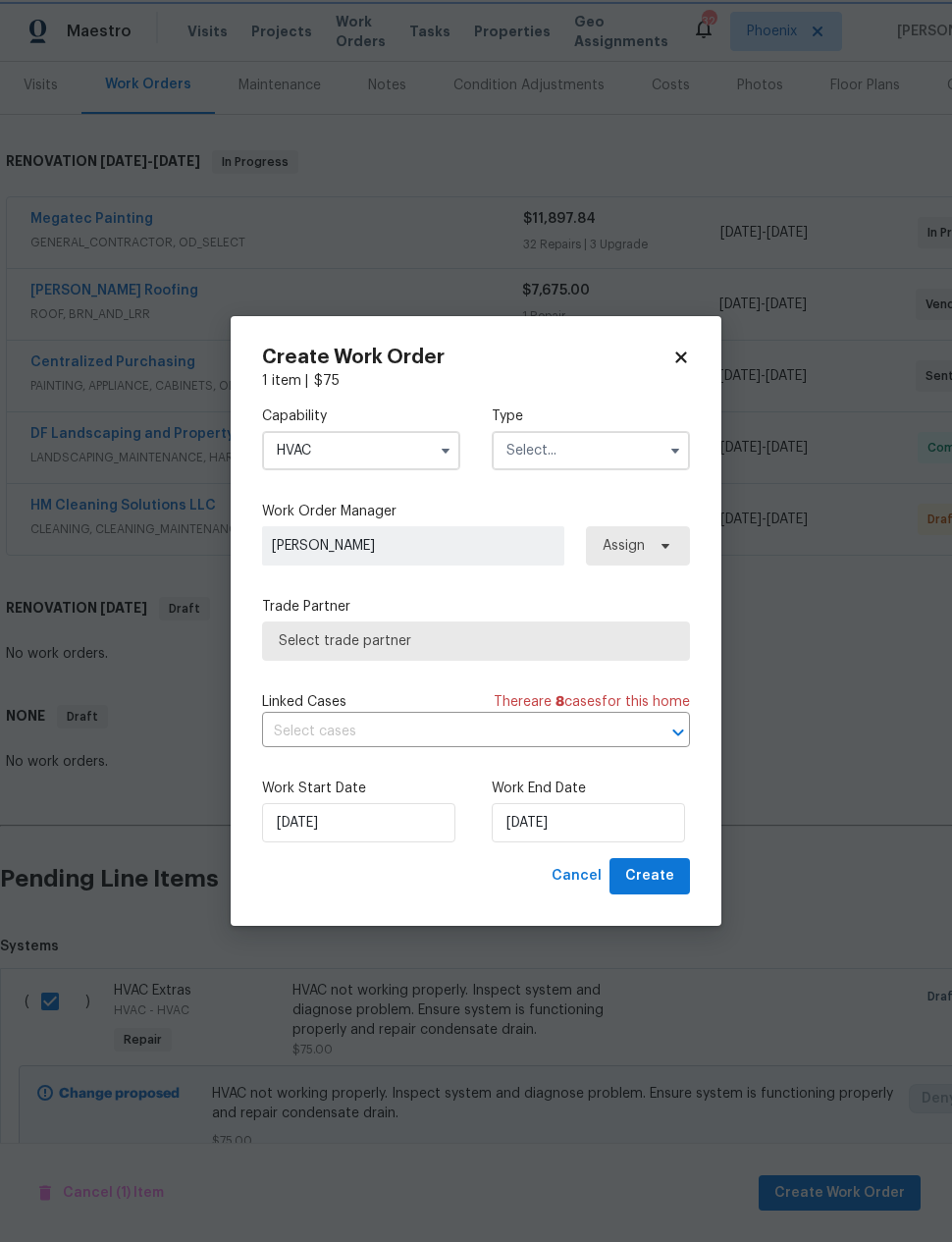 scroll, scrollTop: 1031, scrollLeft: 0, axis: vertical 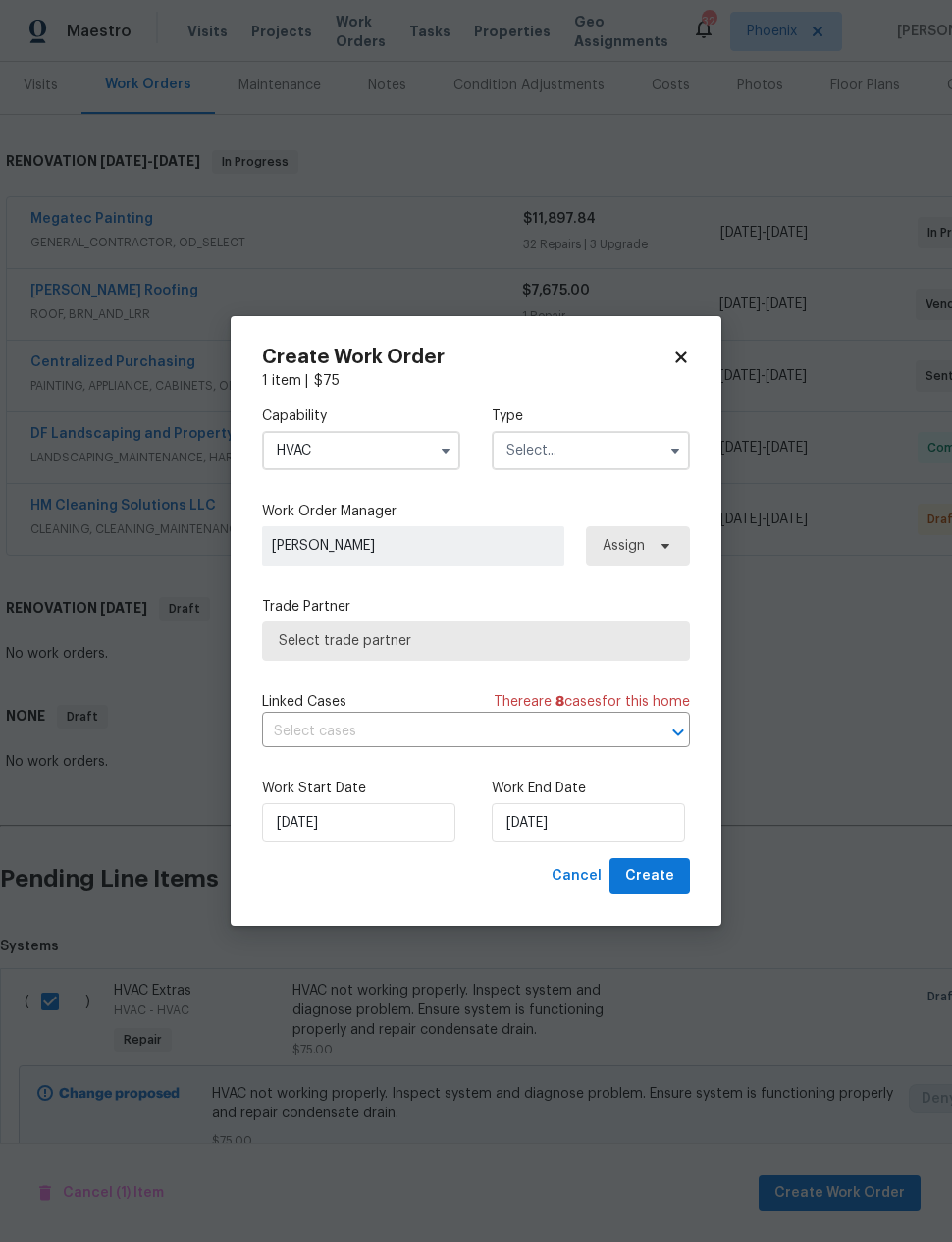 click at bounding box center [591, 451] 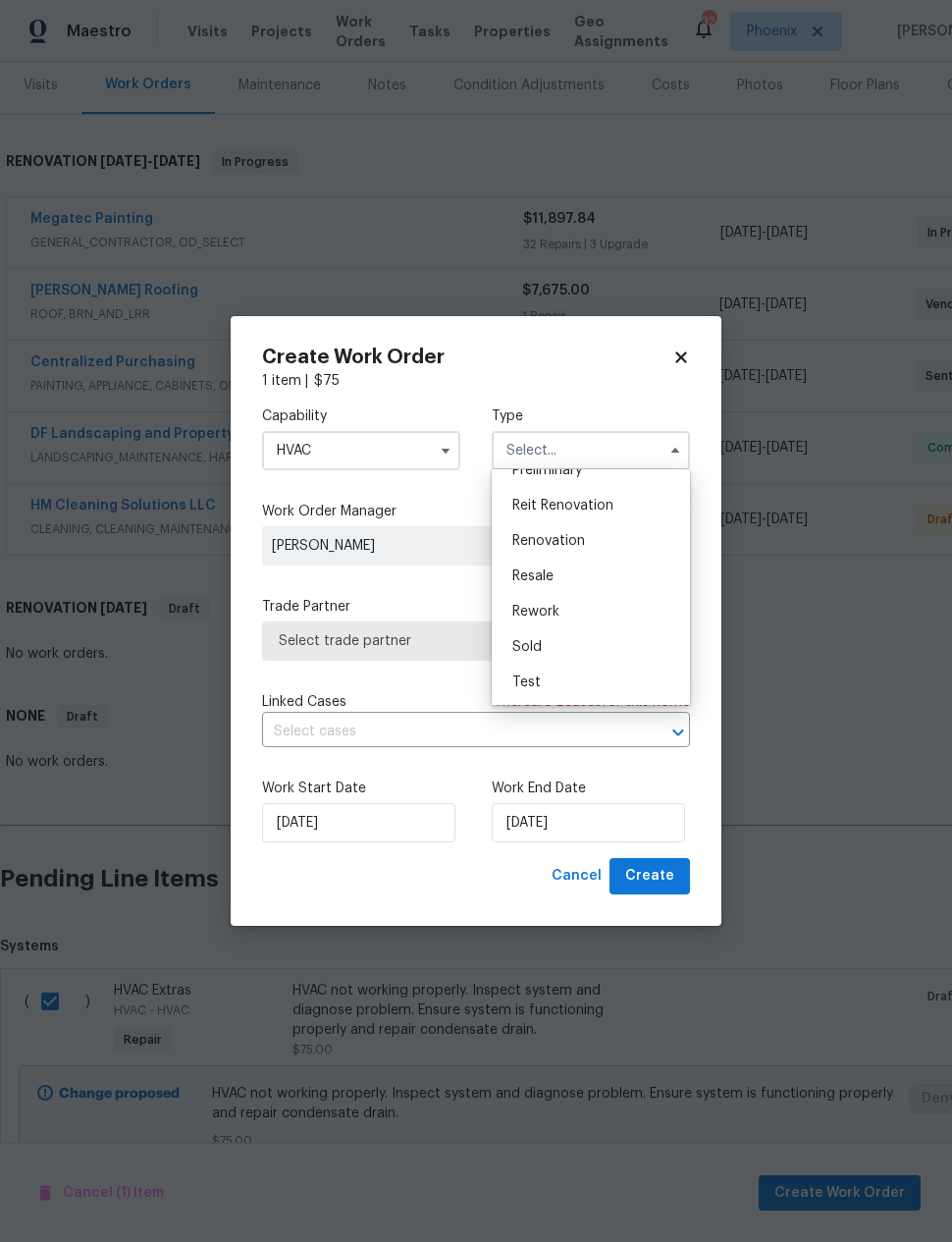 scroll, scrollTop: 446, scrollLeft: 0, axis: vertical 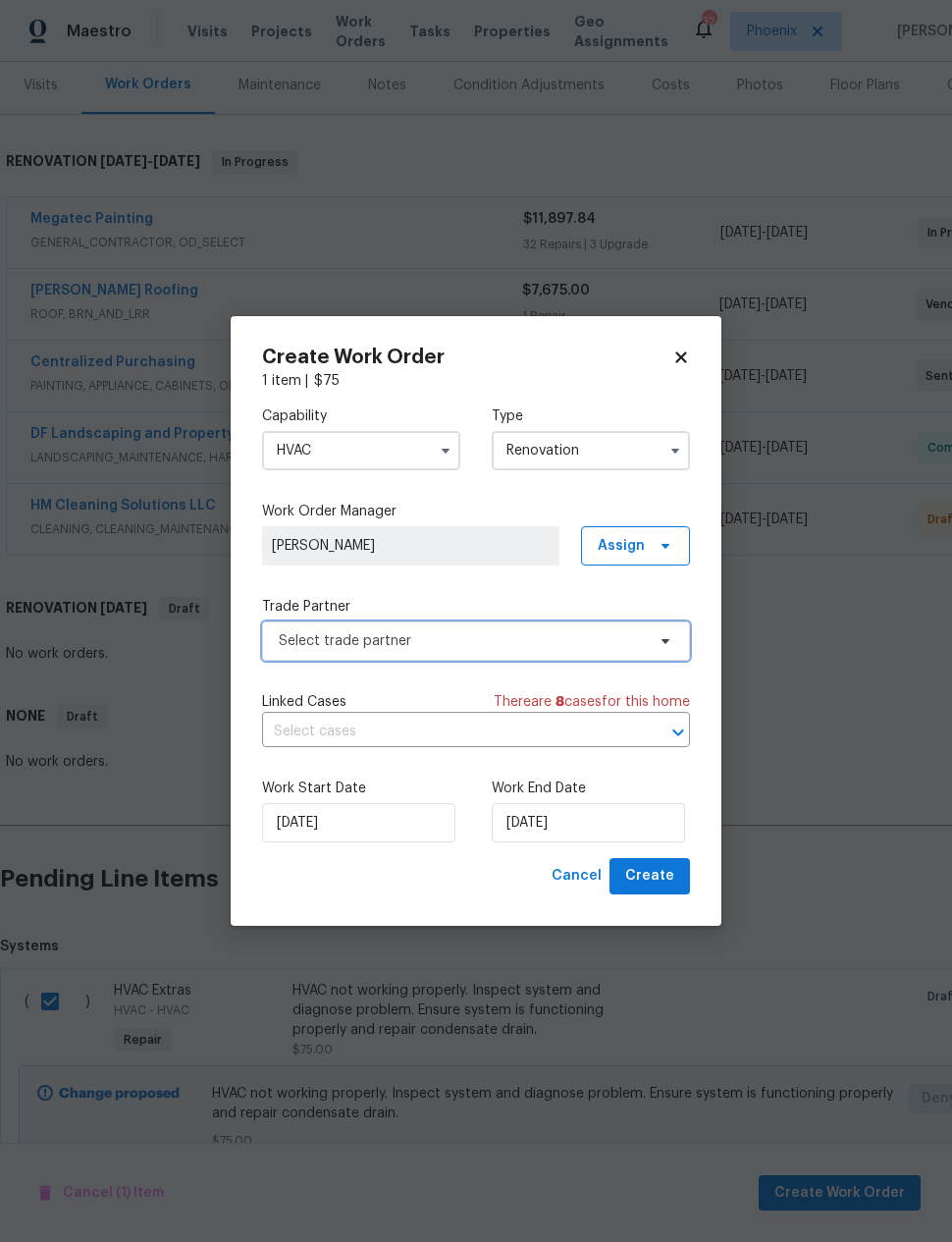 click on "Select trade partner" at bounding box center (461, 641) 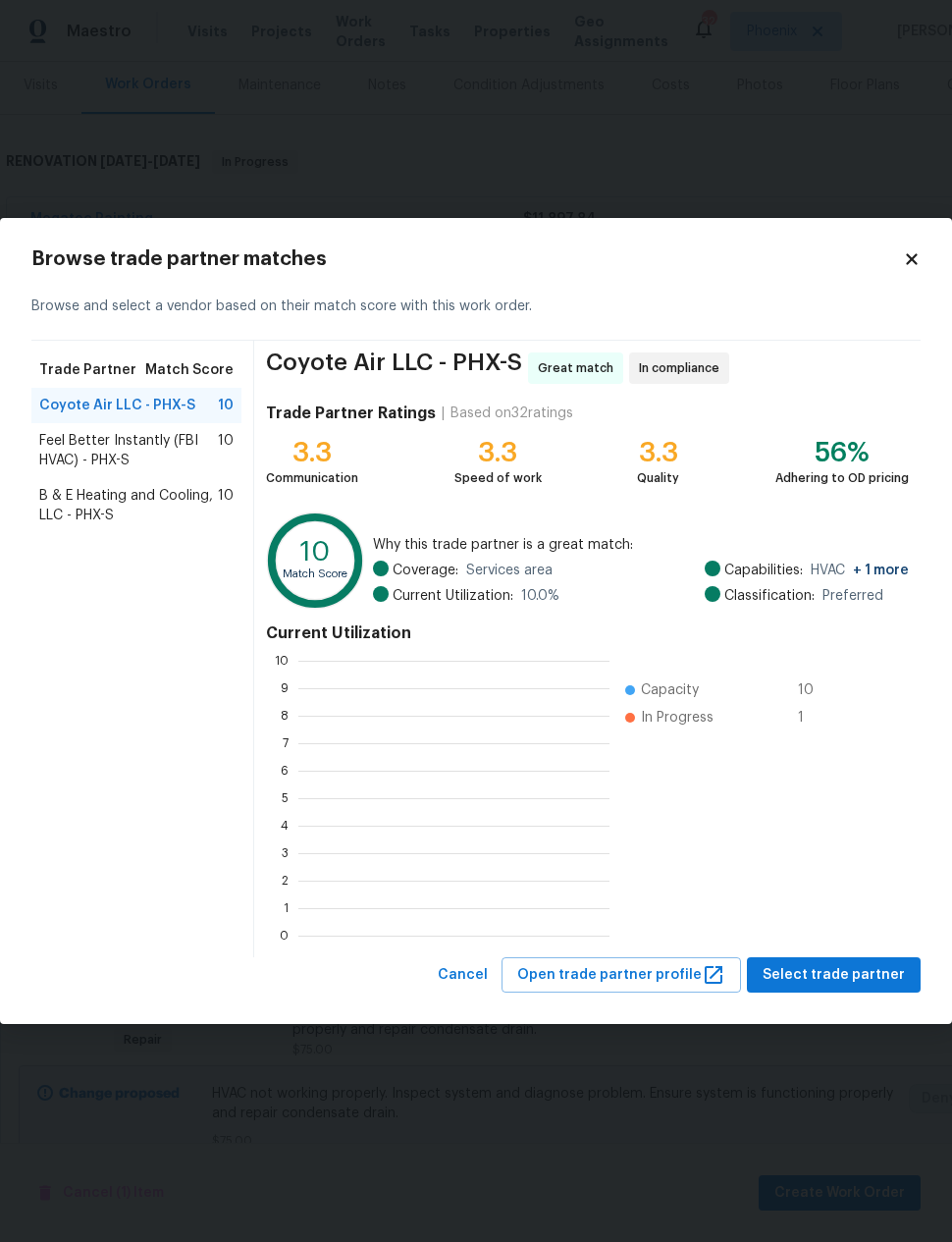 scroll, scrollTop: 2, scrollLeft: 2, axis: both 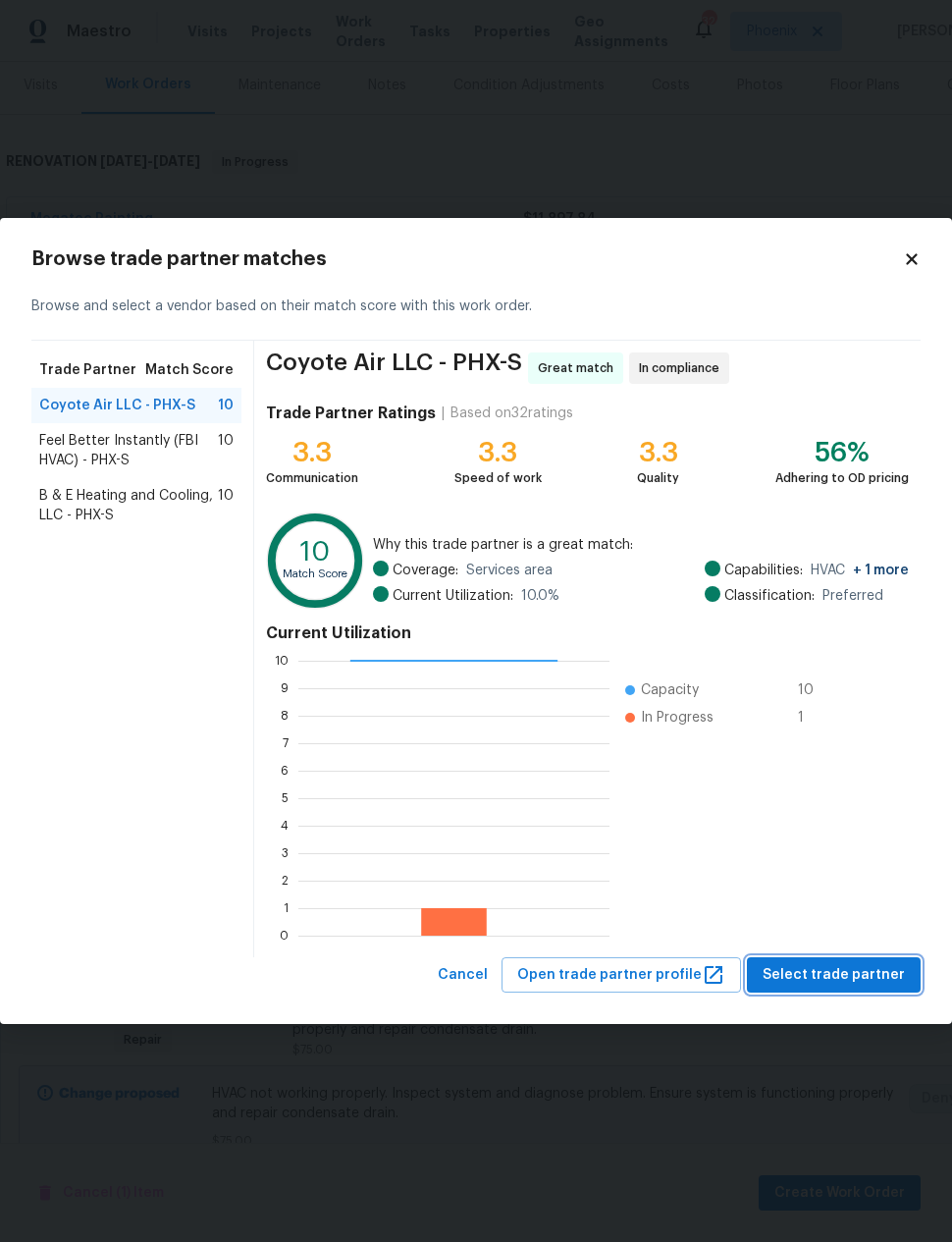 click on "Select trade partner" at bounding box center [833, 975] 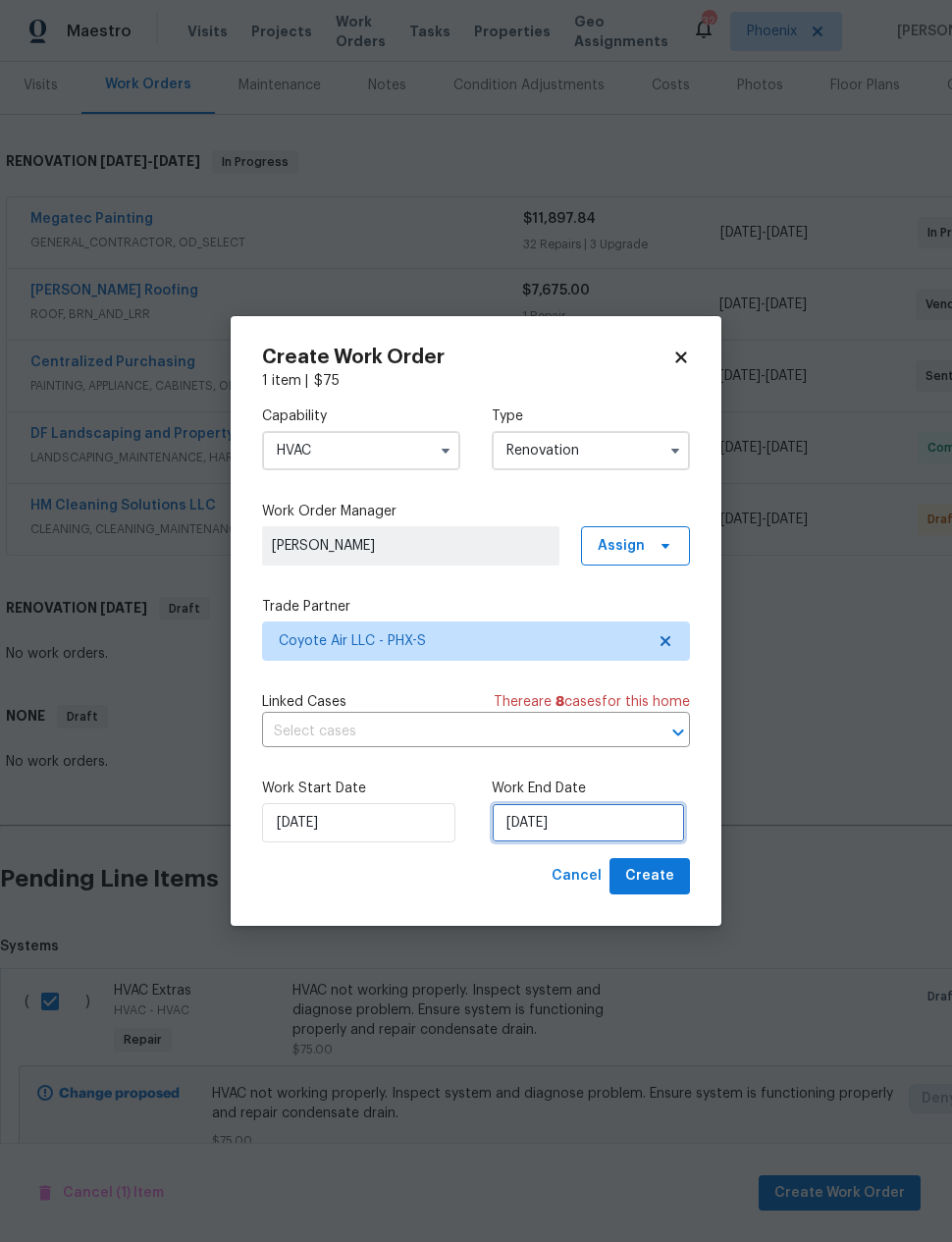 click on "7/30/2025" at bounding box center (588, 823) 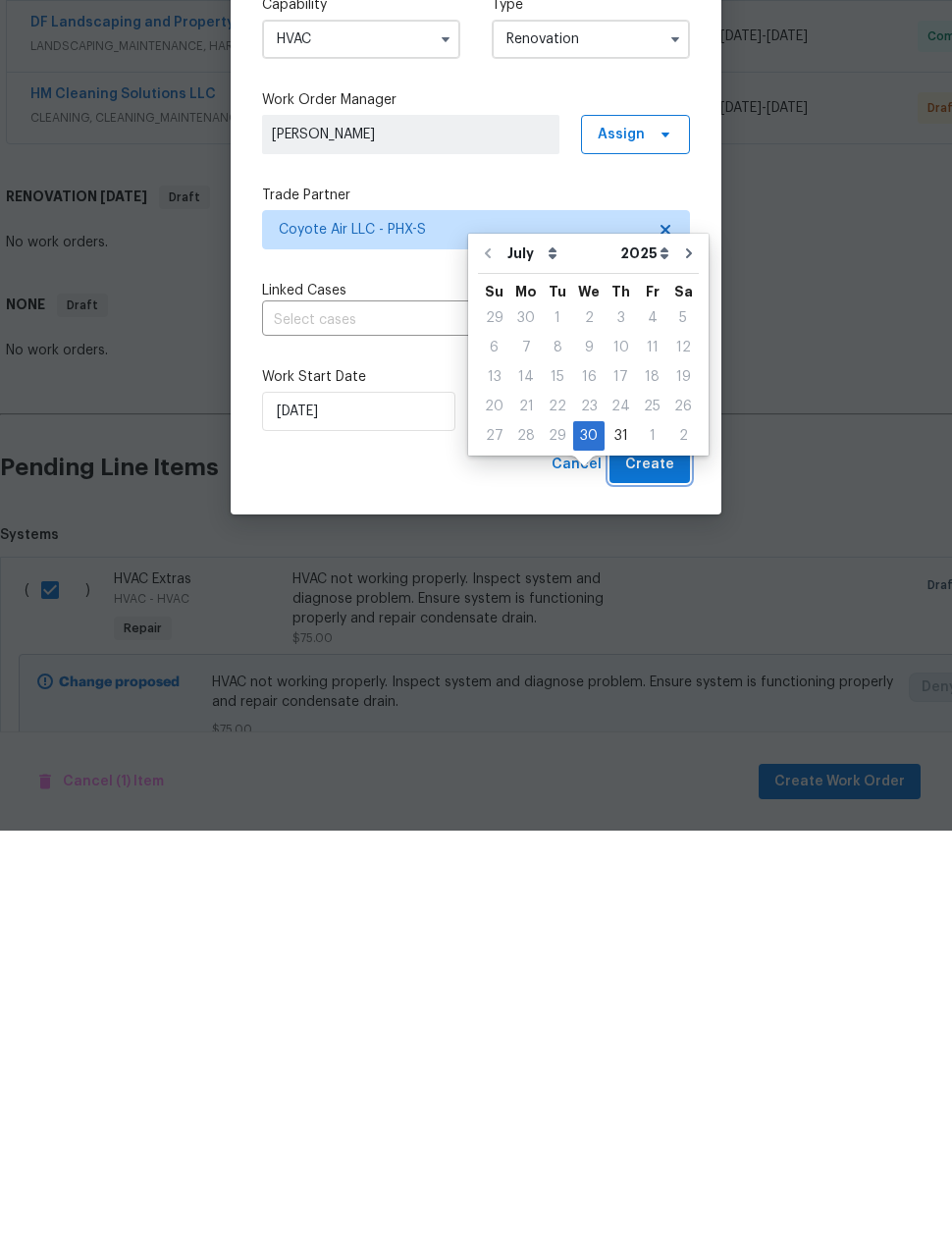 click on "Create" at bounding box center [650, 876] 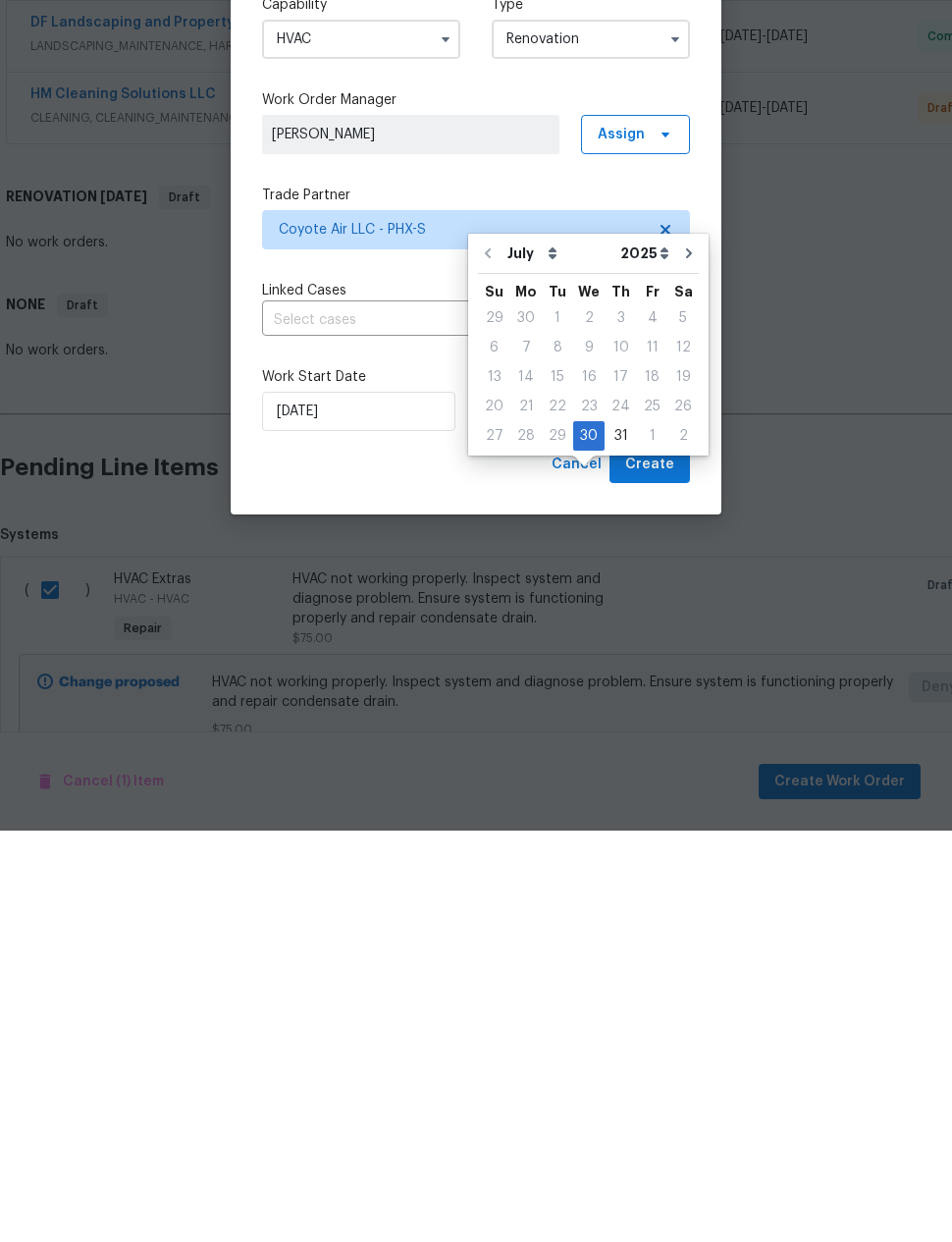 scroll, scrollTop: 79, scrollLeft: 0, axis: vertical 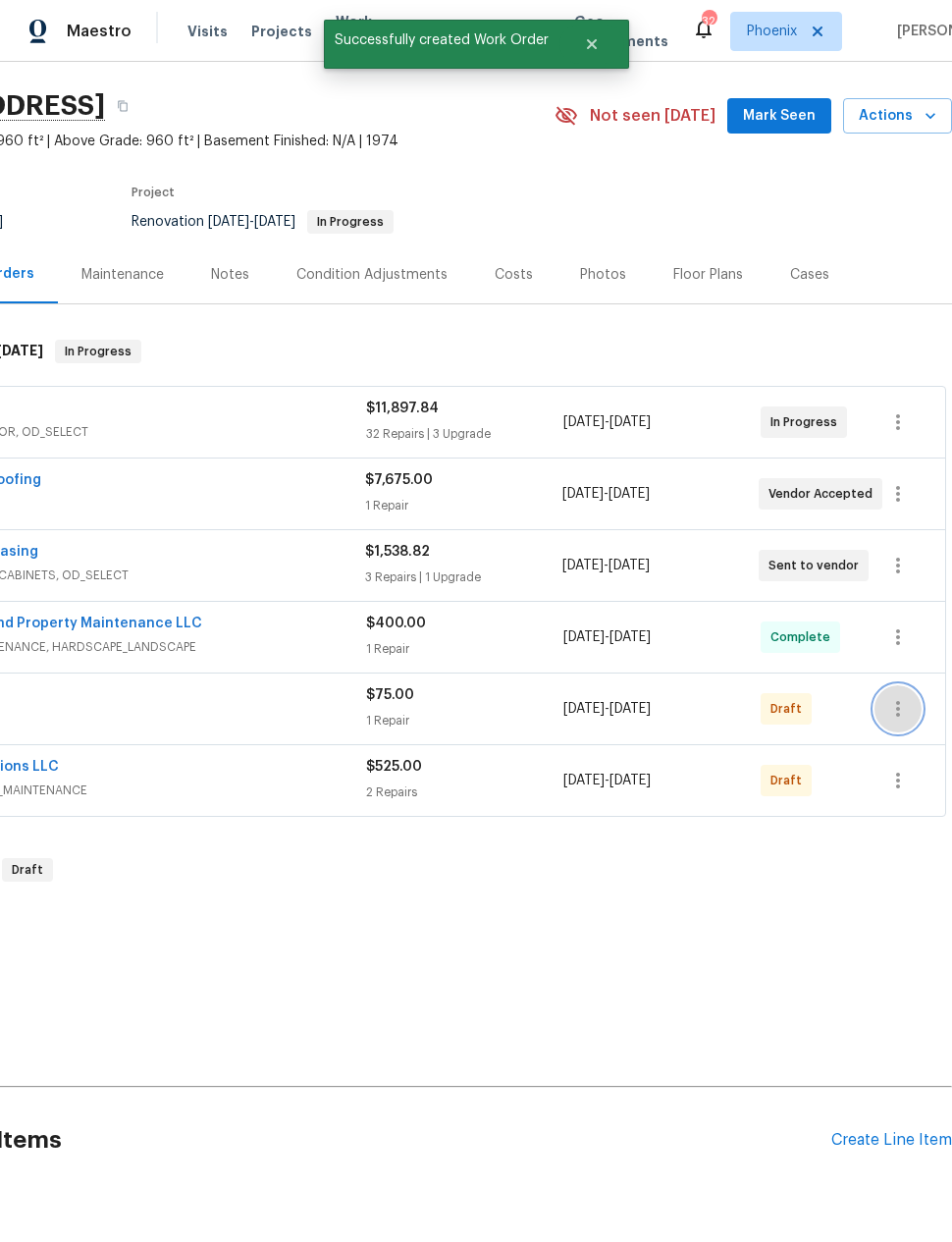 click 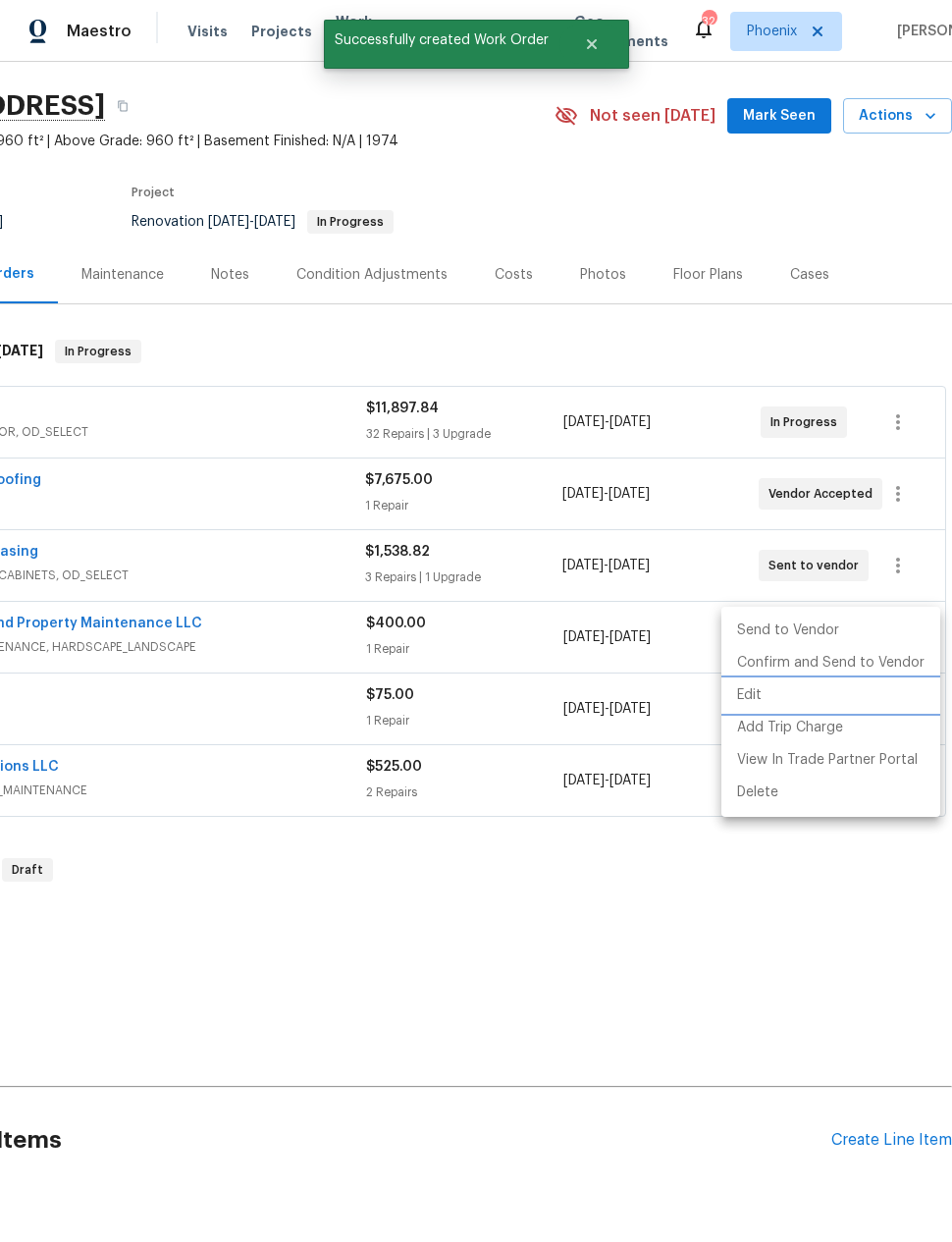 click on "Edit" at bounding box center [830, 695] 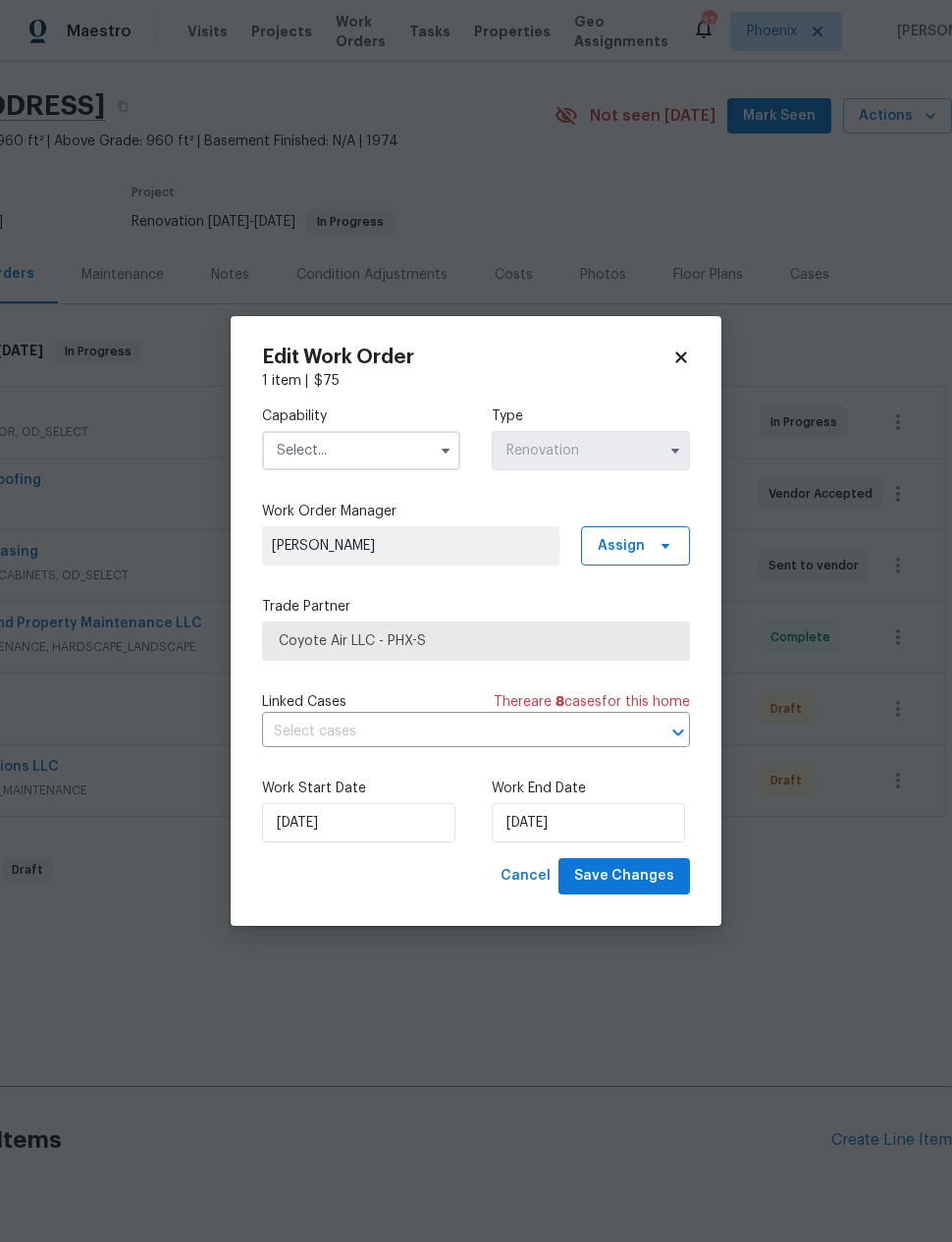 click at bounding box center [361, 451] 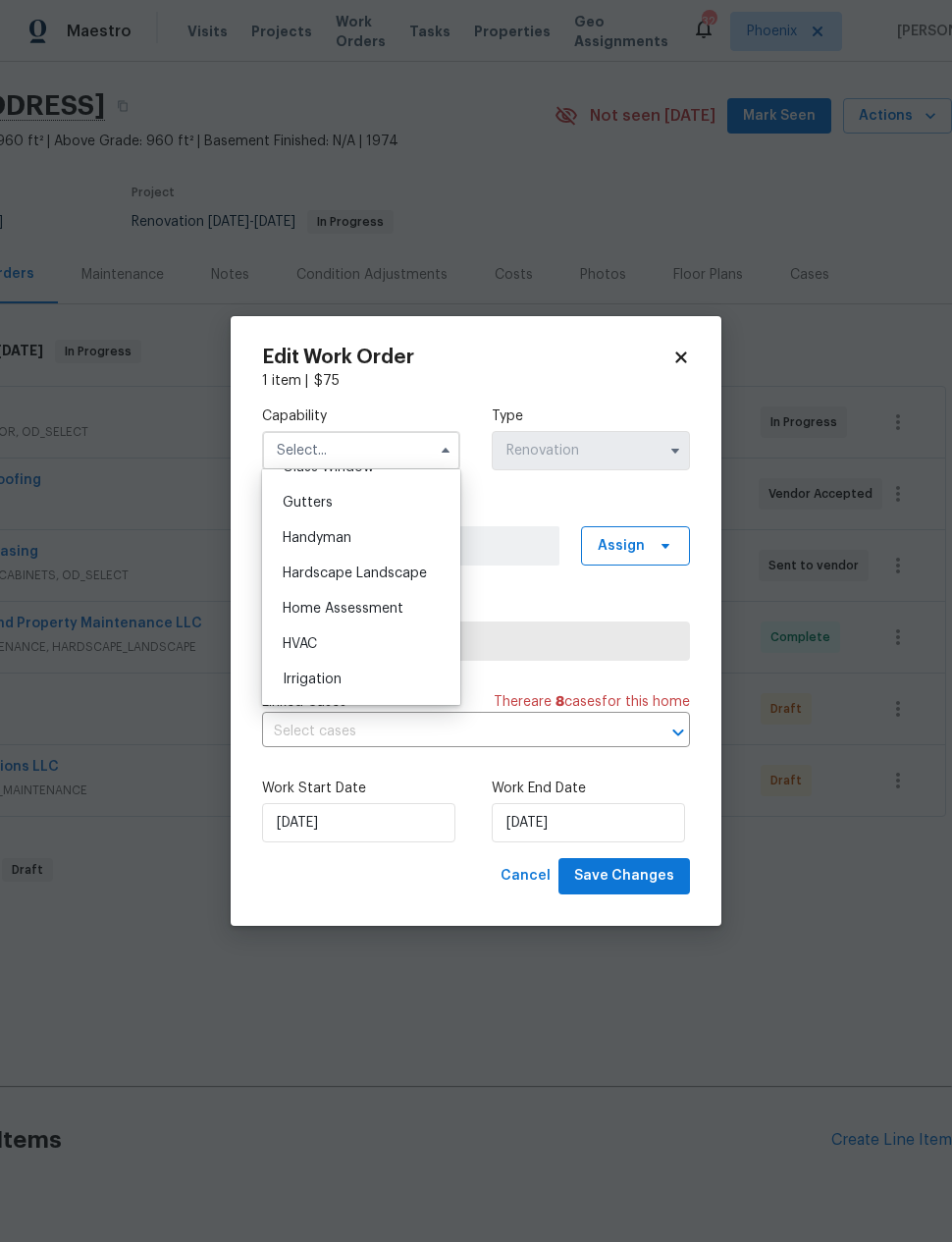 scroll, scrollTop: 1074, scrollLeft: 0, axis: vertical 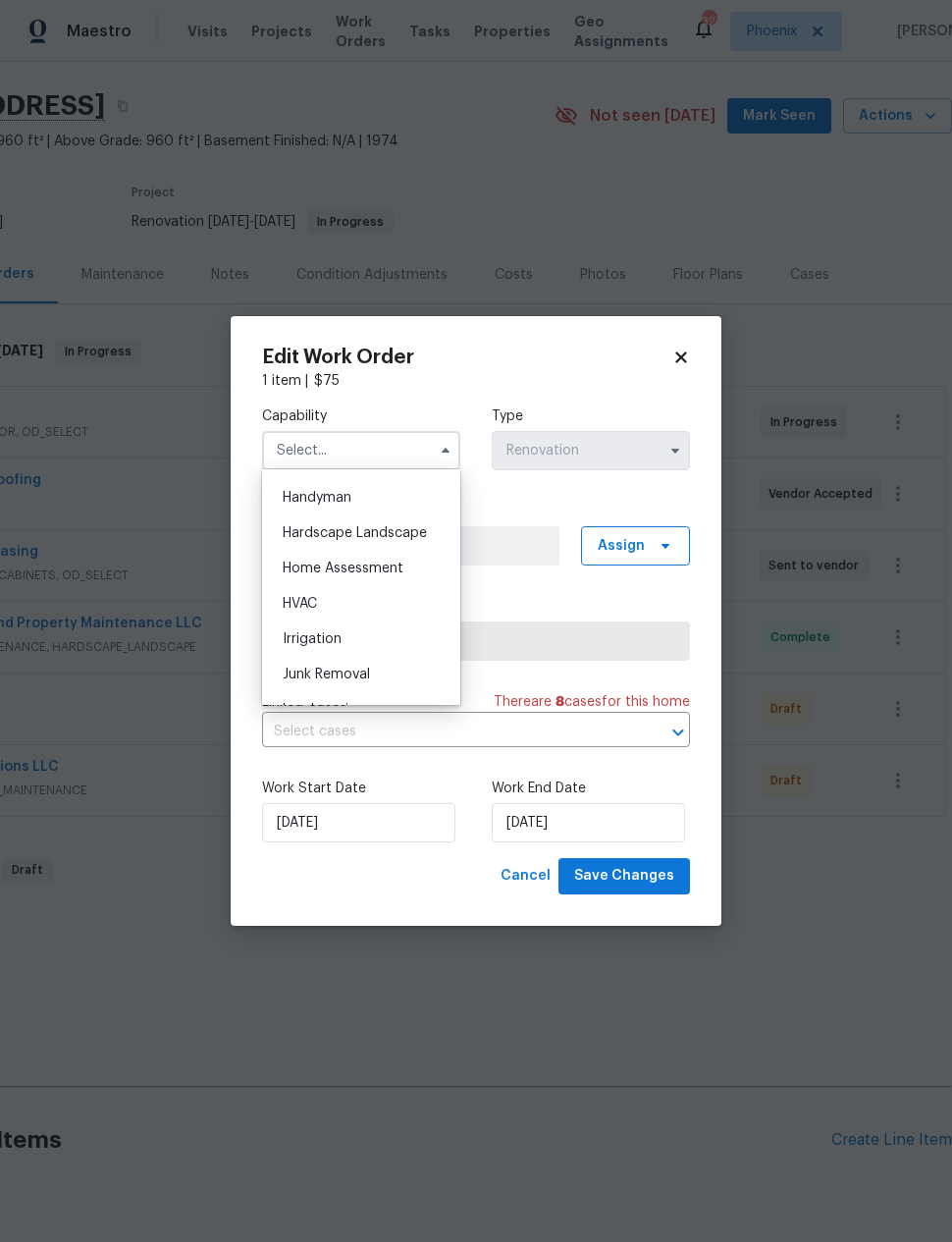 click on "HVAC" at bounding box center [361, 604] 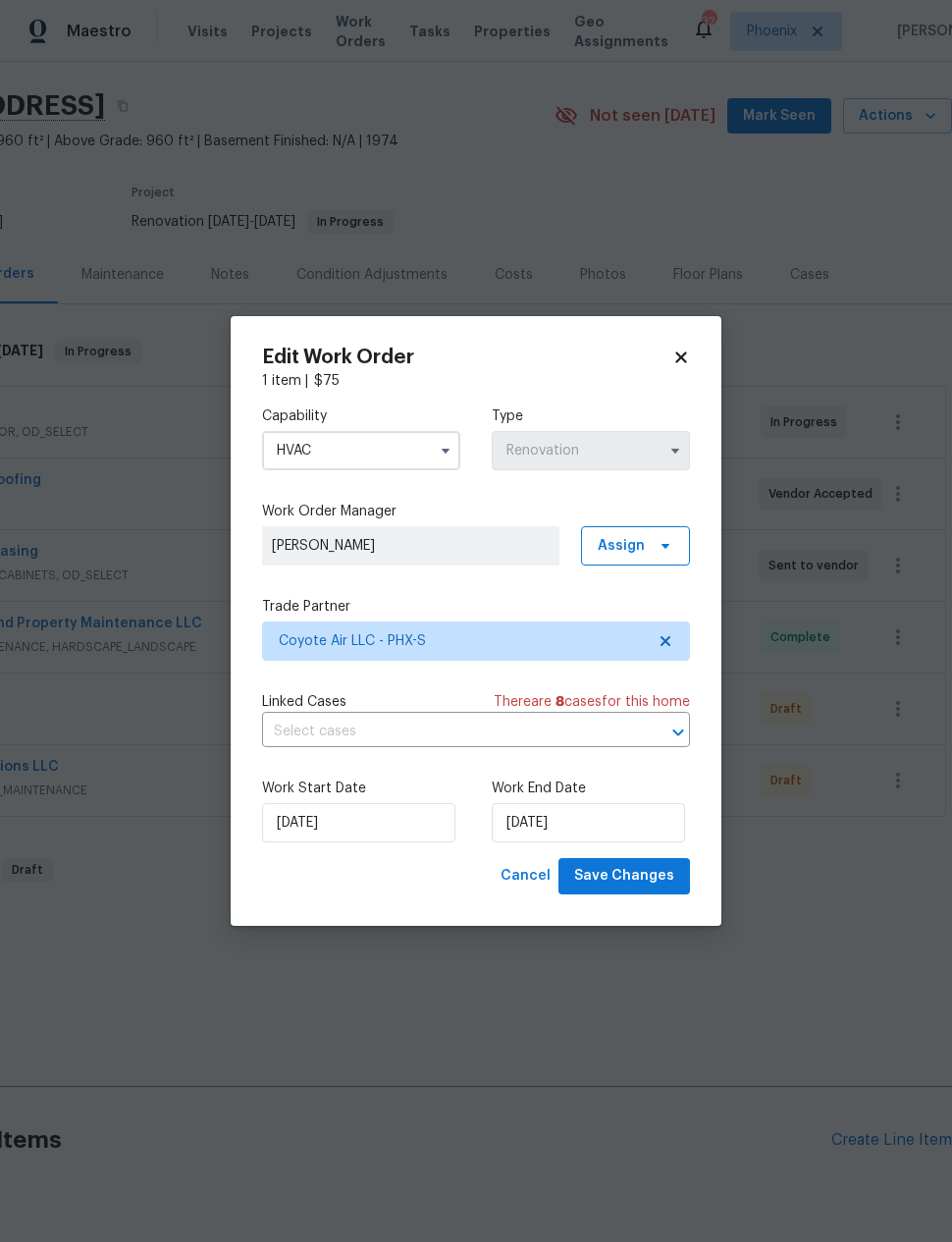 type on "HVAC" 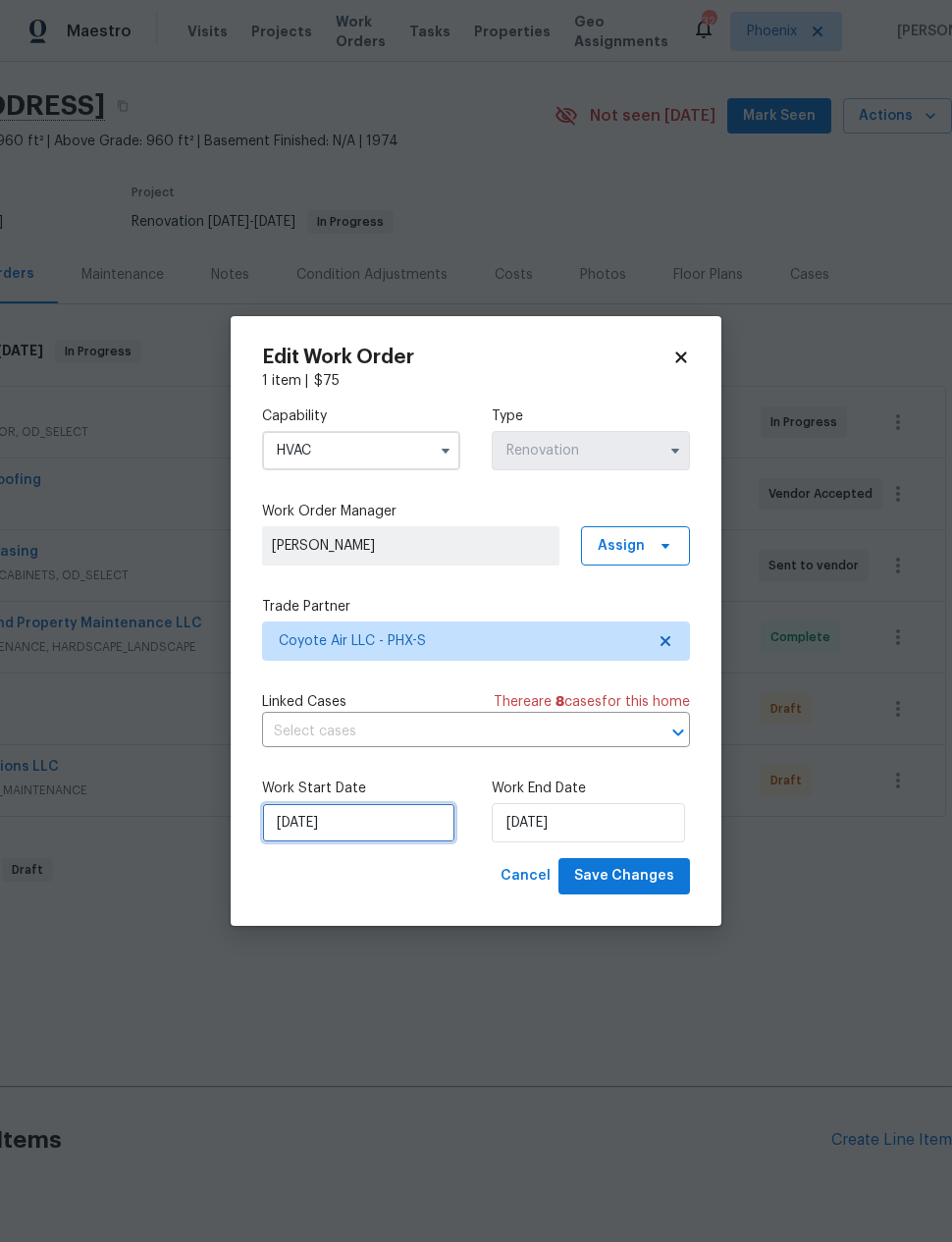 click on "7/30/2025" at bounding box center [358, 823] 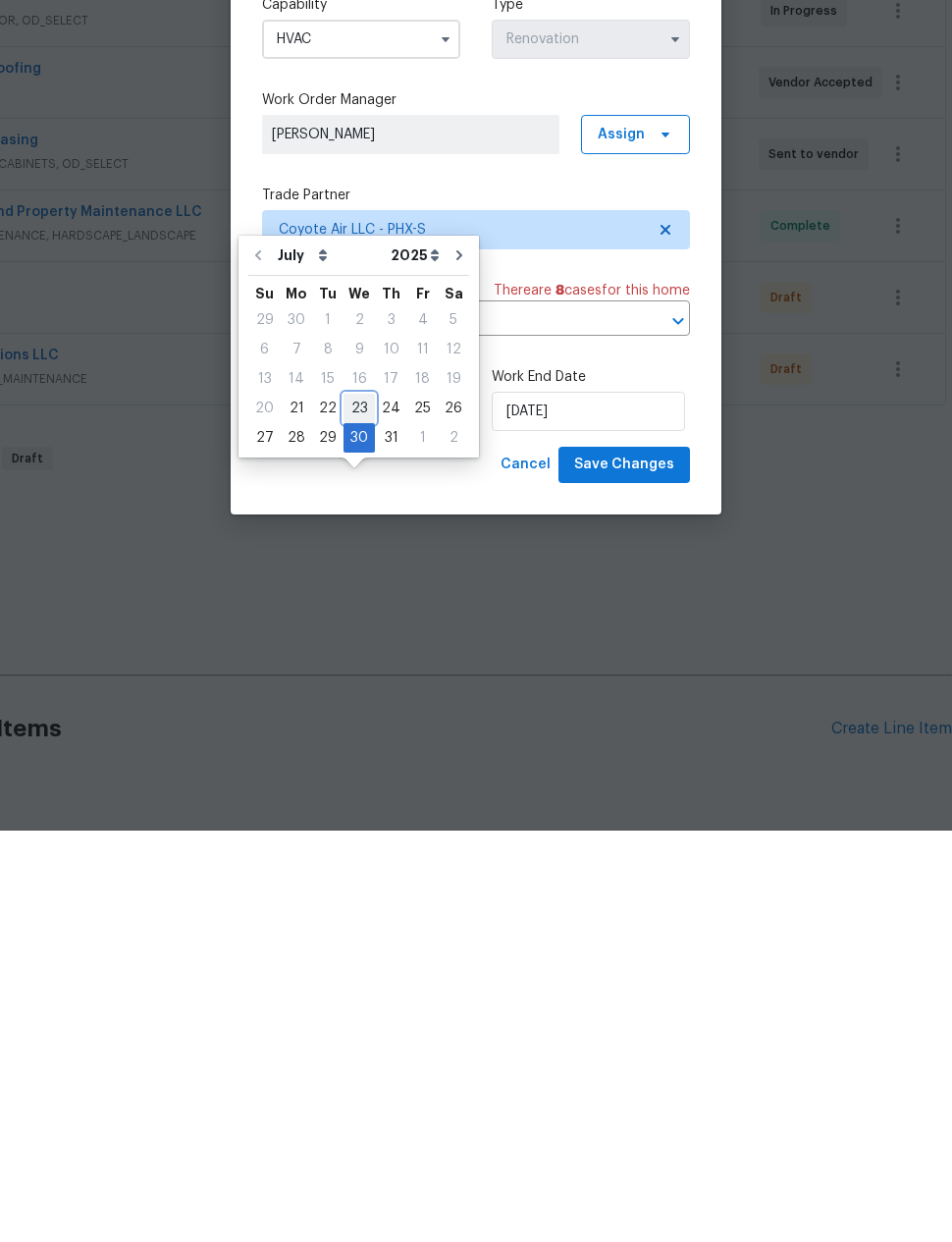 click on "23" at bounding box center [359, 820] 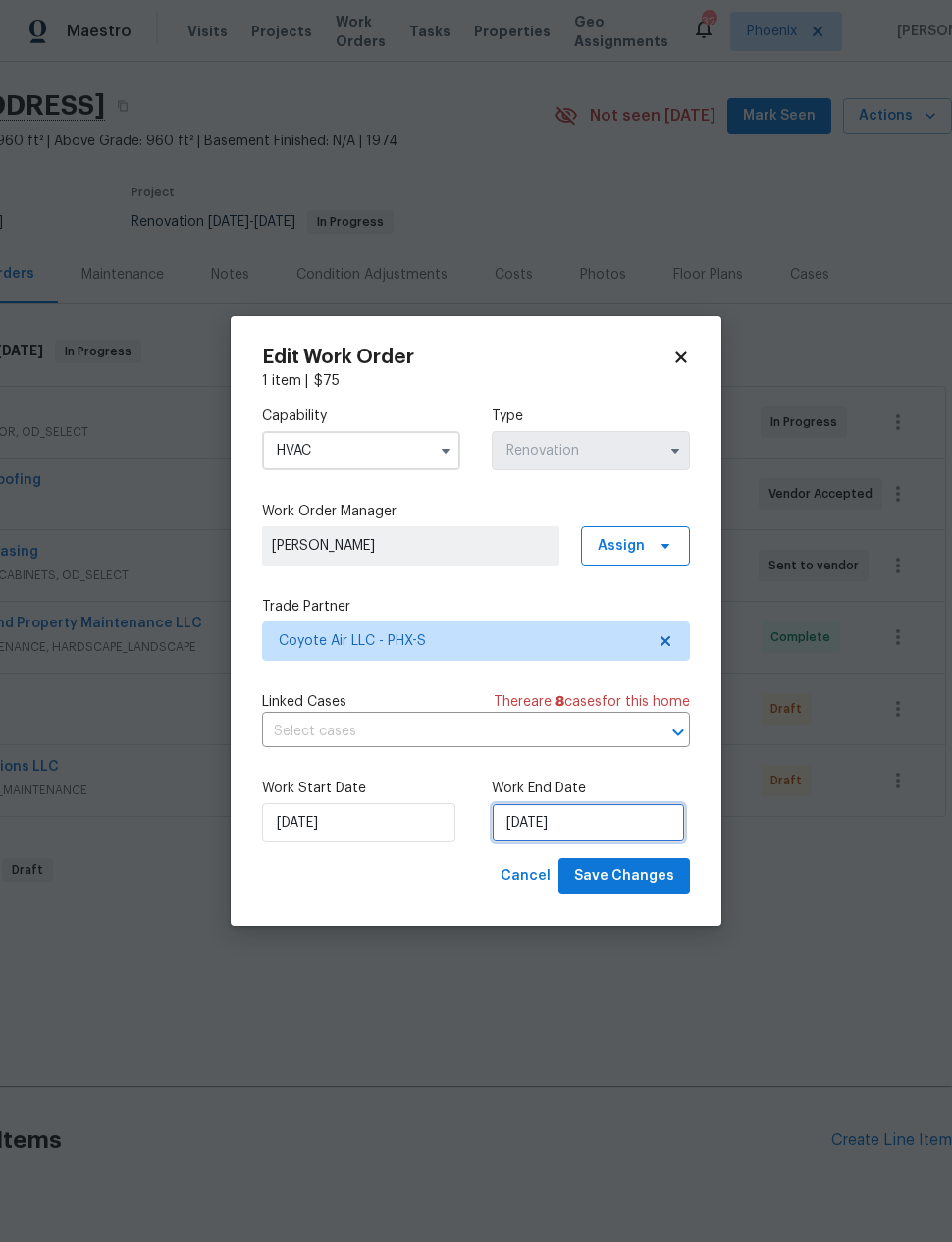click on "7/30/2025" at bounding box center (588, 823) 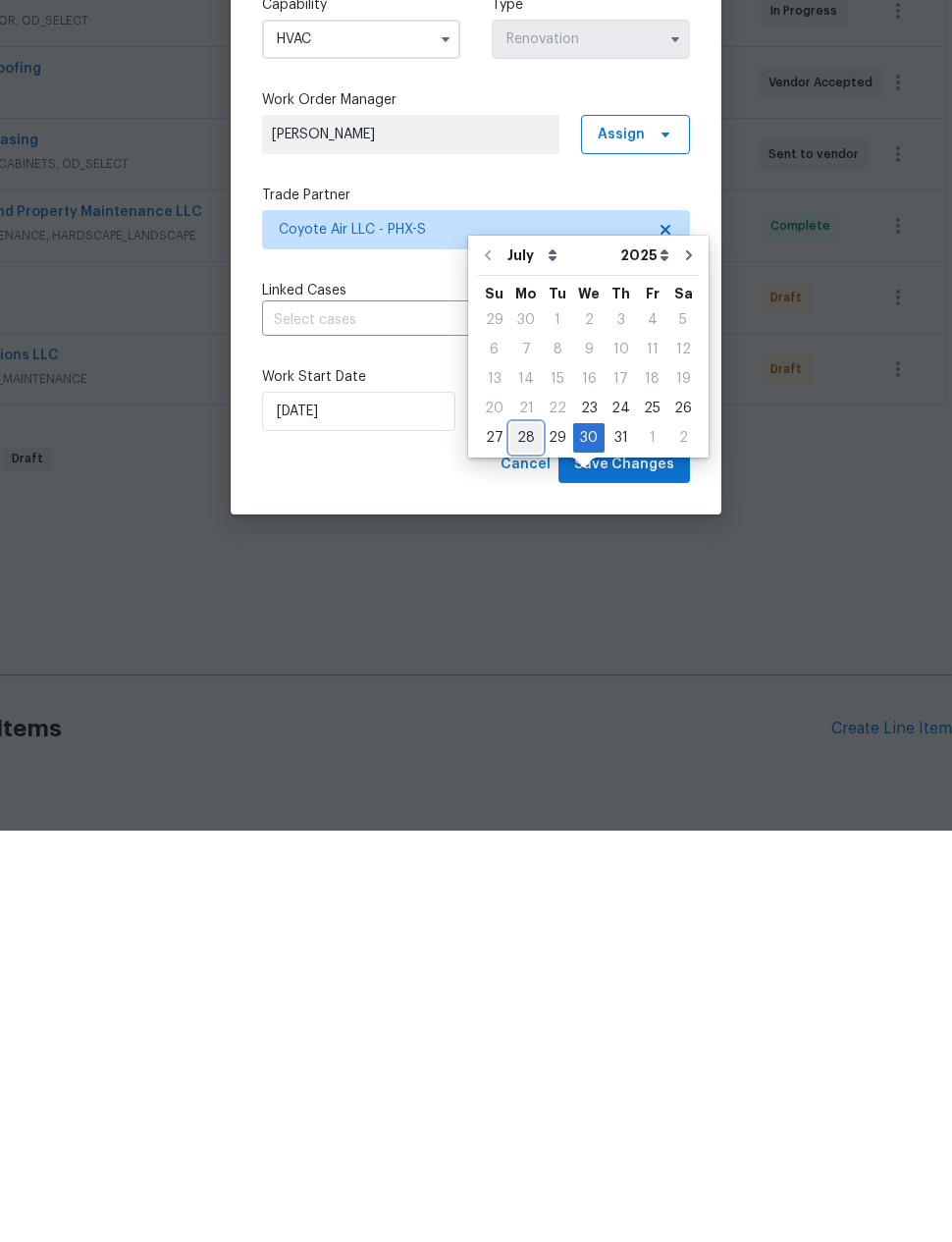 click on "28" at bounding box center [526, 849] 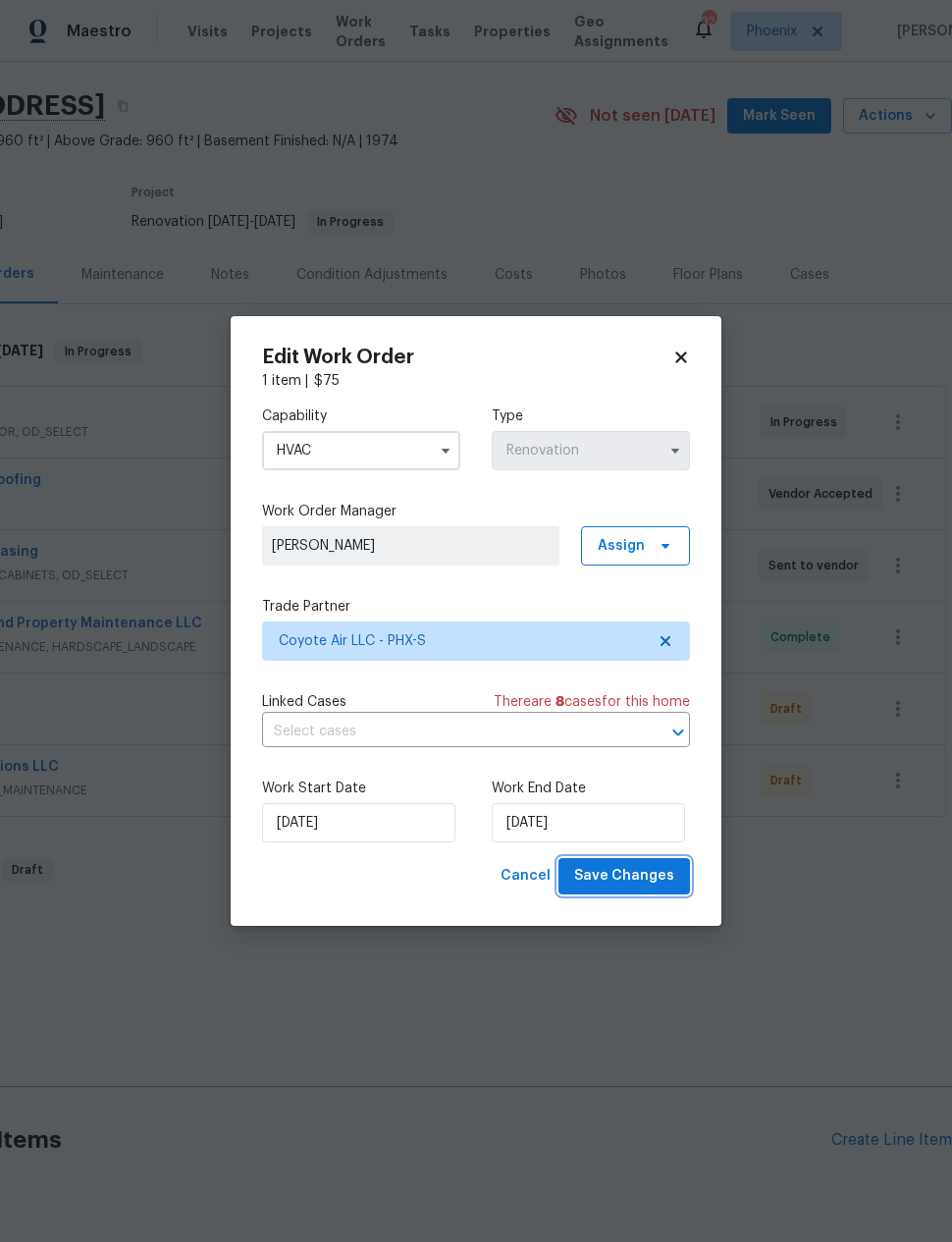 click on "Save Changes" at bounding box center (624, 876) 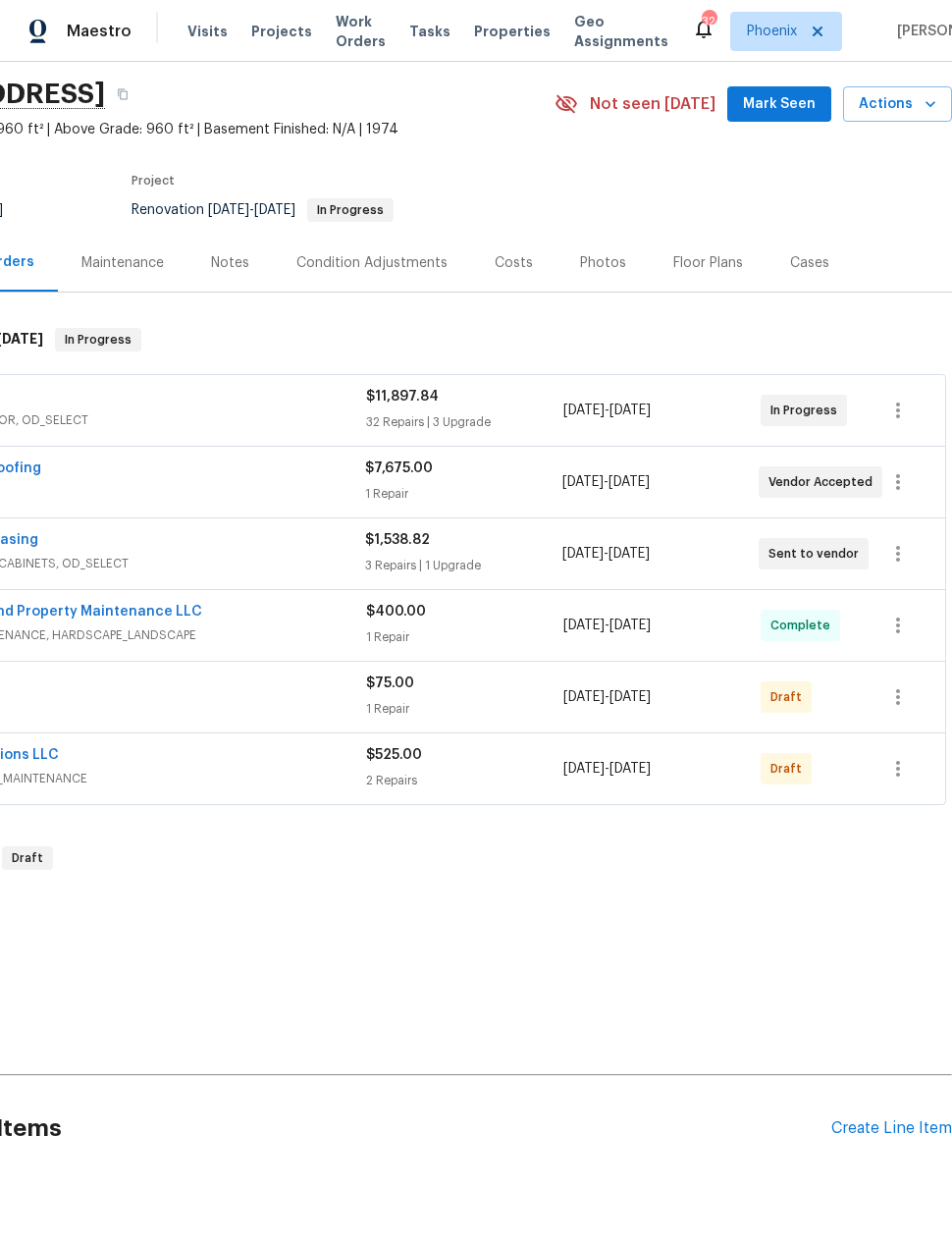 scroll, scrollTop: 64, scrollLeft: 157, axis: both 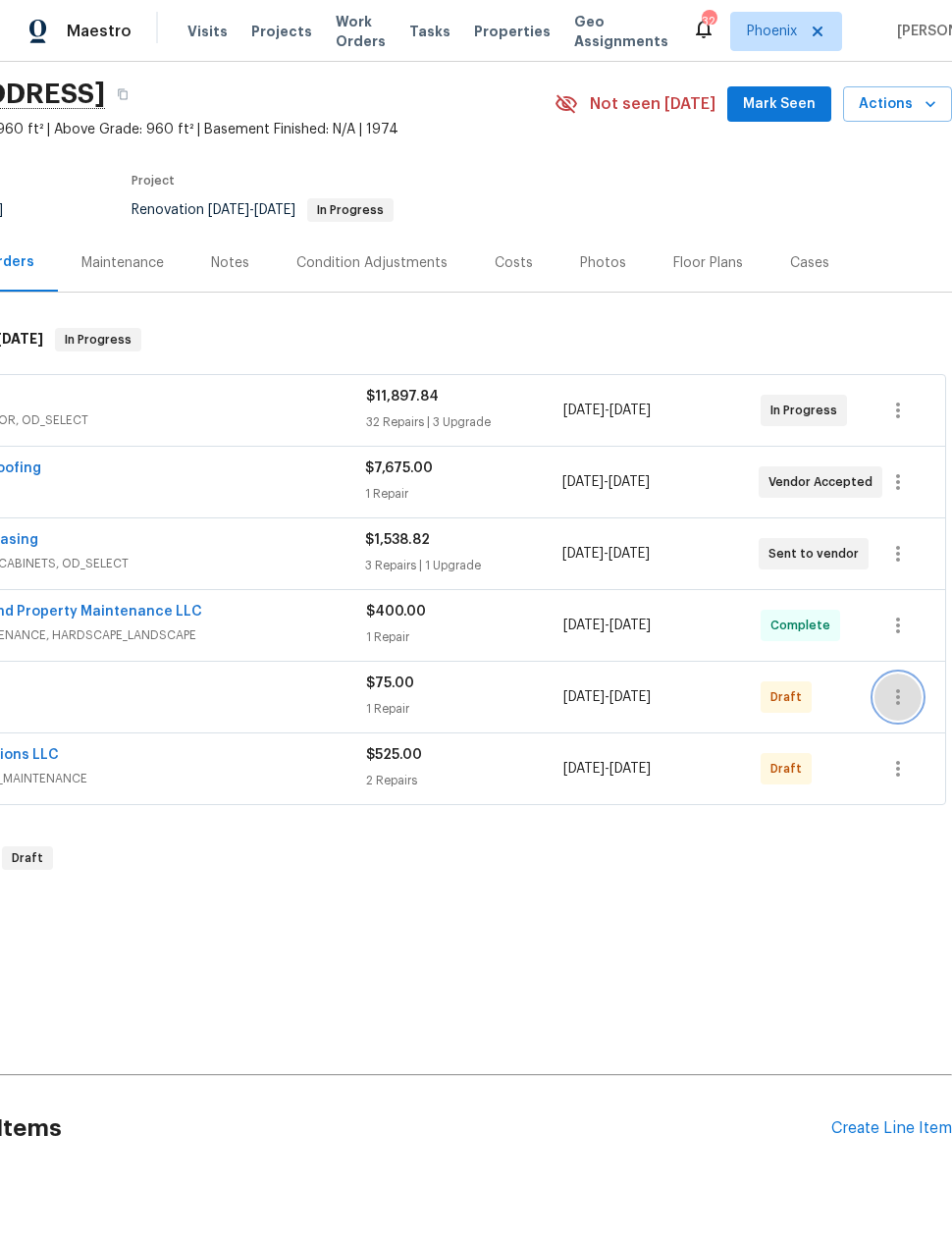 click 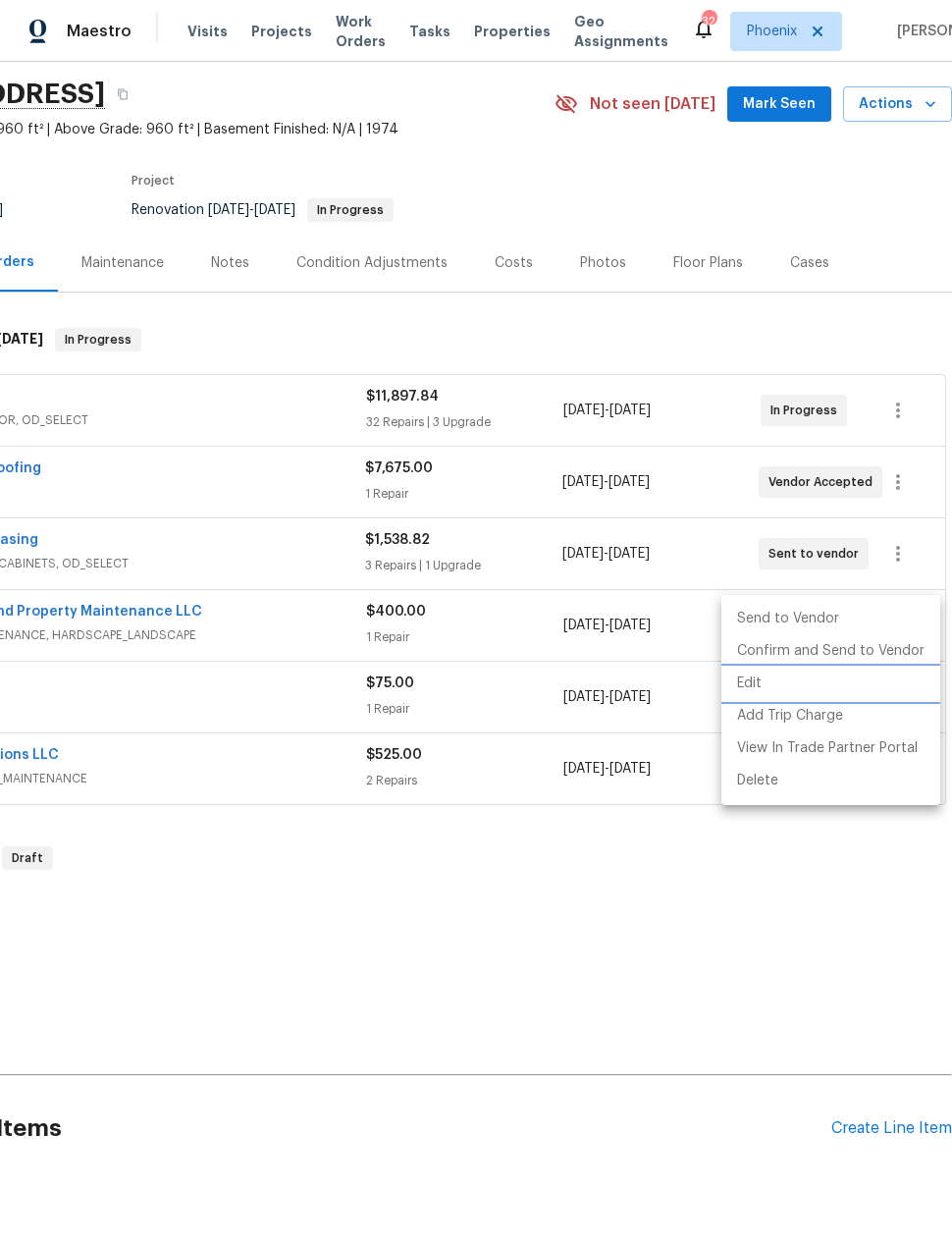 click on "Edit" at bounding box center [830, 683] 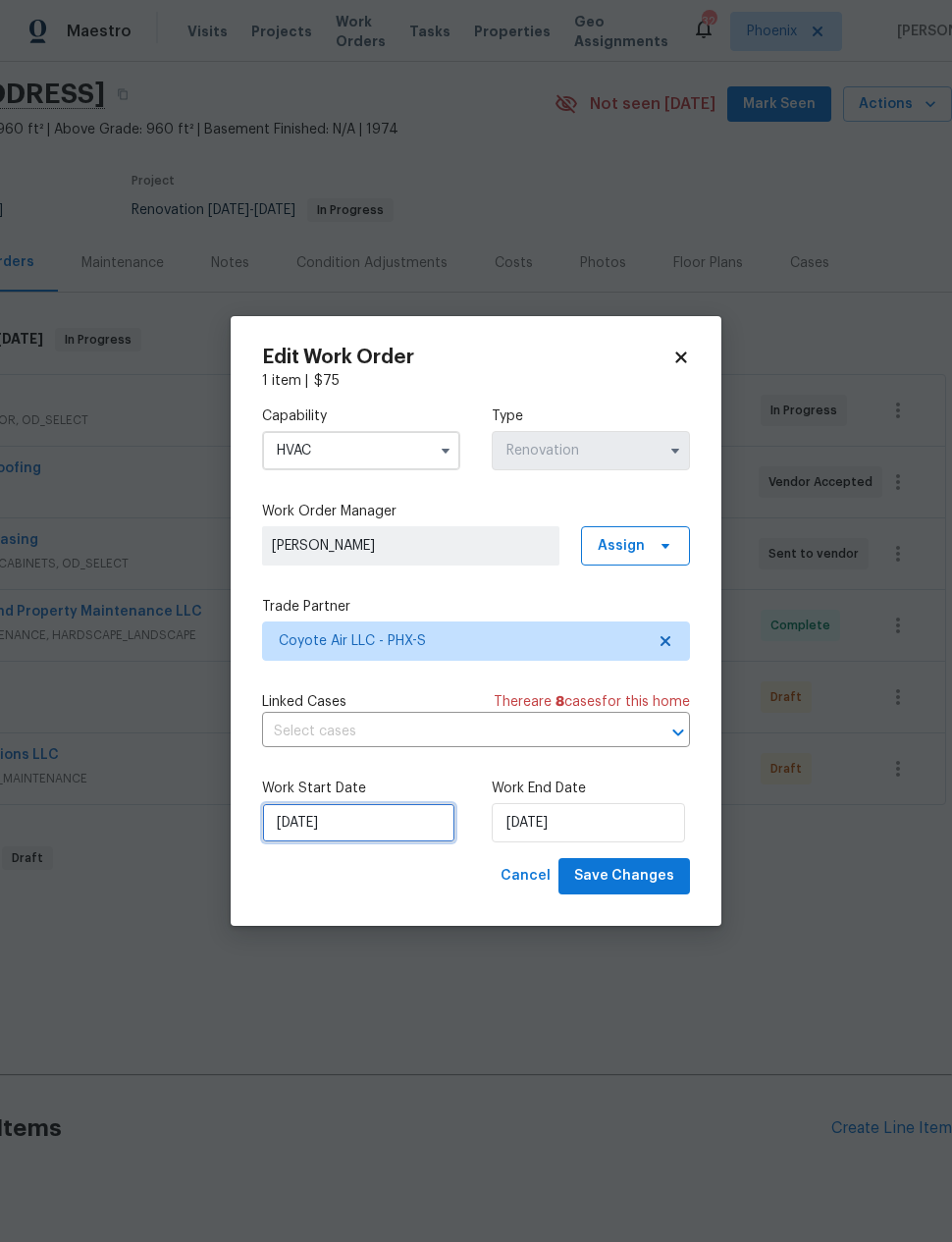 click on "7/23/2025" at bounding box center [358, 823] 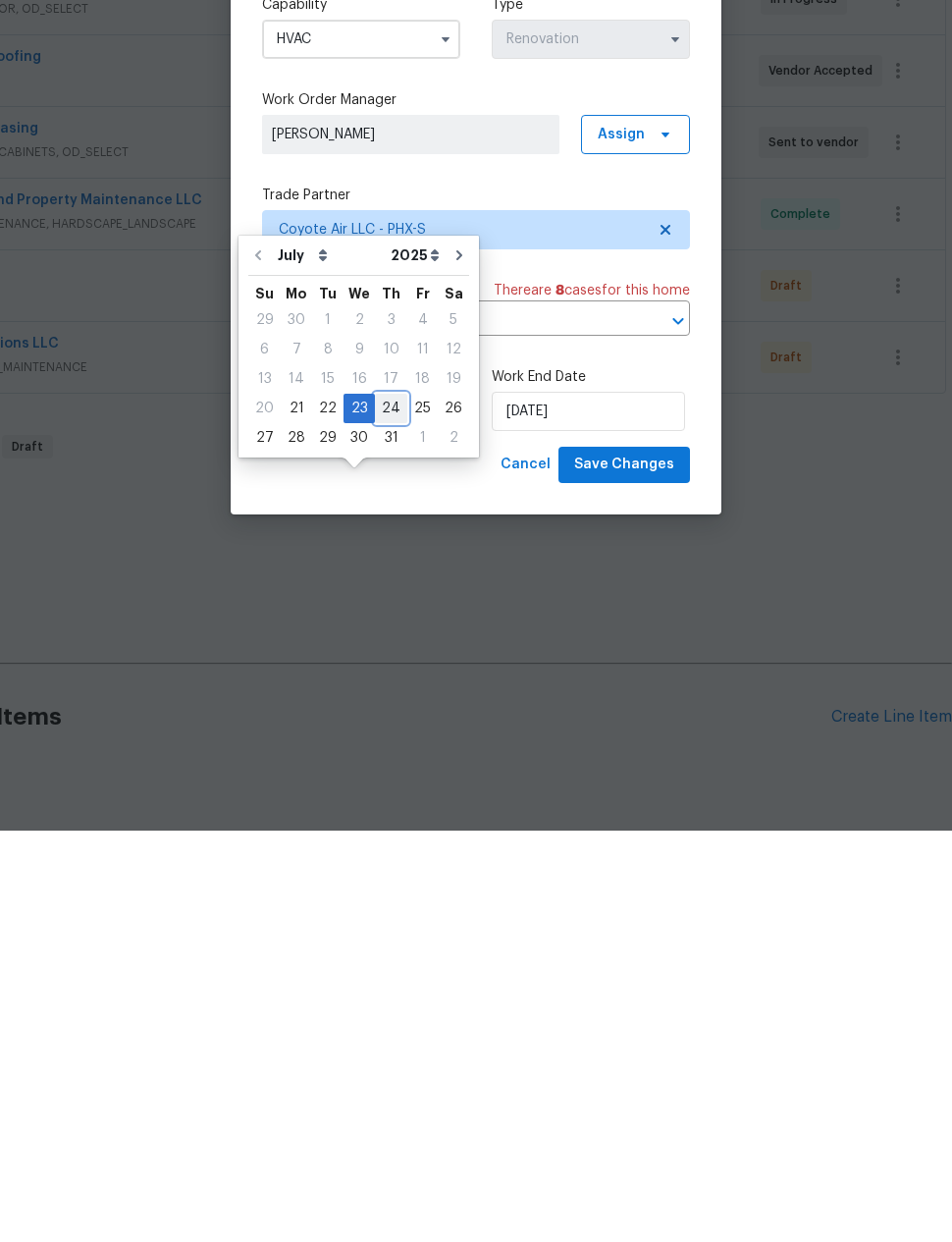 click on "24" at bounding box center [391, 820] 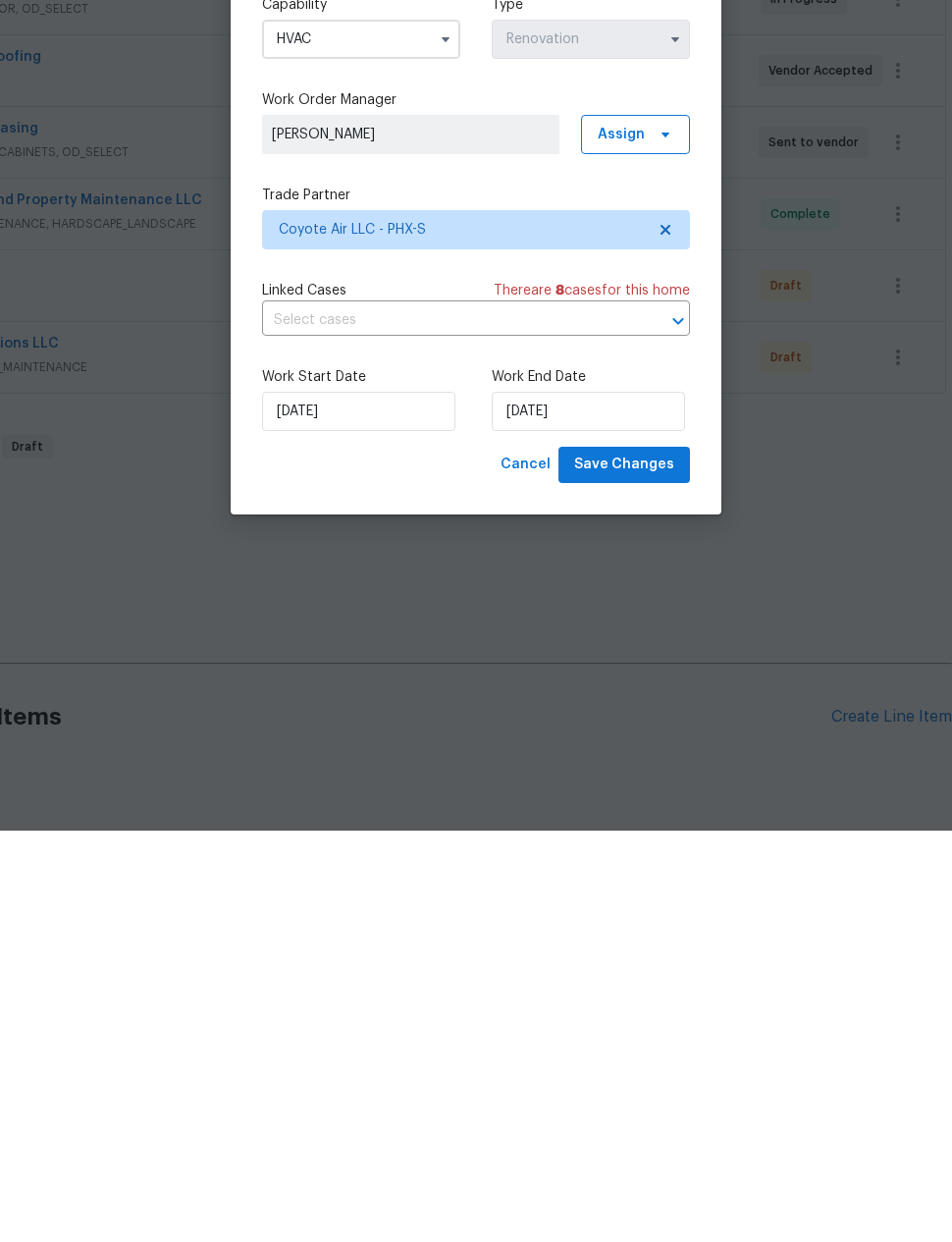 type on "7/24/2025" 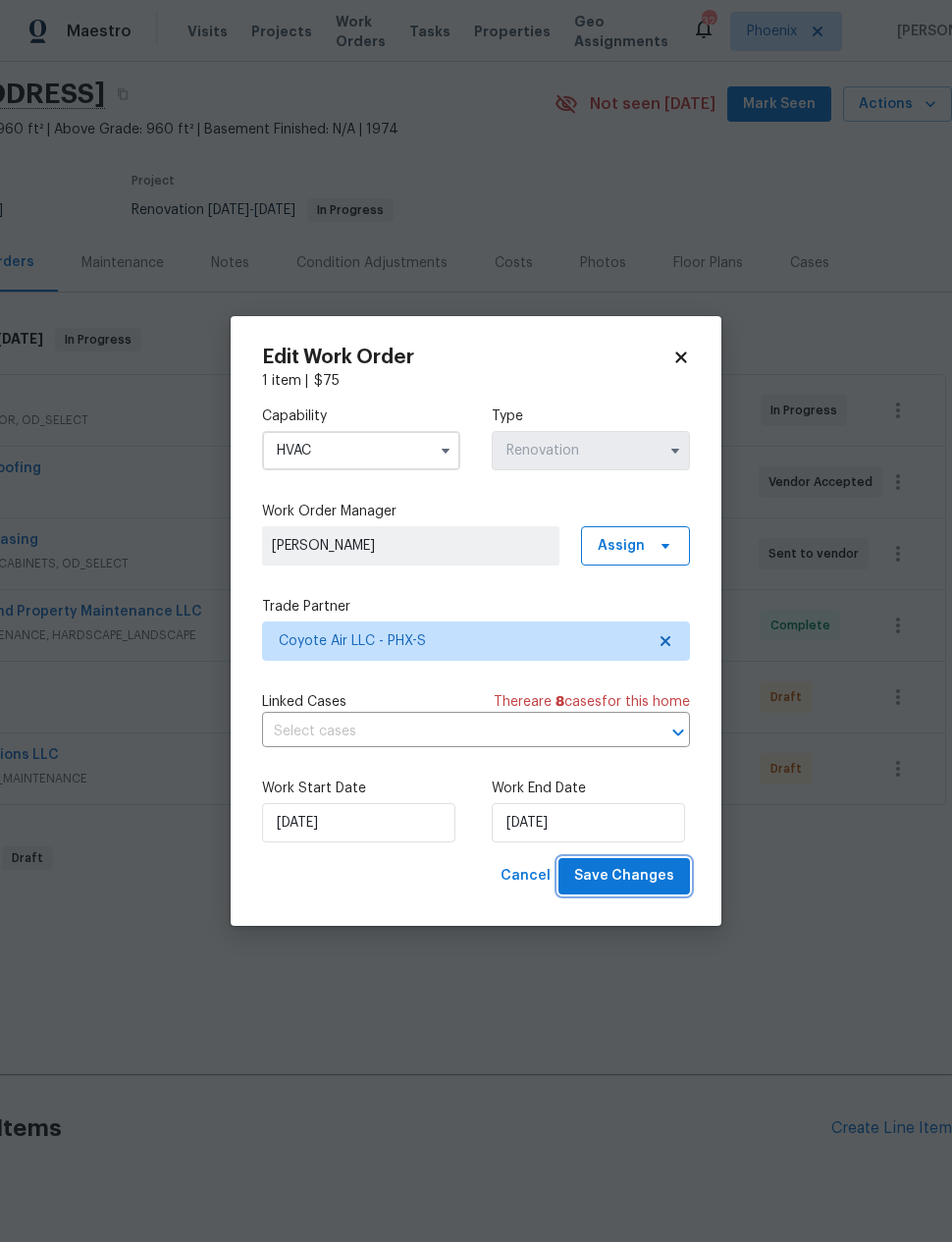 click on "Save Changes" at bounding box center [624, 876] 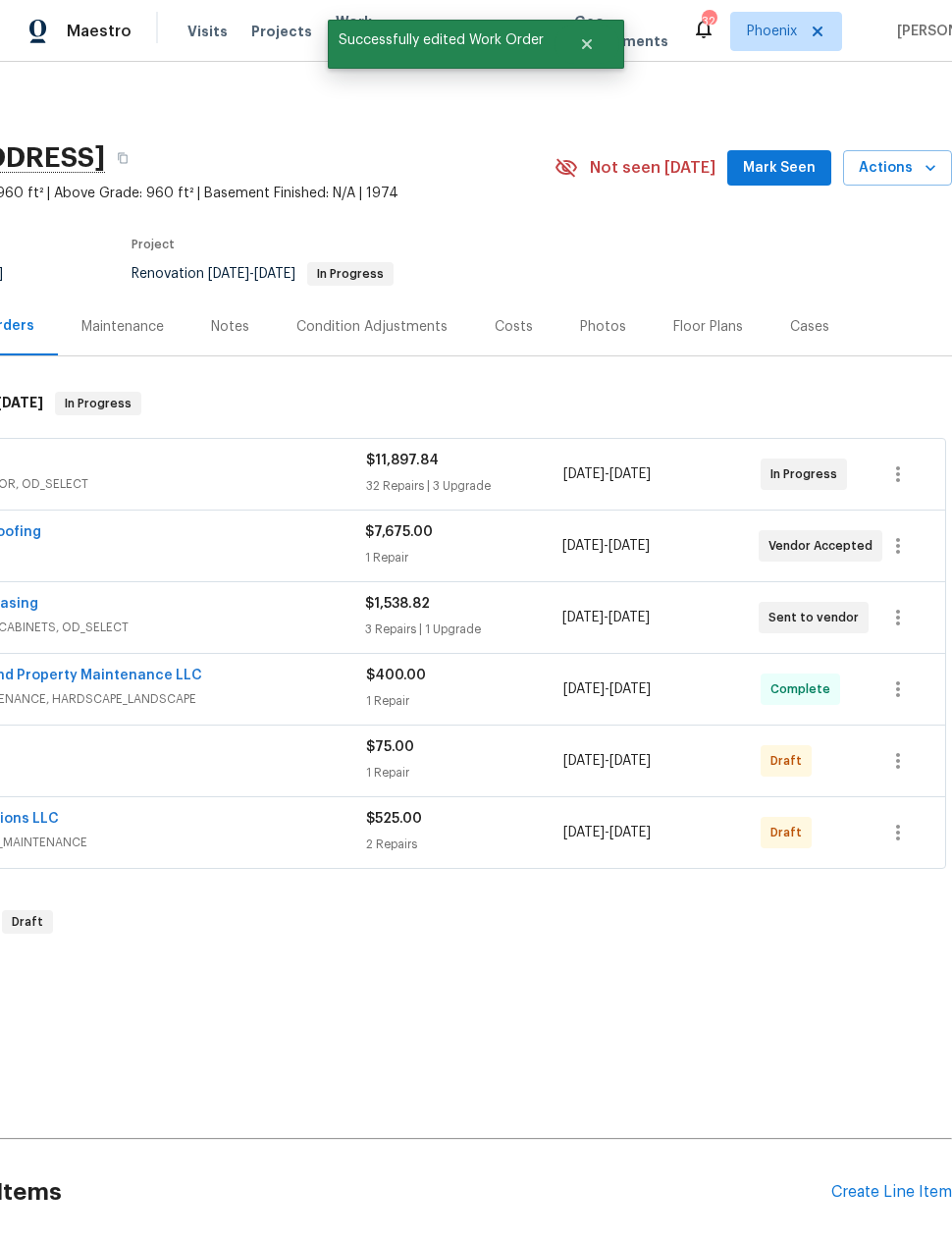 scroll, scrollTop: 0, scrollLeft: 157, axis: horizontal 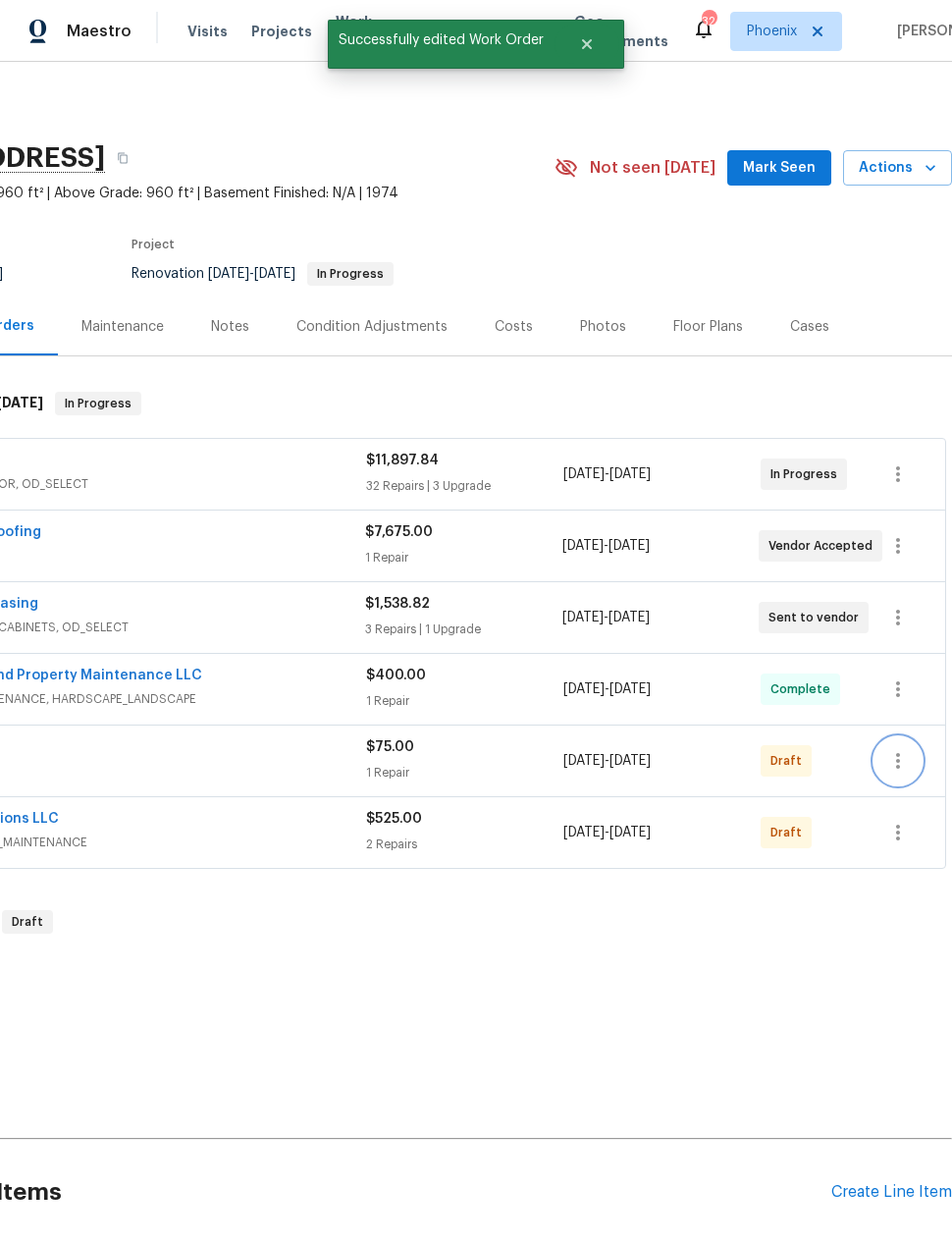 click 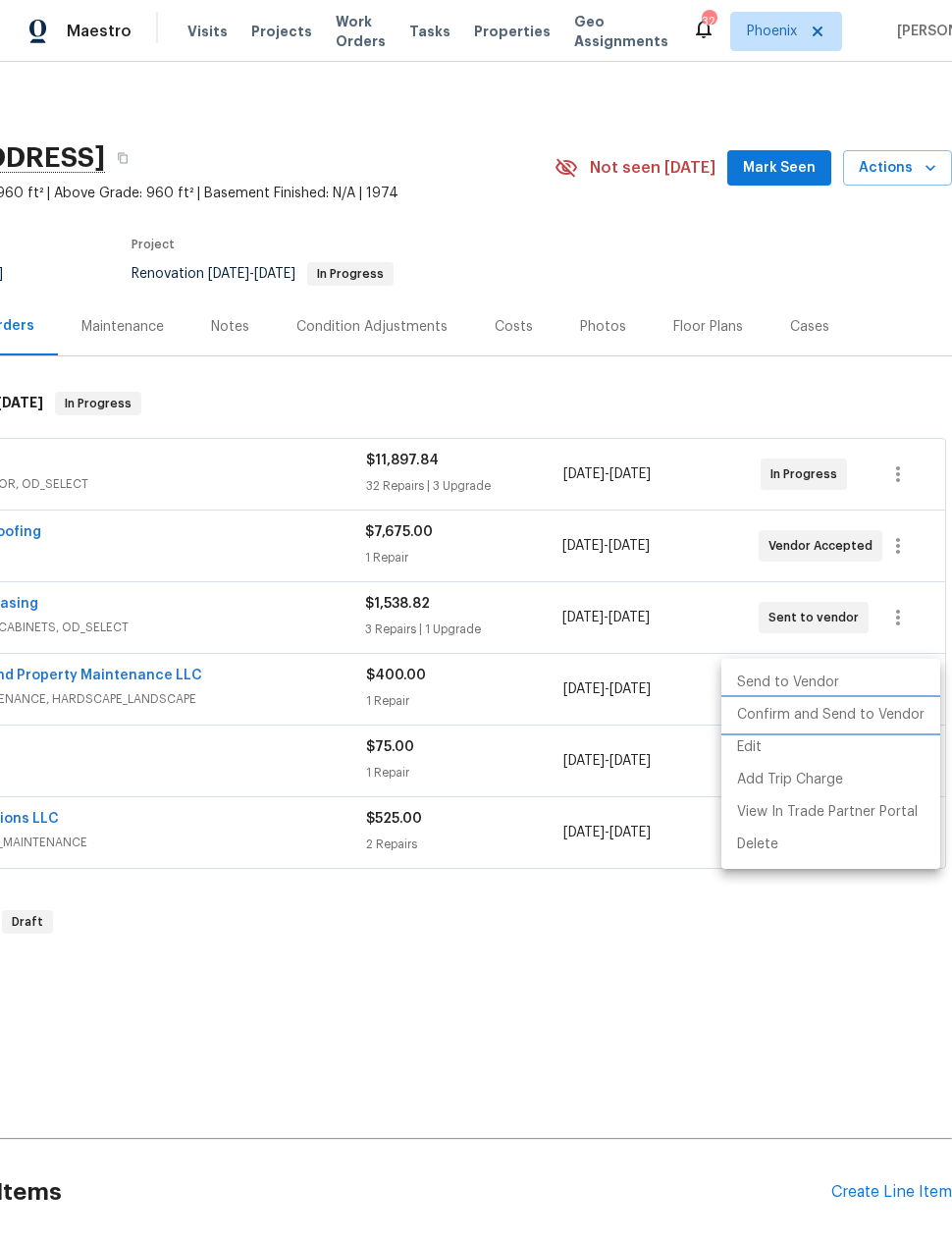 click on "Confirm and Send to Vendor" at bounding box center [830, 715] 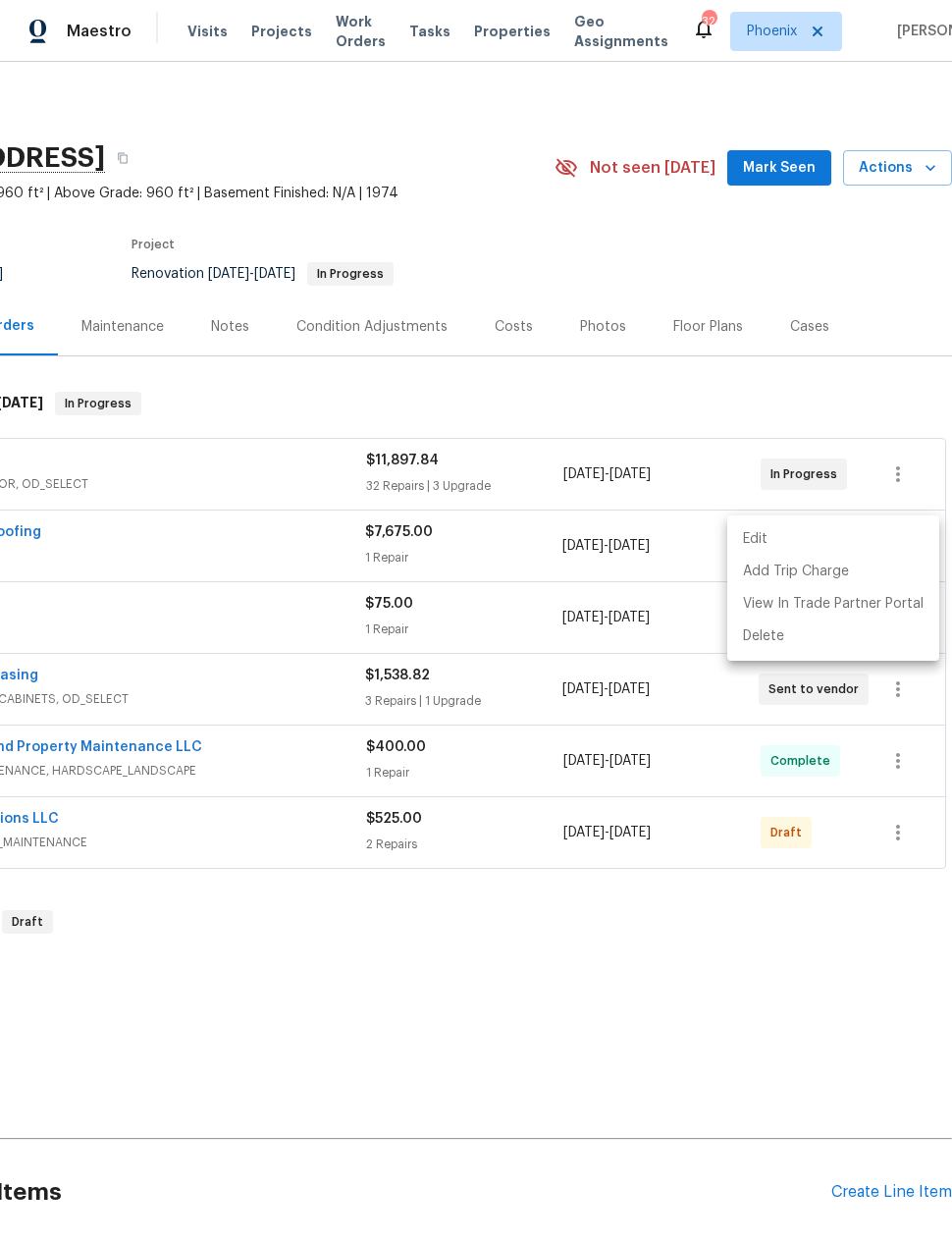 click at bounding box center (476, 621) 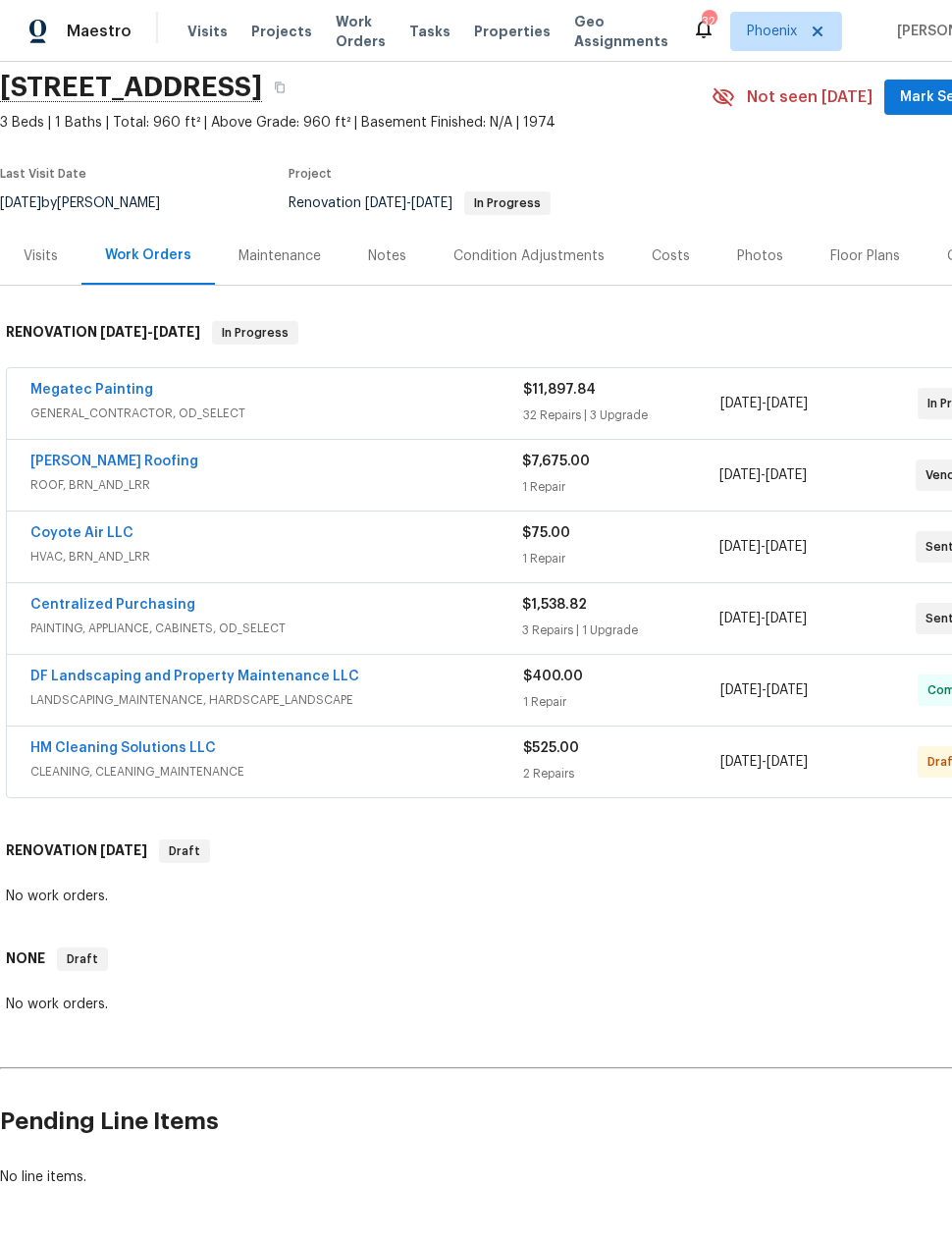 scroll, scrollTop: 70, scrollLeft: 0, axis: vertical 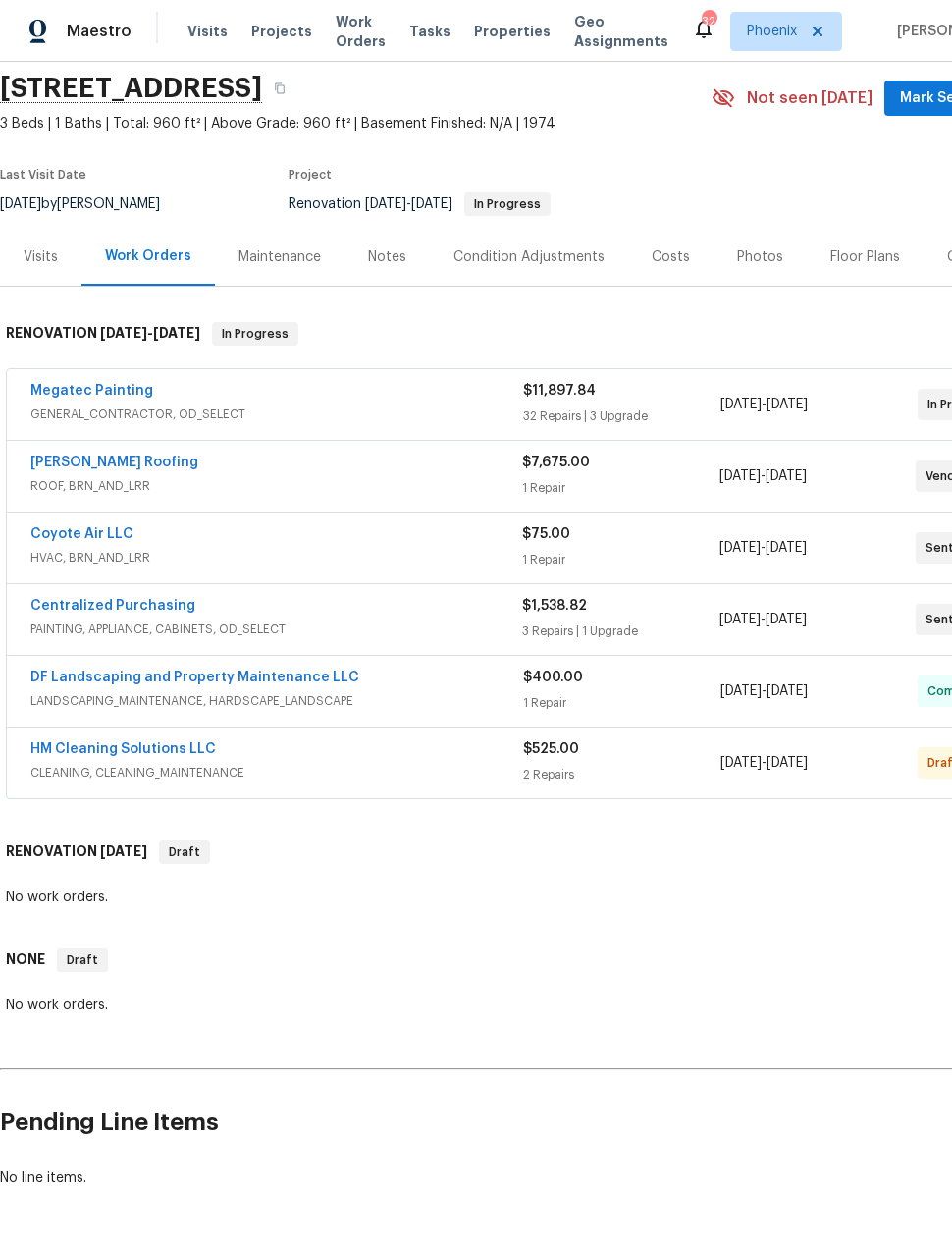 click on "Coyote Air LLC" at bounding box center (81, 534) 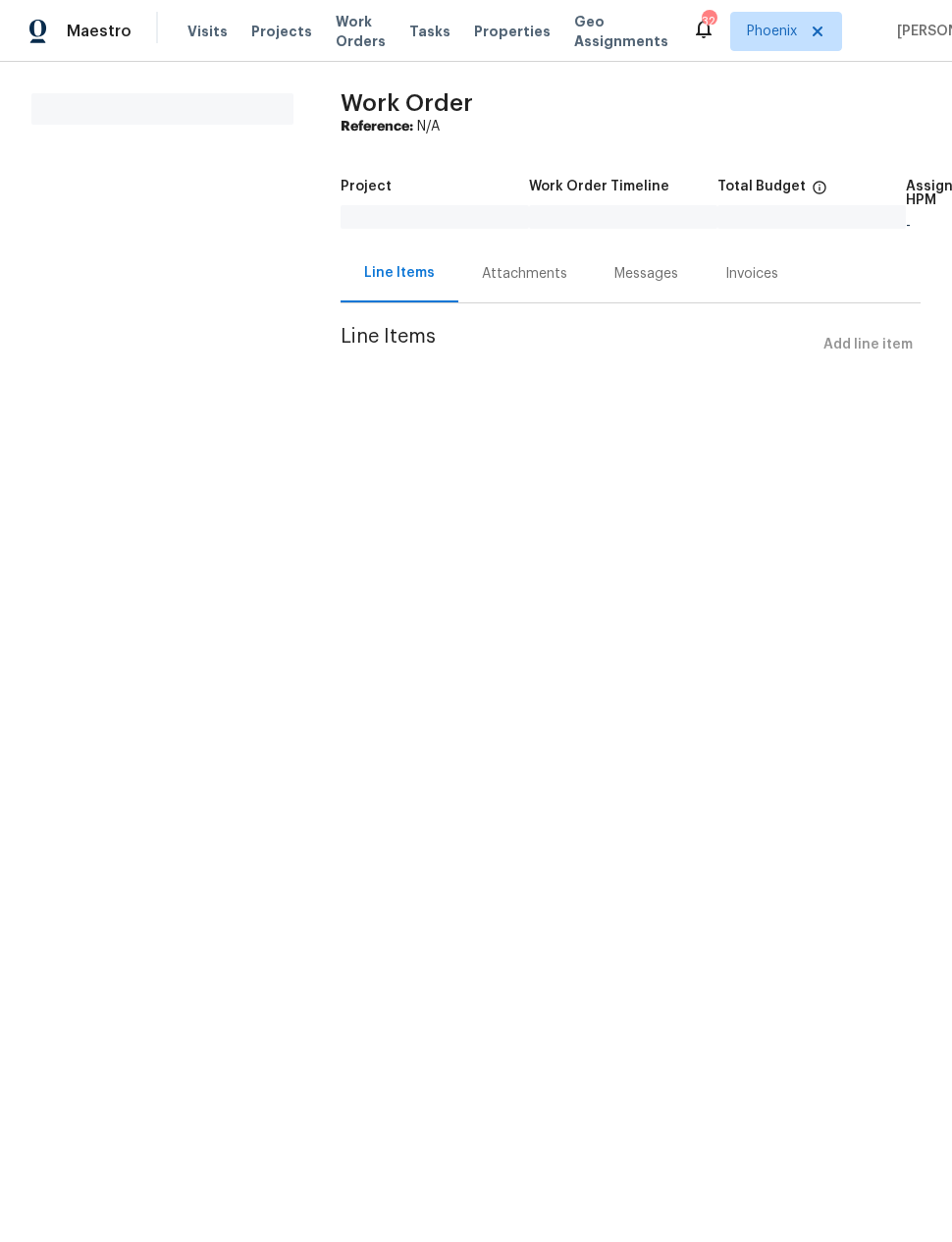 scroll, scrollTop: 0, scrollLeft: 0, axis: both 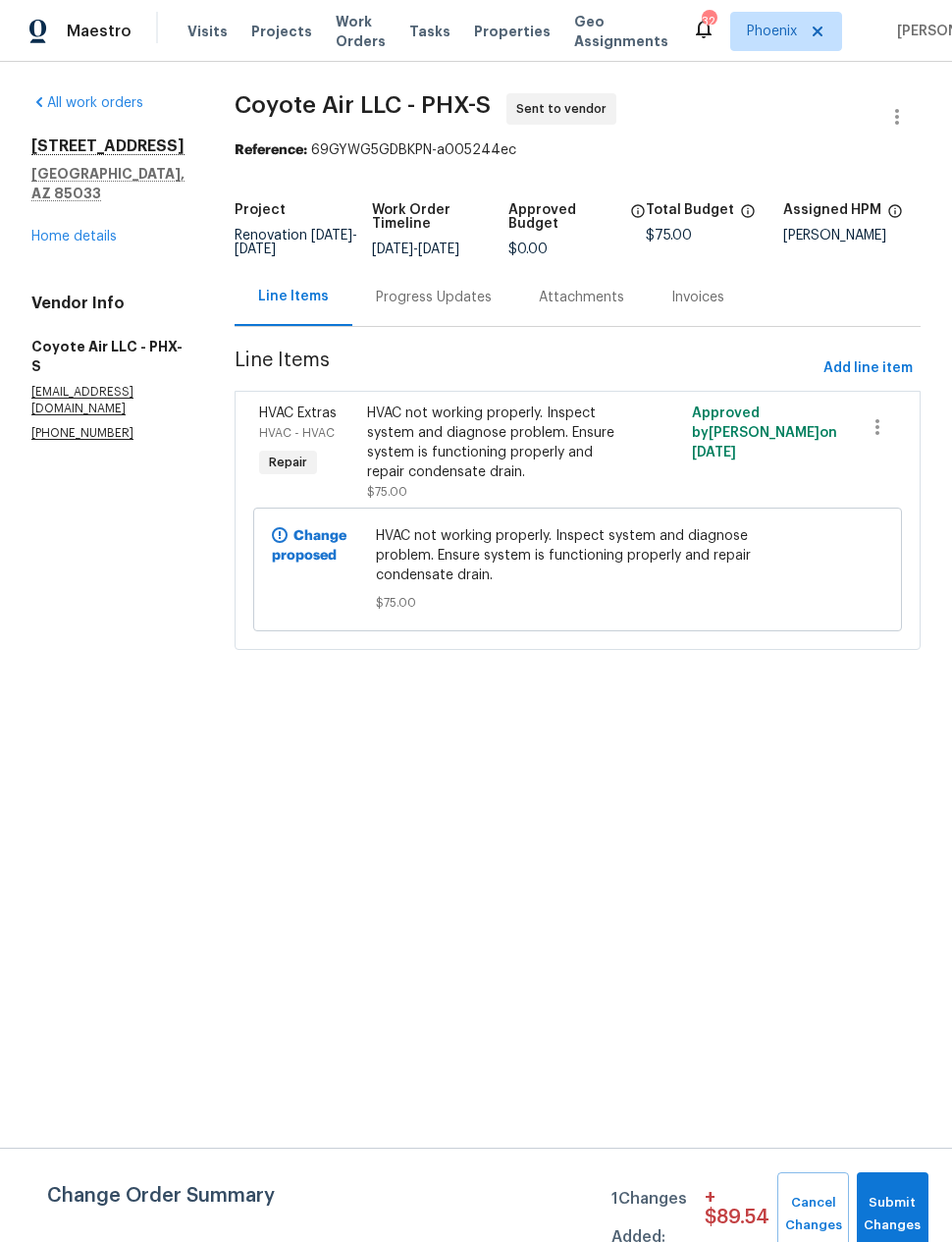 click on "Progress Updates" at bounding box center (434, 297) 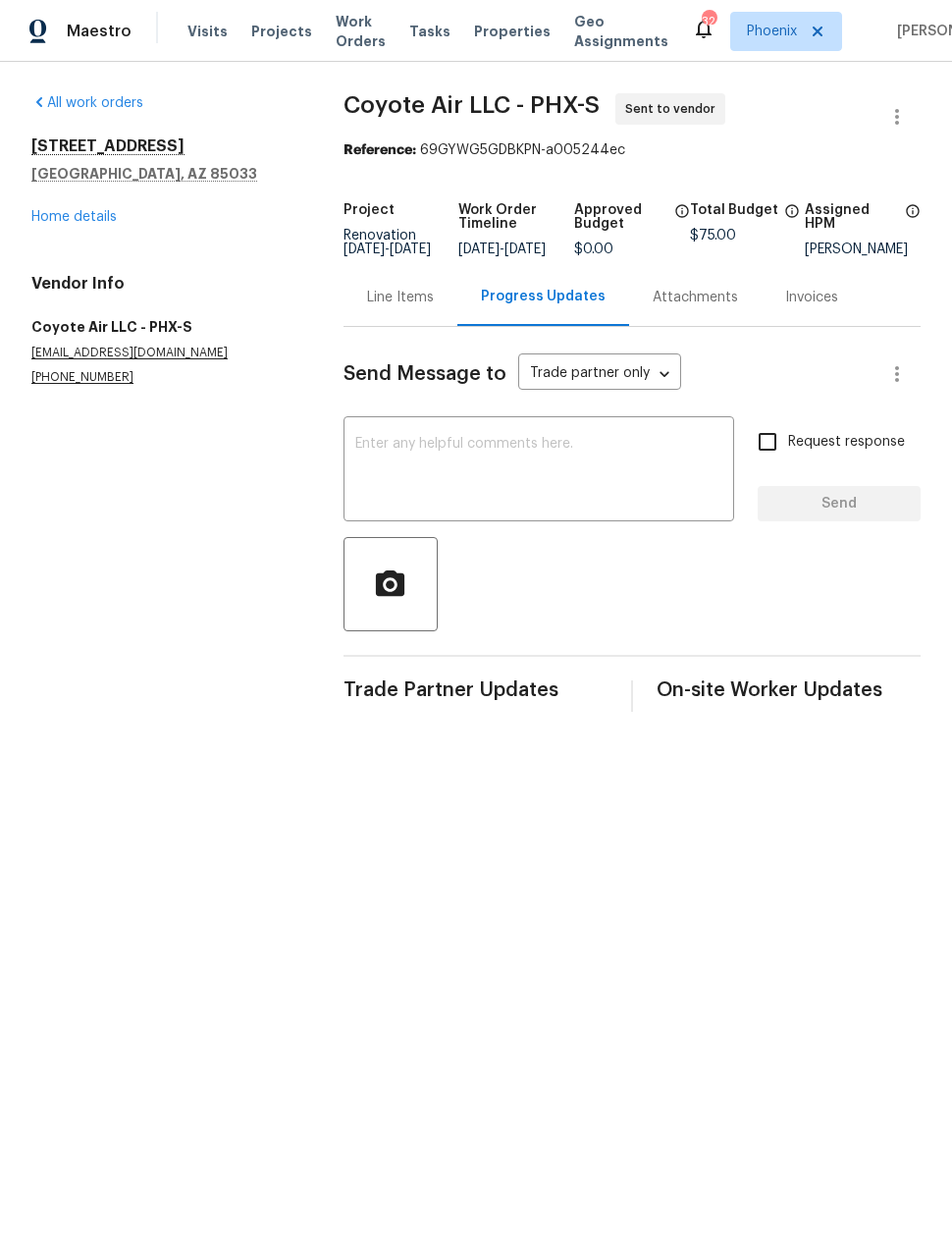 click at bounding box center [539, 471] 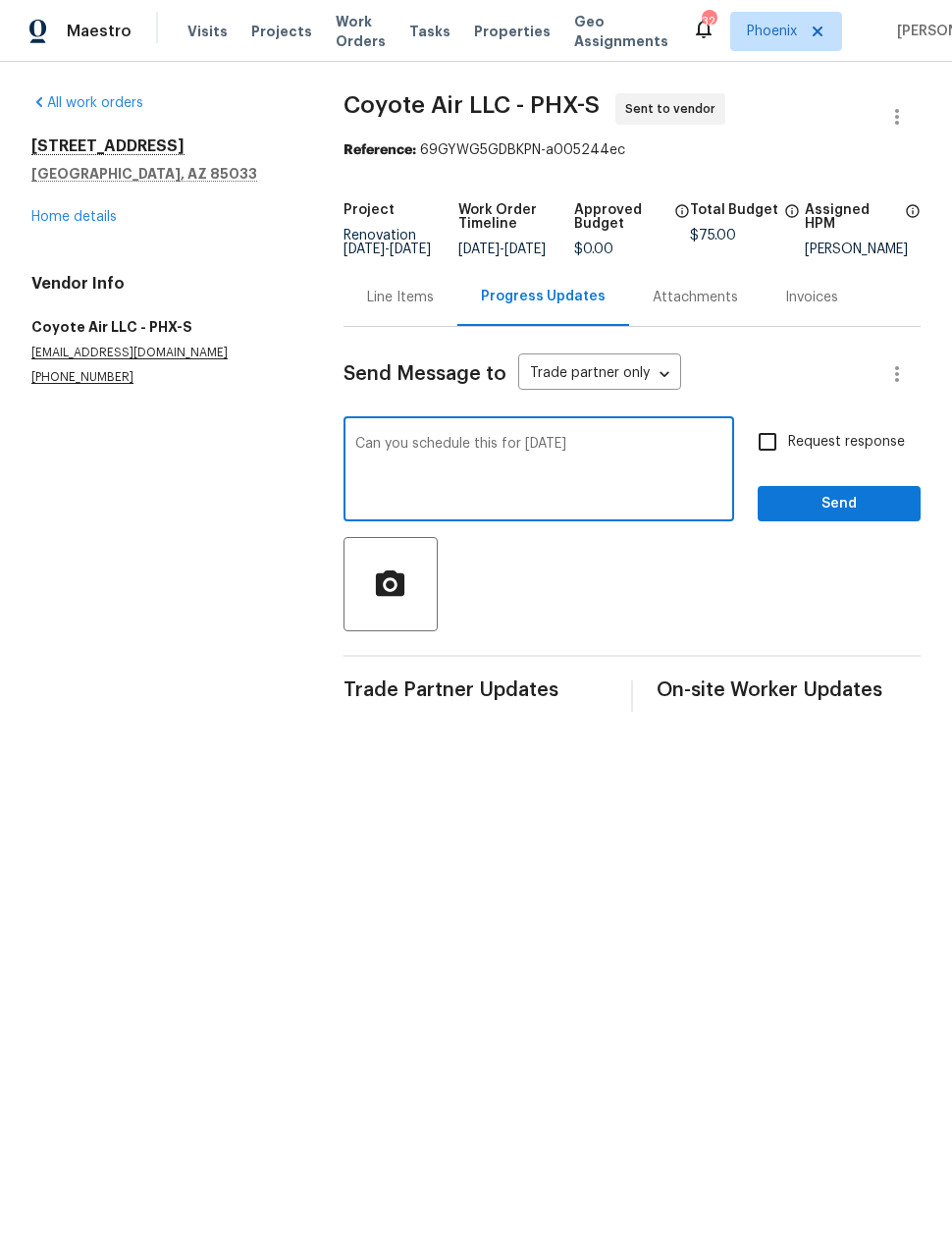 type on "Can you schedule this for Thursday" 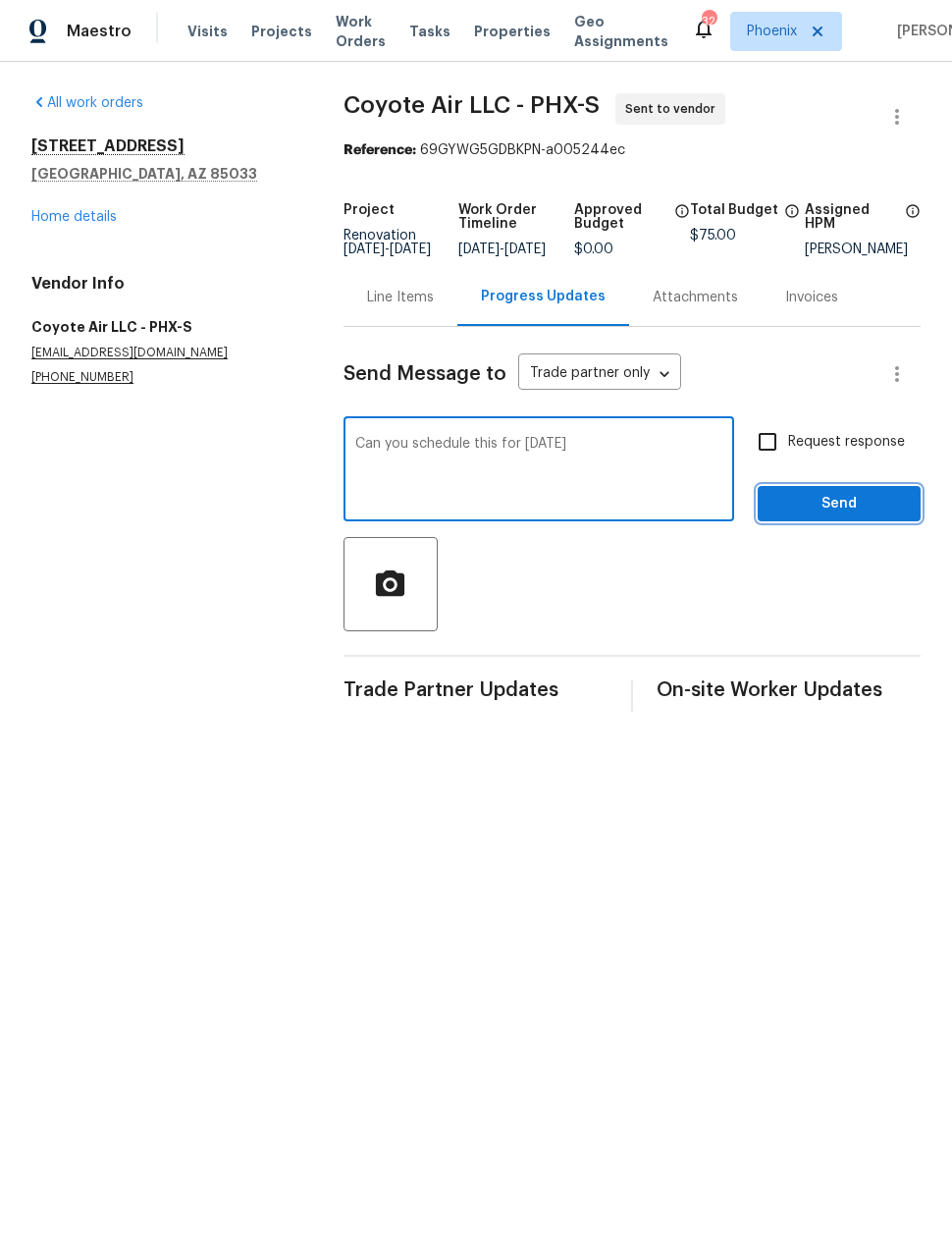 click on "Send" at bounding box center (839, 504) 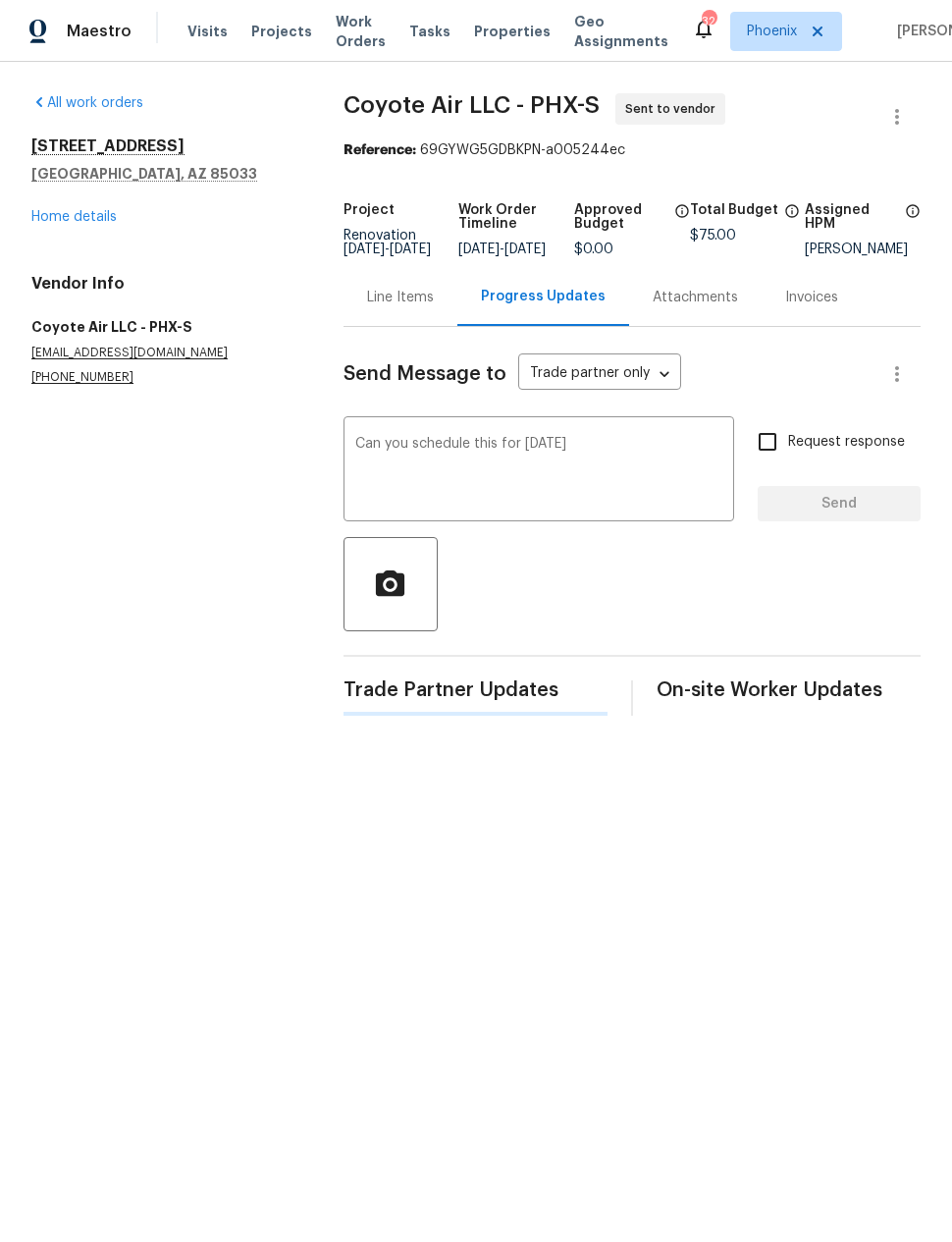 type 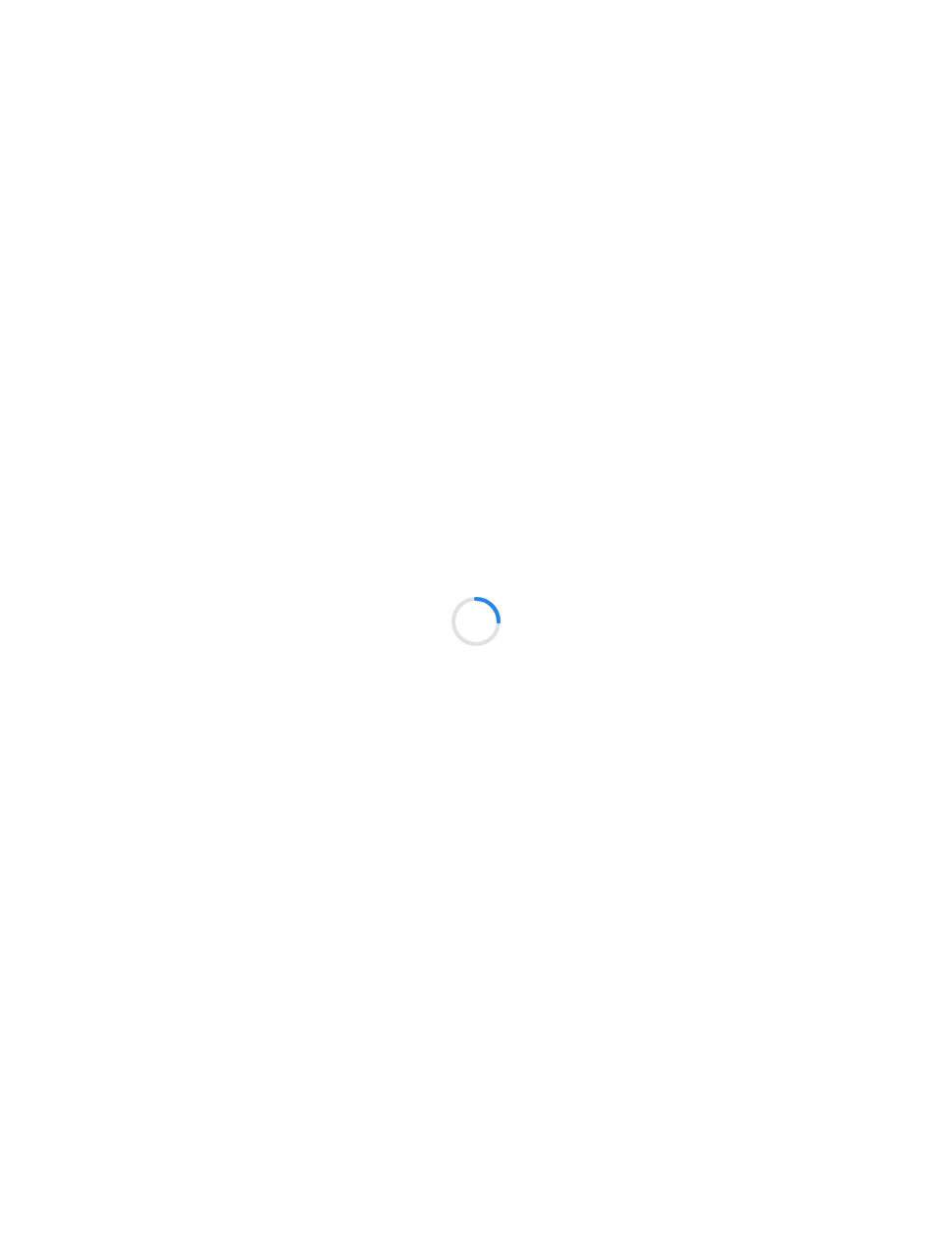 scroll, scrollTop: 0, scrollLeft: 0, axis: both 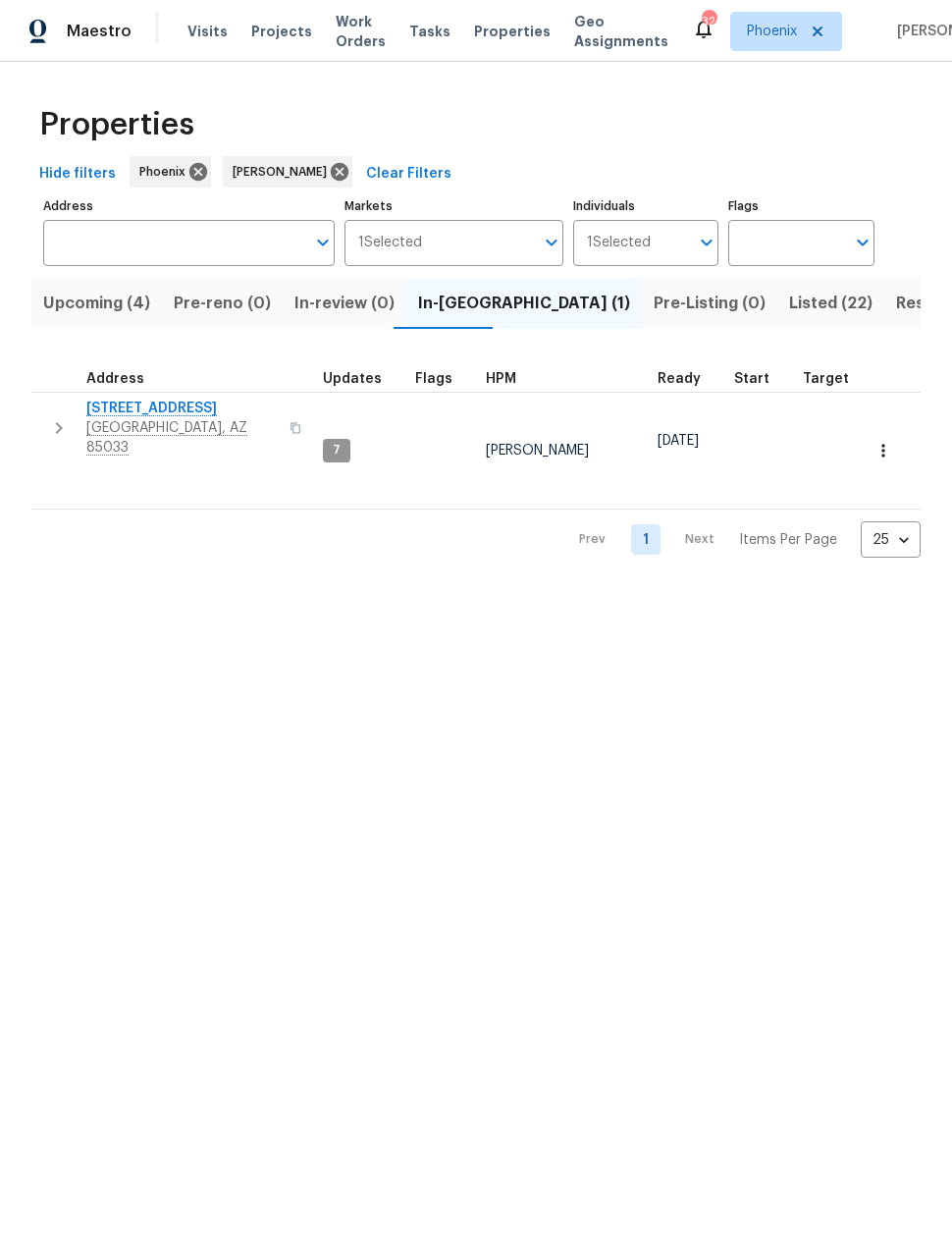 click on "Upcoming (4)" at bounding box center [96, 303] 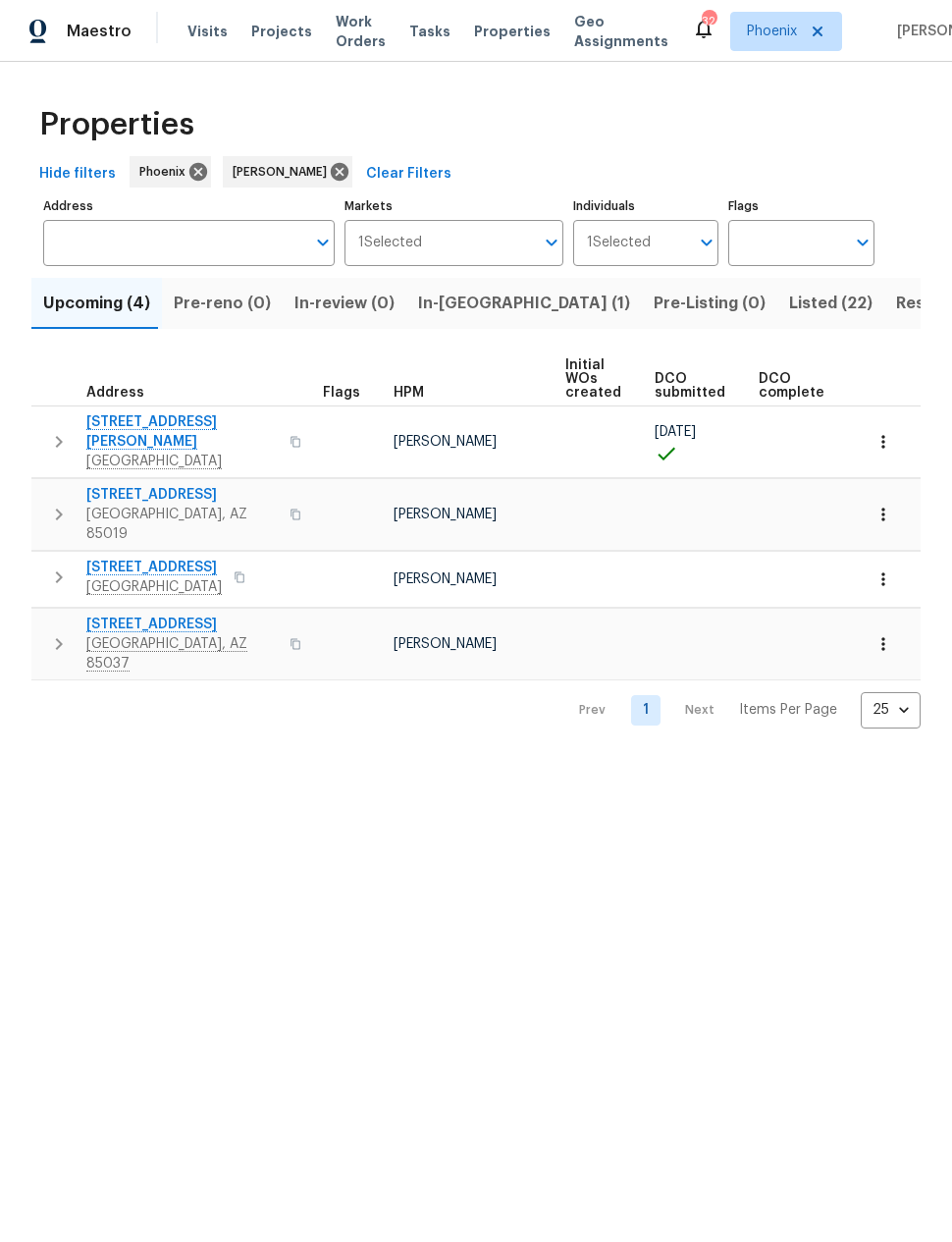click 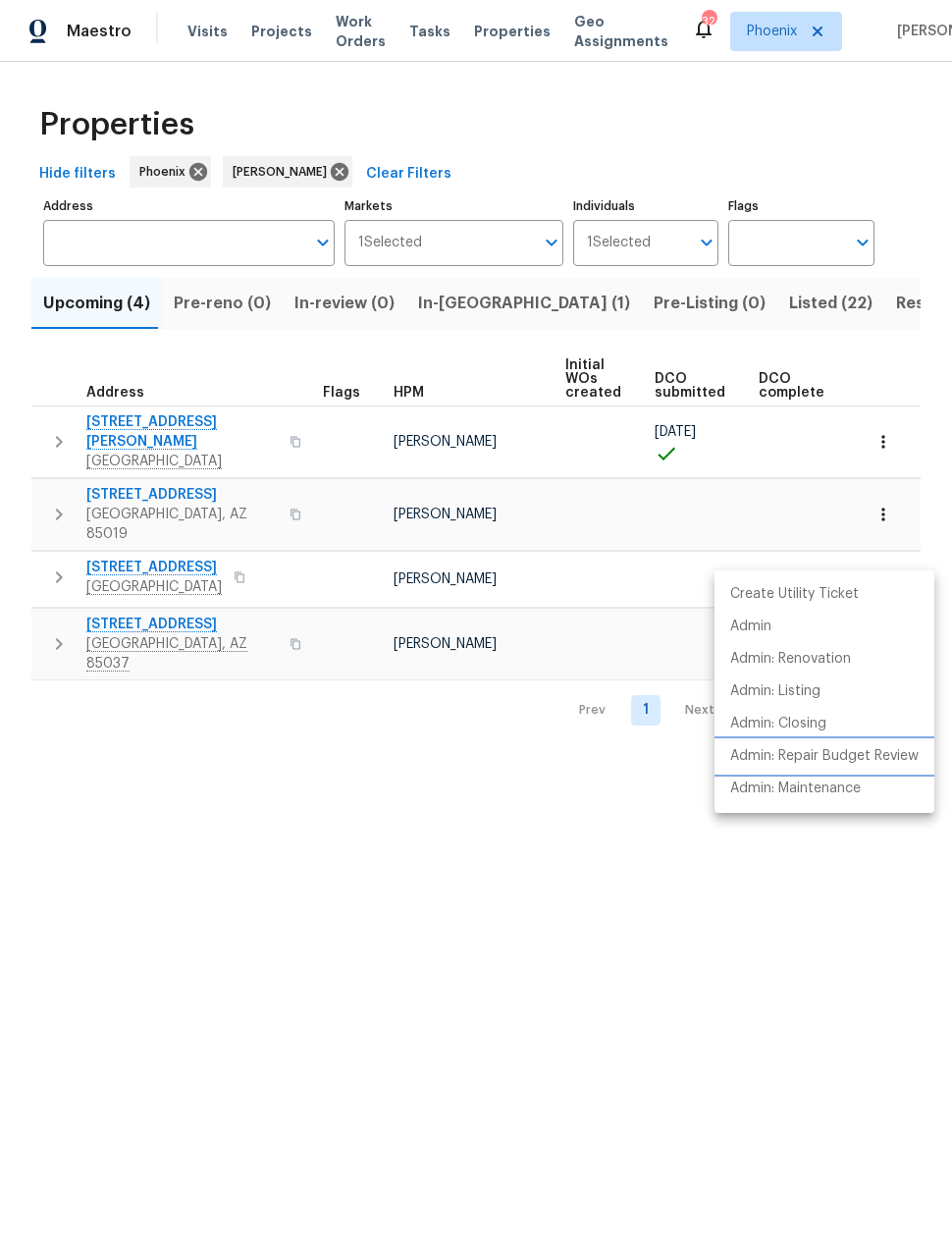 click on "Admin: Repair Budget Review" at bounding box center (824, 756) 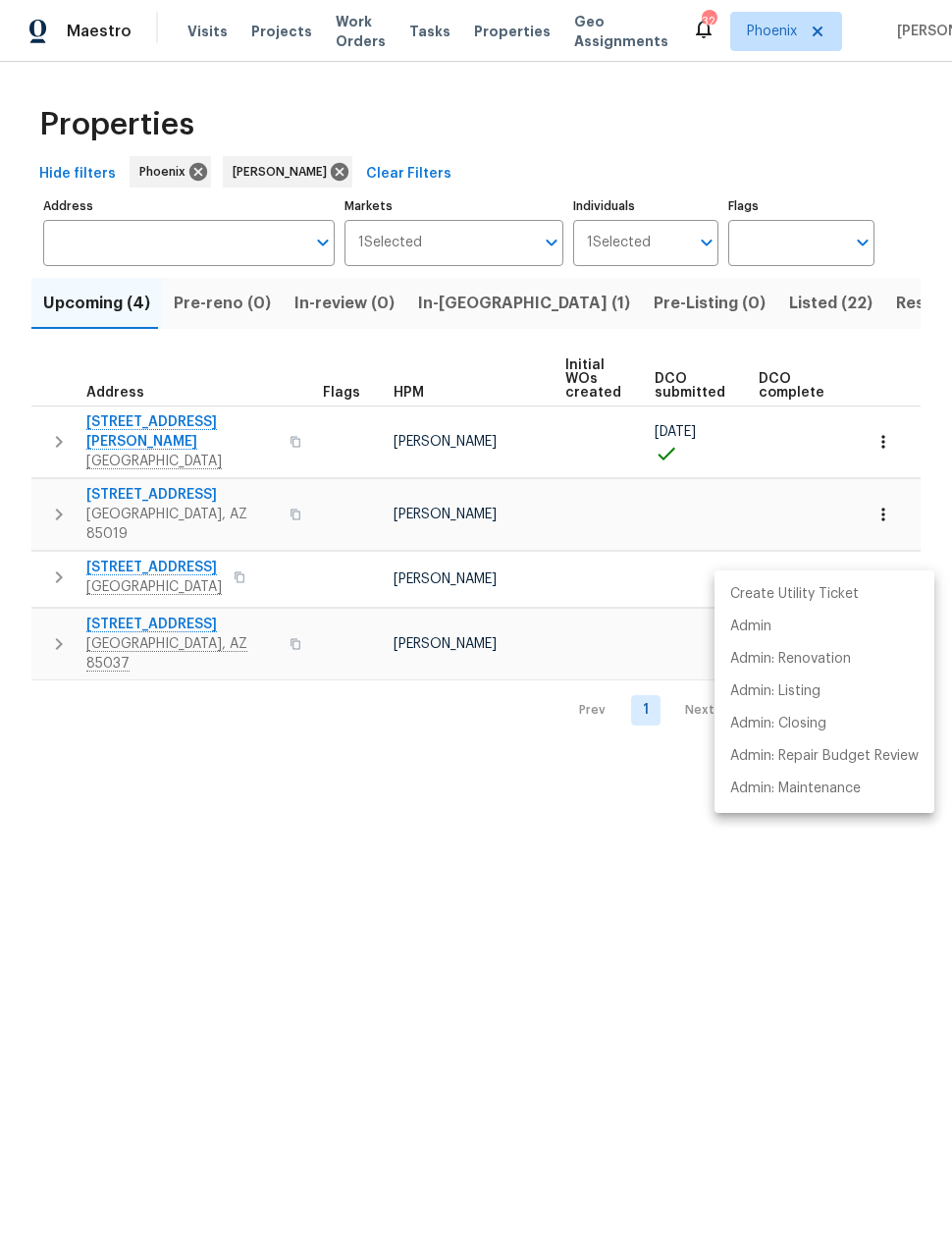 click at bounding box center (476, 621) 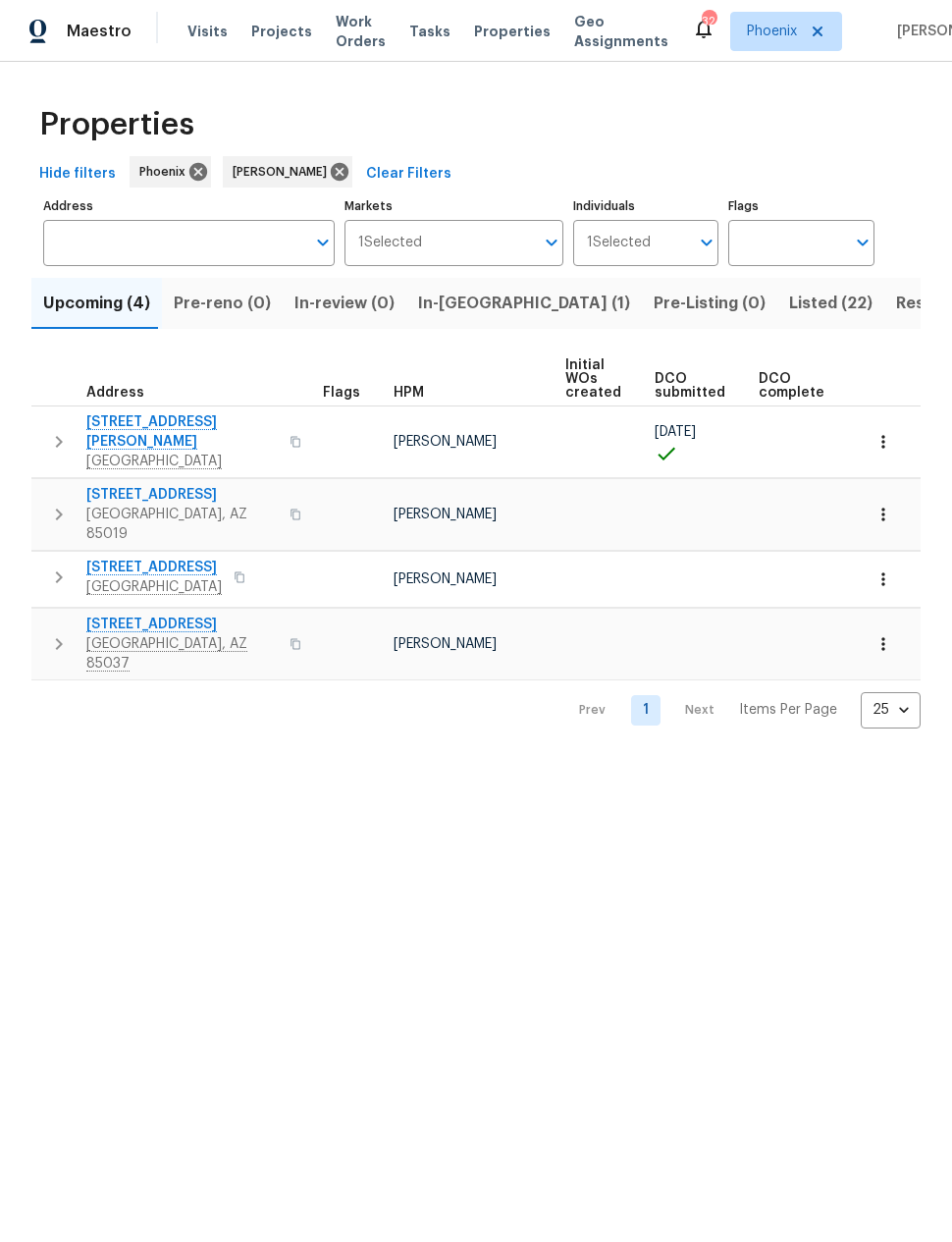 click on "6547 N 73rd Dr" at bounding box center (154, 567) 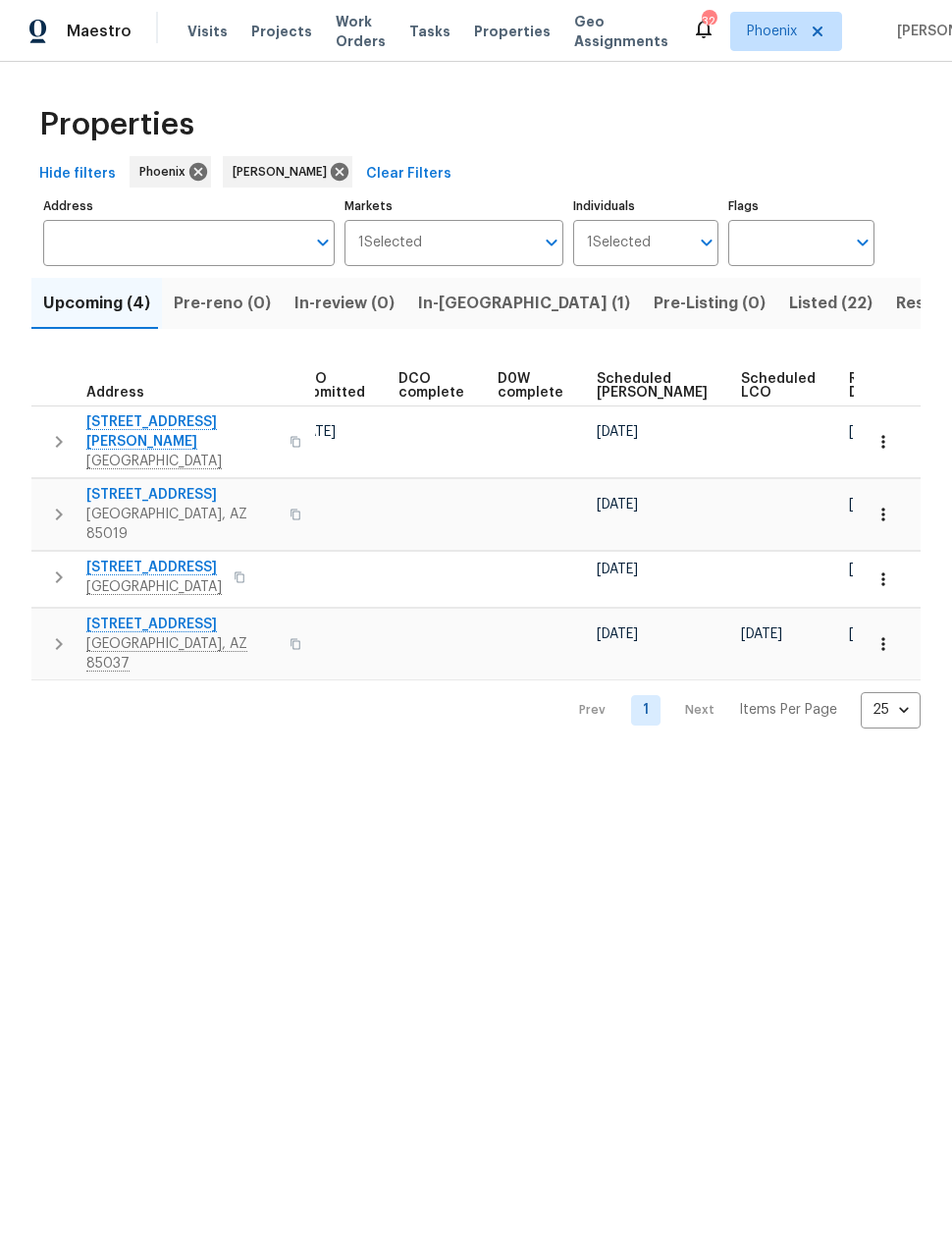 scroll, scrollTop: 0, scrollLeft: 359, axis: horizontal 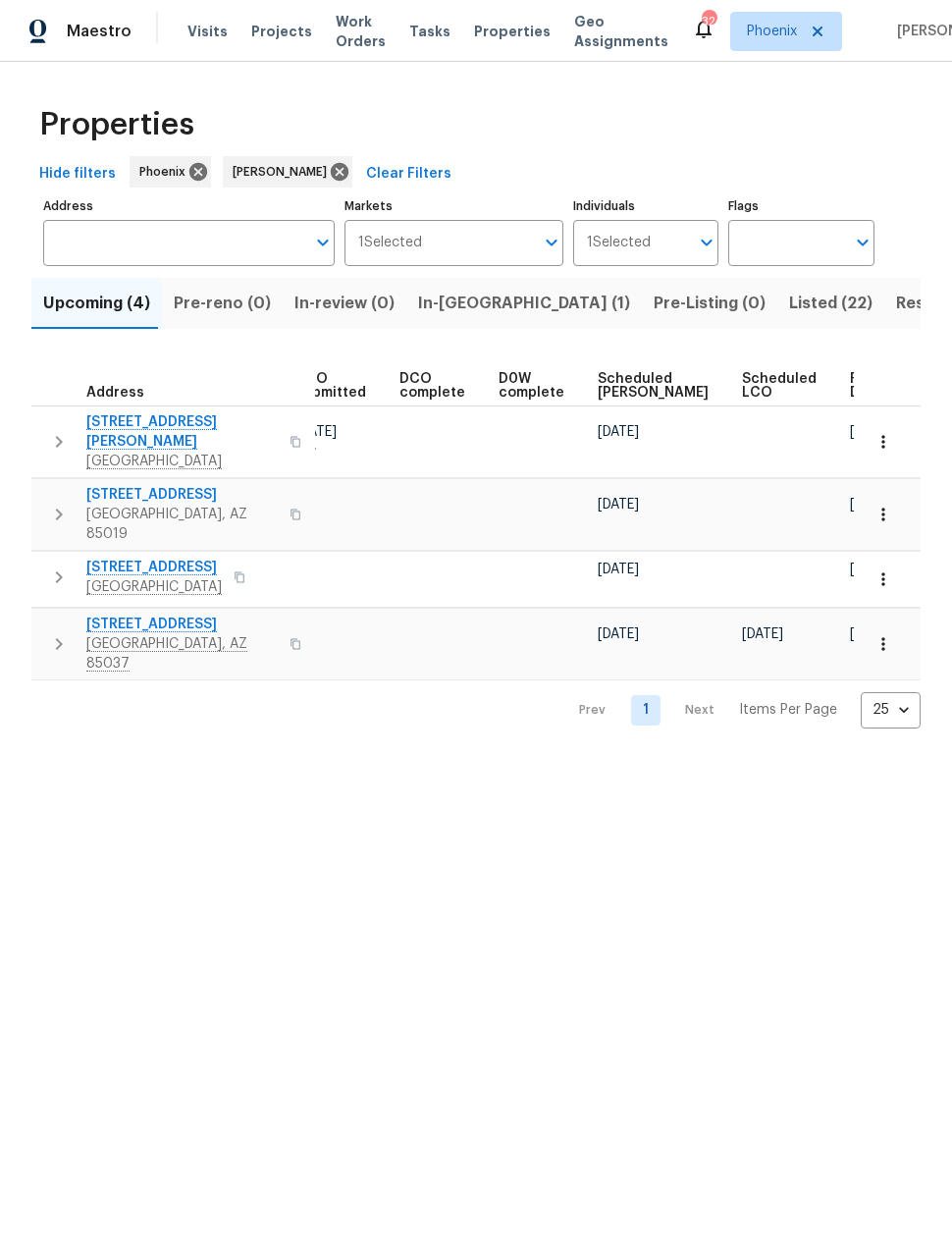 click on "Ready Date" at bounding box center [872, 386] 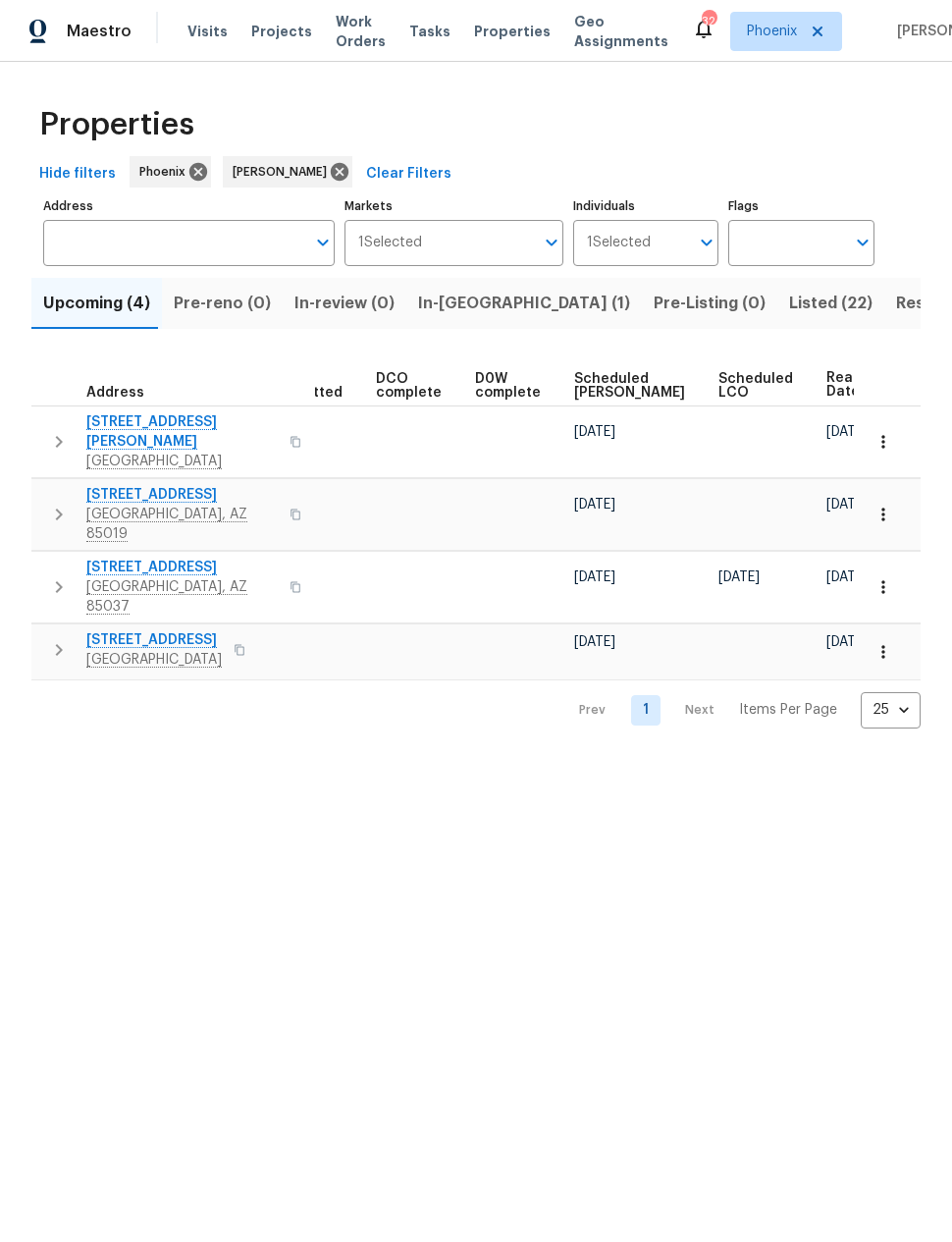 scroll, scrollTop: 0, scrollLeft: 382, axis: horizontal 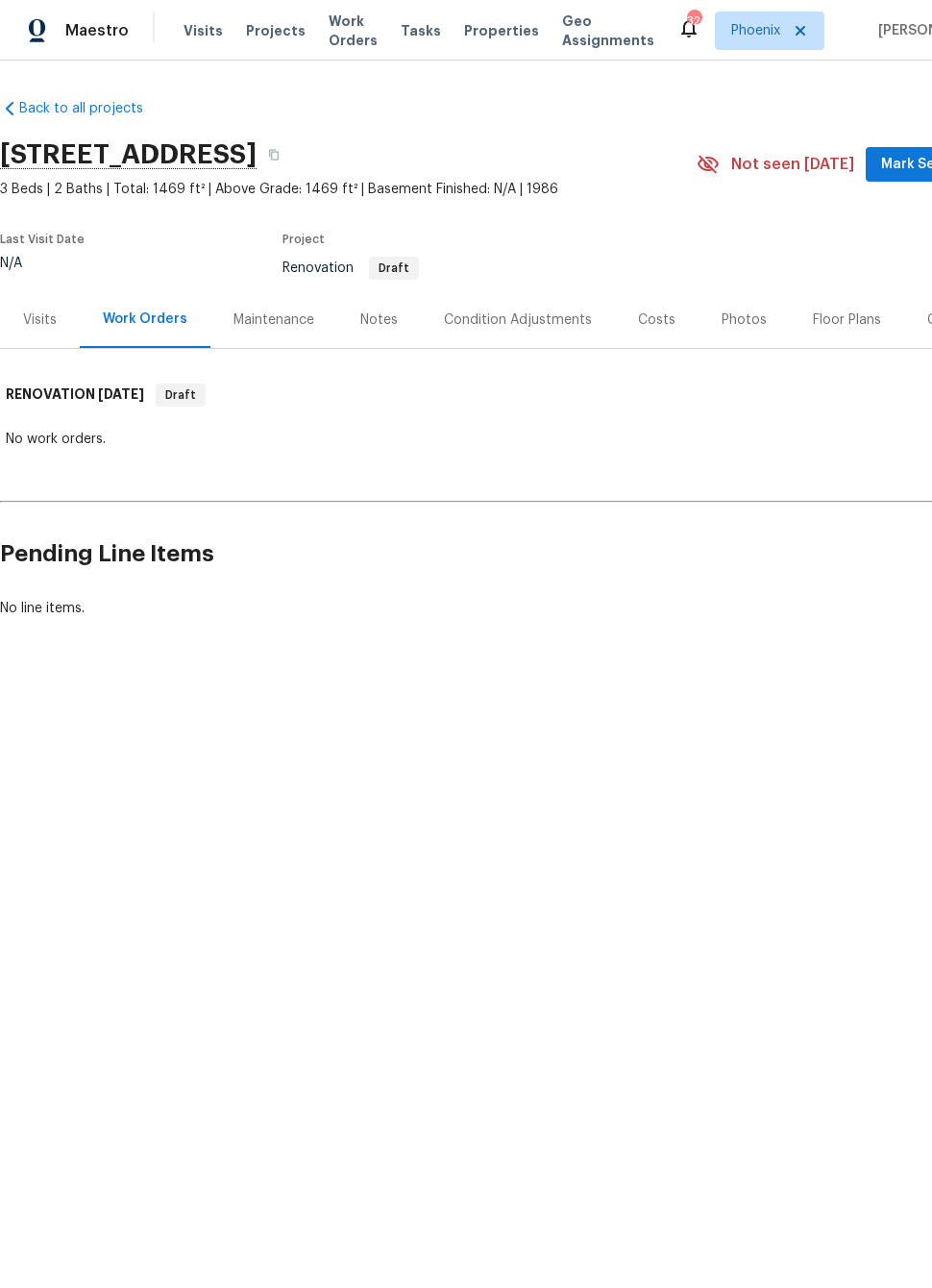 click on "Condition Adjustments" at bounding box center (518, 320) 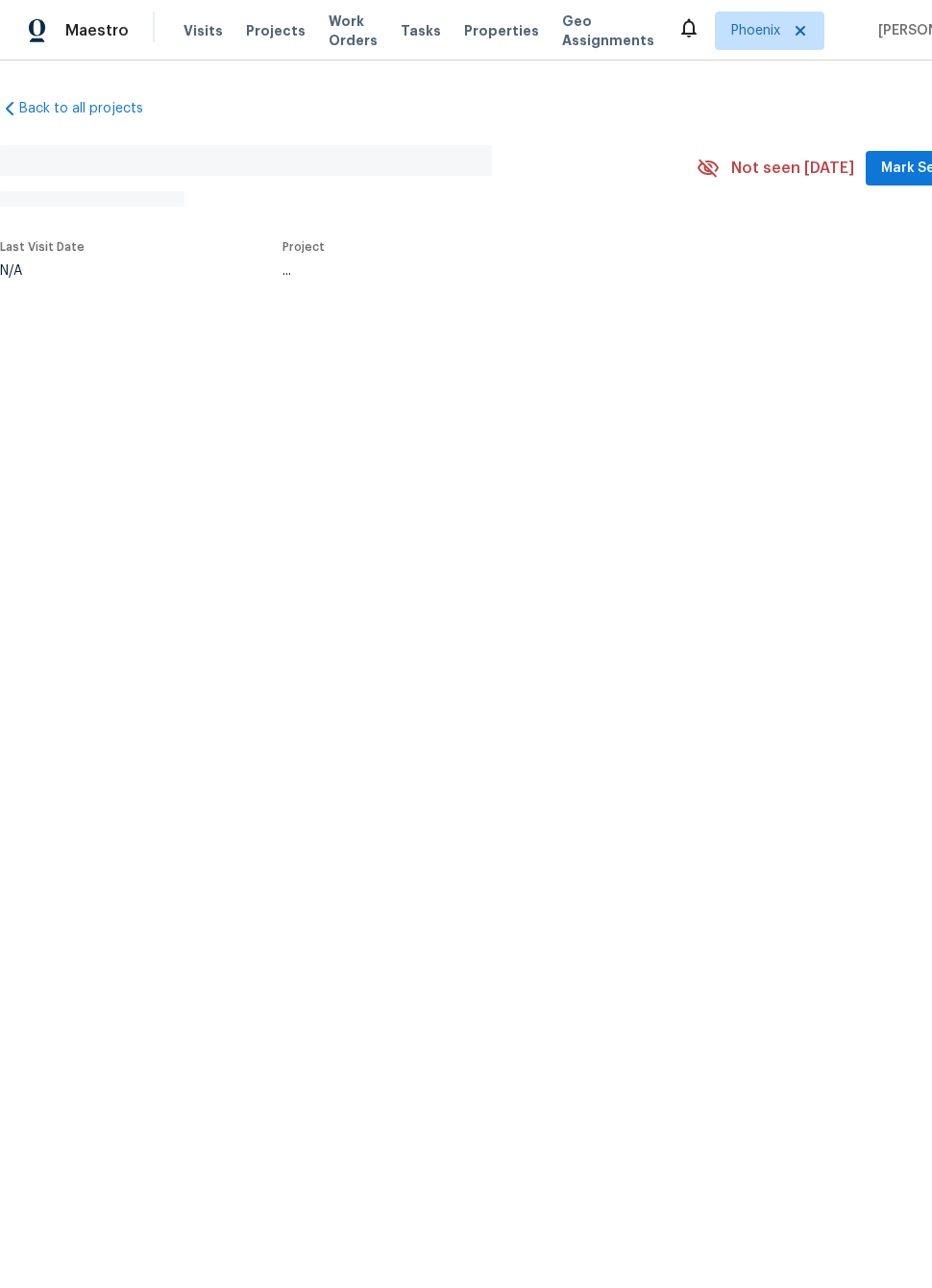 scroll, scrollTop: 0, scrollLeft: 0, axis: both 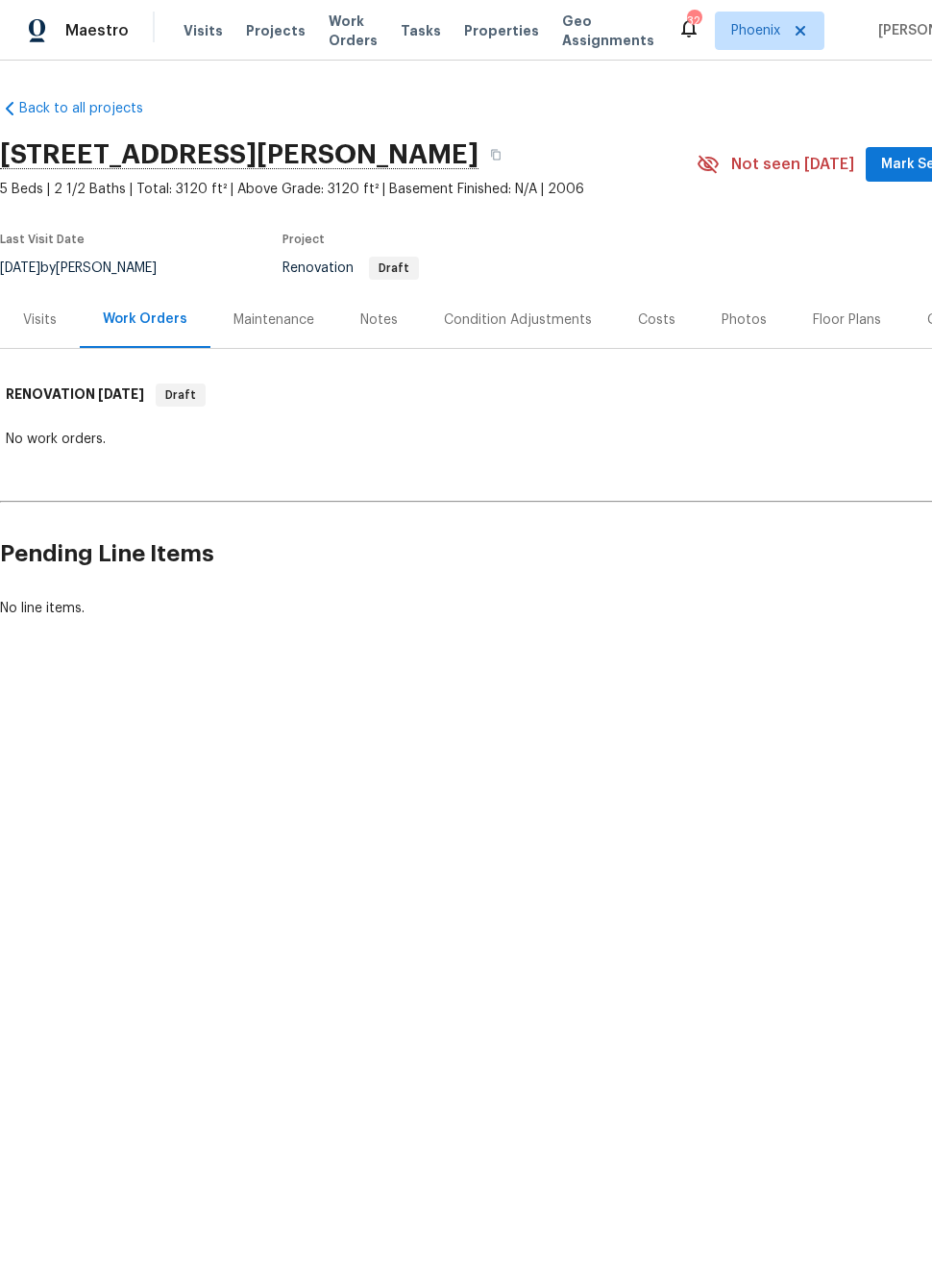 click on "Condition Adjustments" at bounding box center [518, 320] 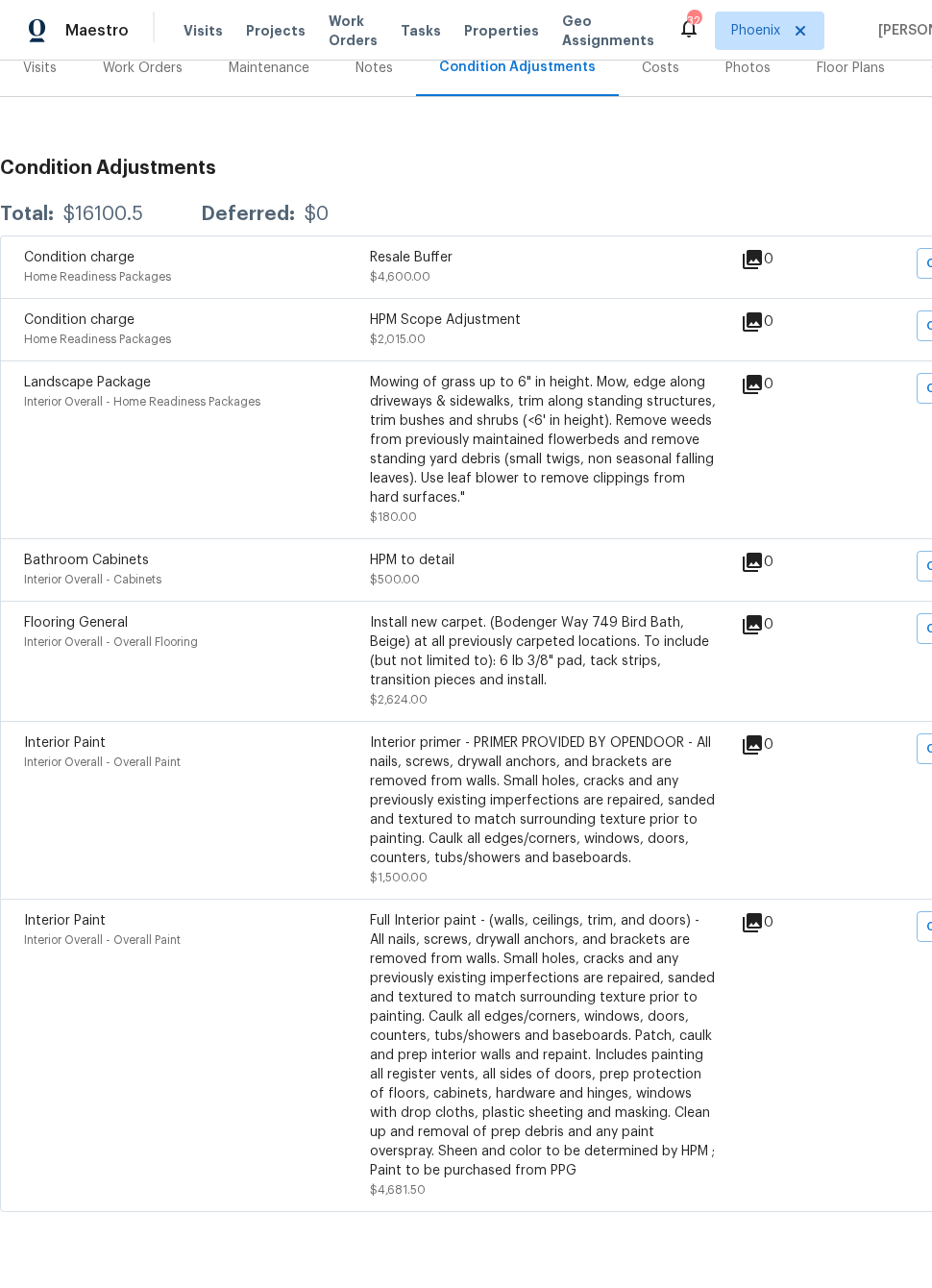 scroll, scrollTop: 251, scrollLeft: 0, axis: vertical 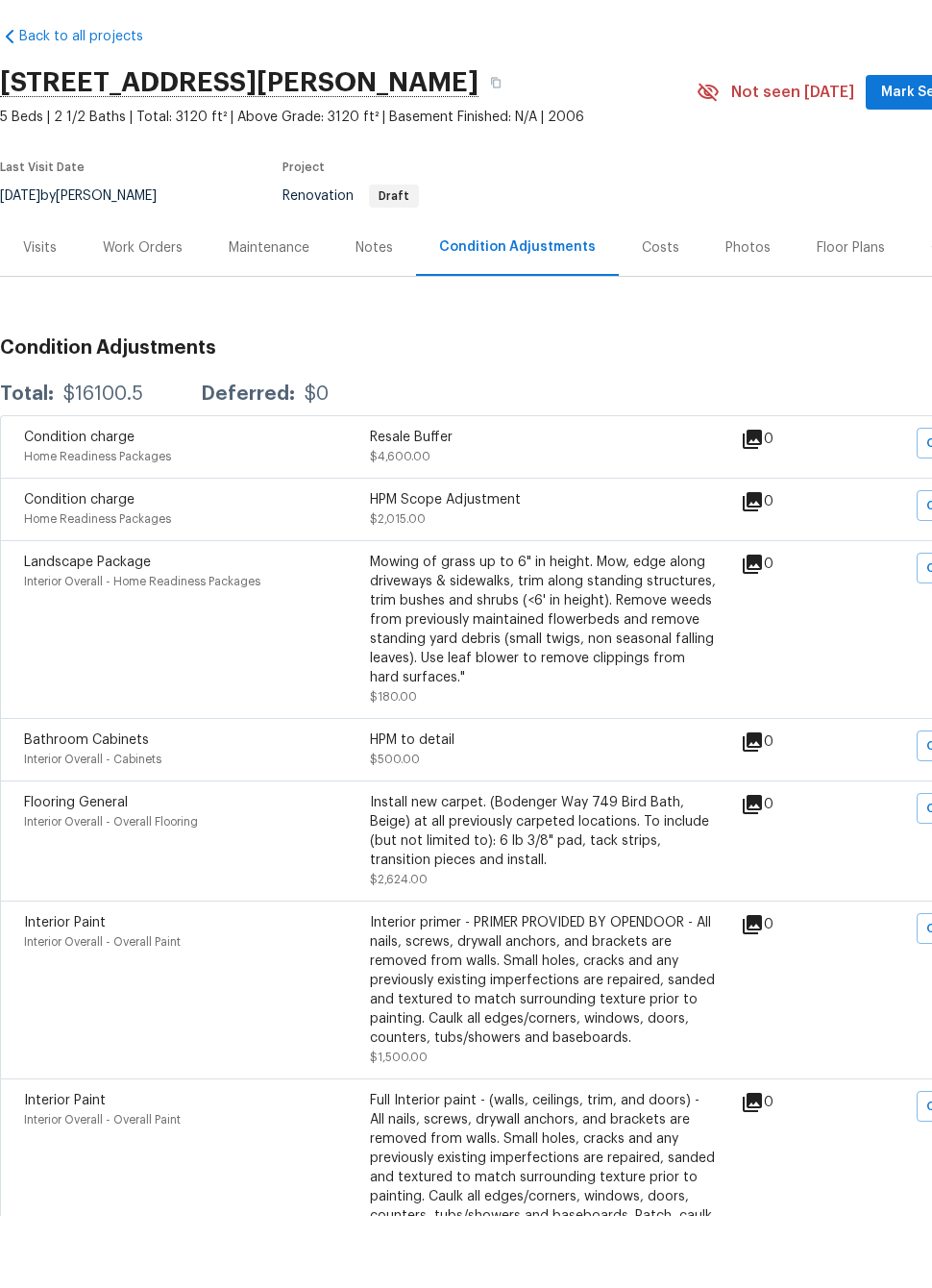 click on "Visits" at bounding box center (39, 319) 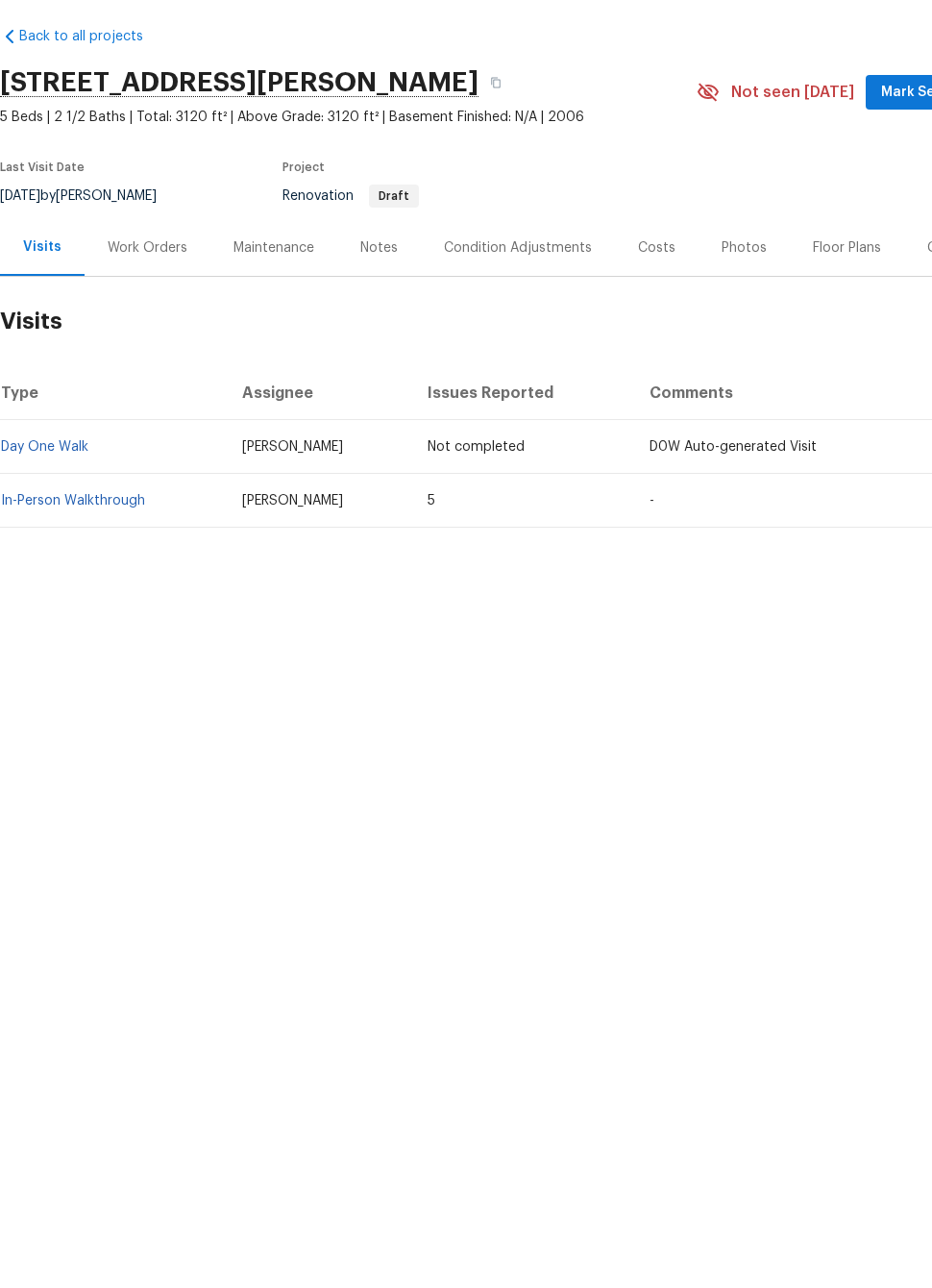 scroll, scrollTop: 0, scrollLeft: 0, axis: both 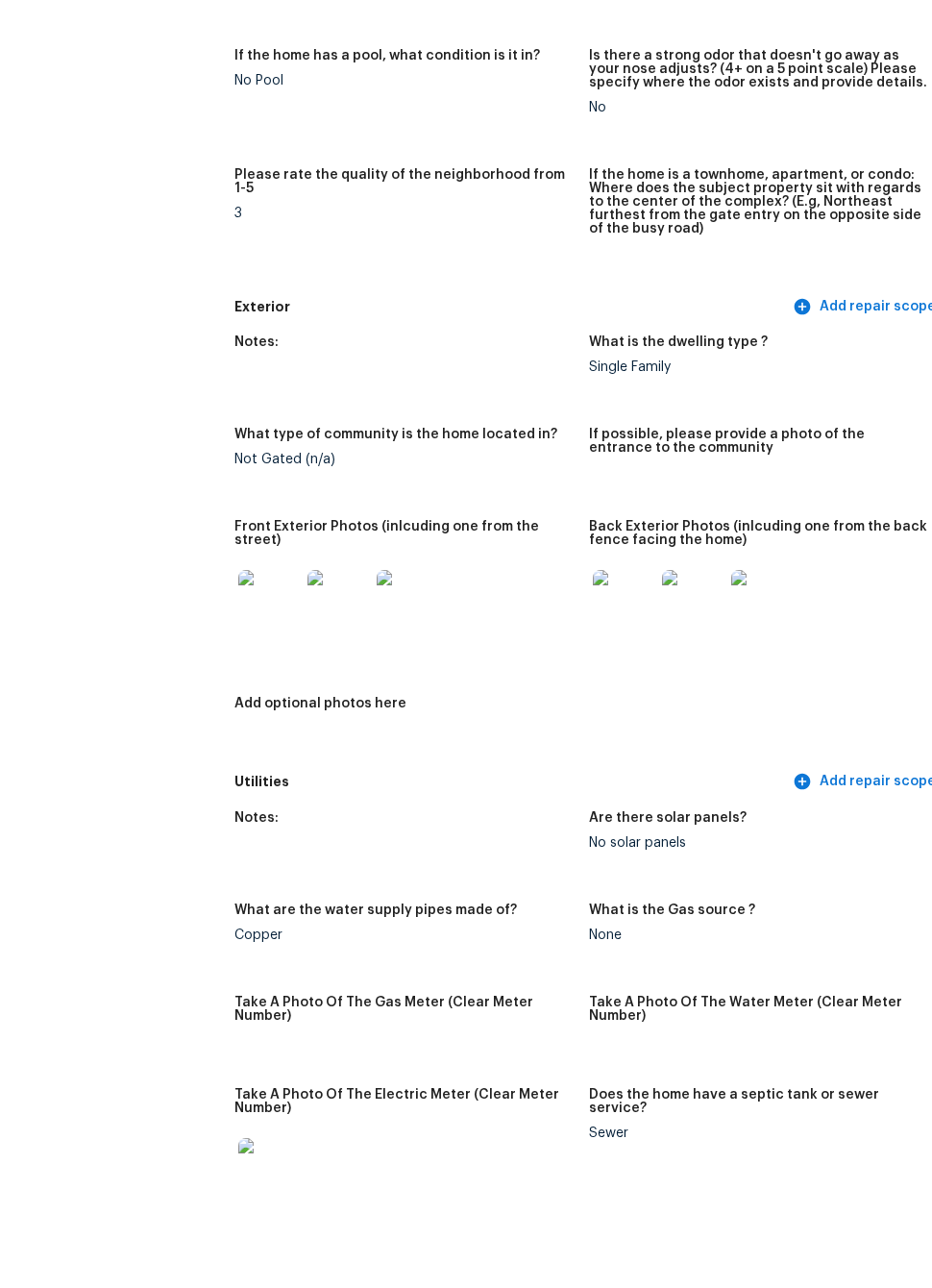 click at bounding box center (624, 673) 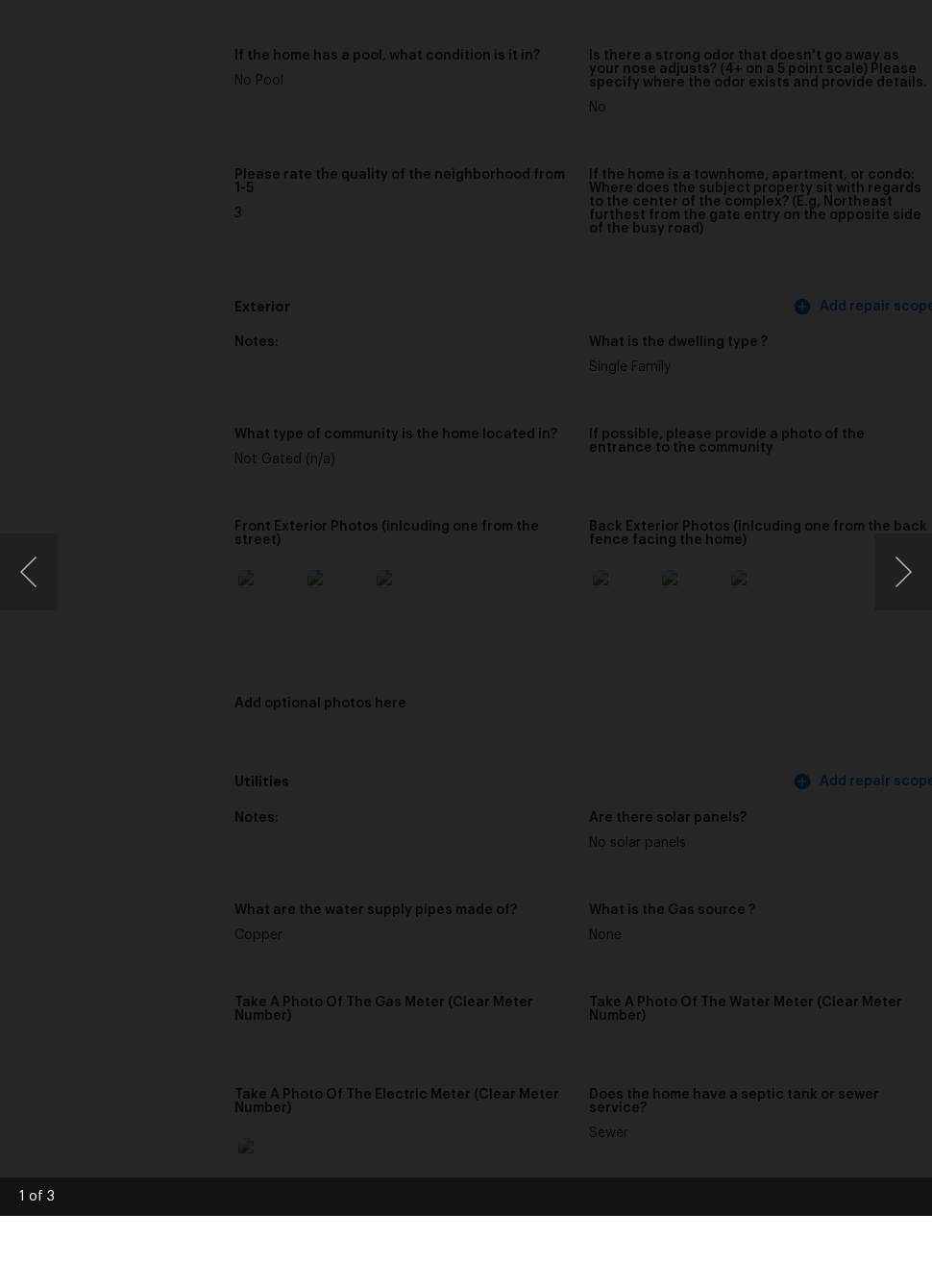 click at bounding box center [903, 644] 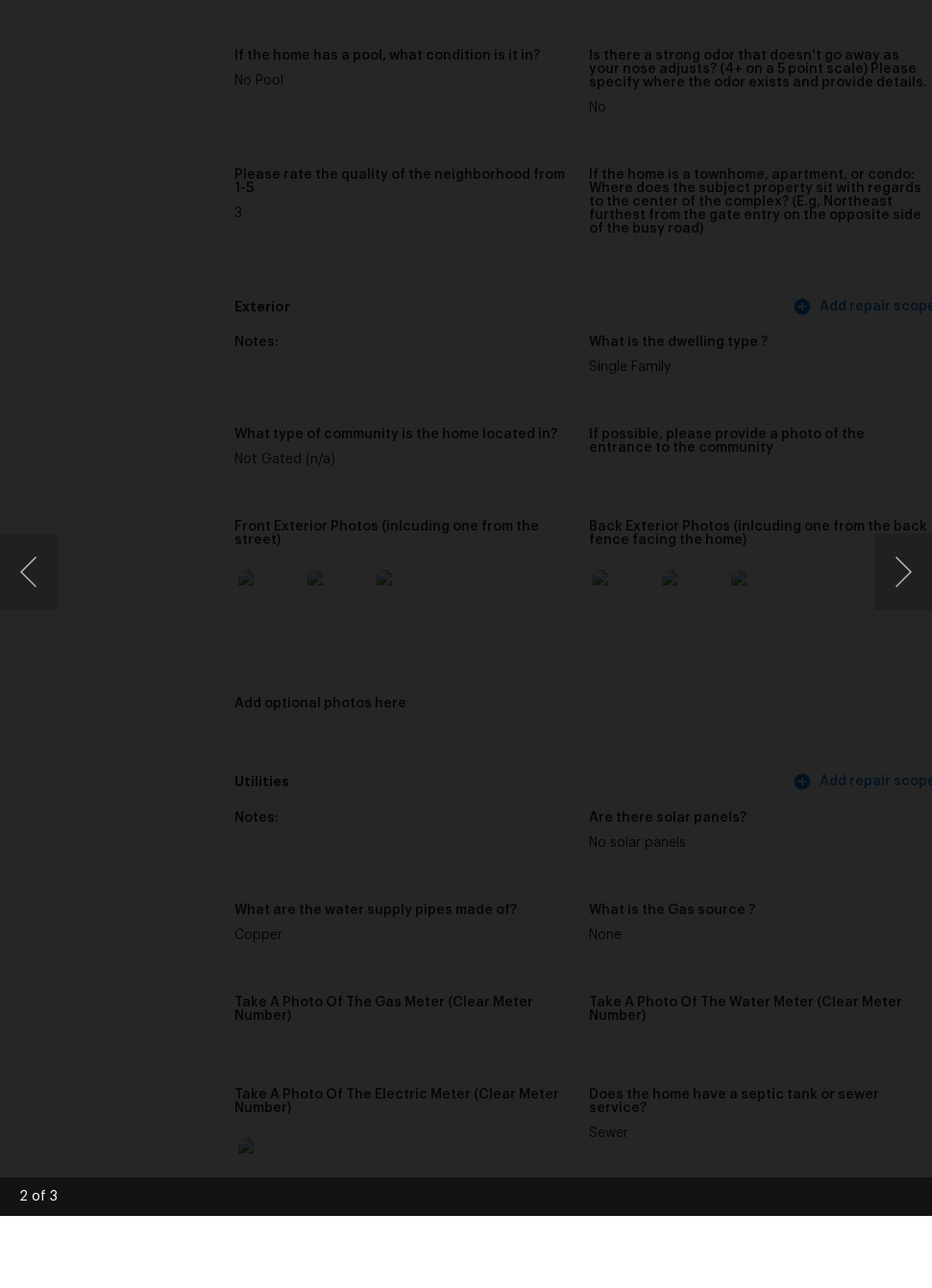 click at bounding box center [903, 644] 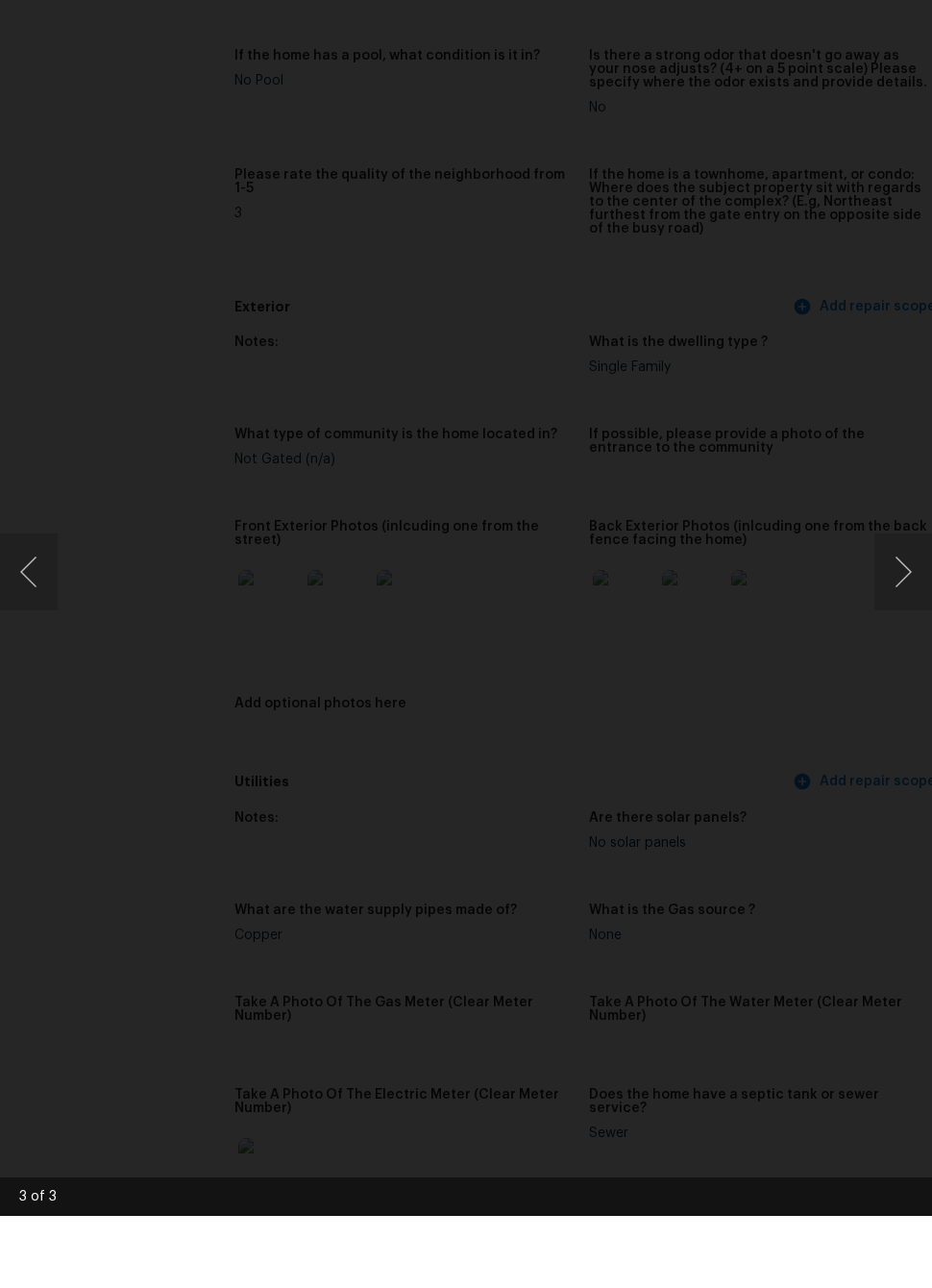 click at bounding box center (903, 644) 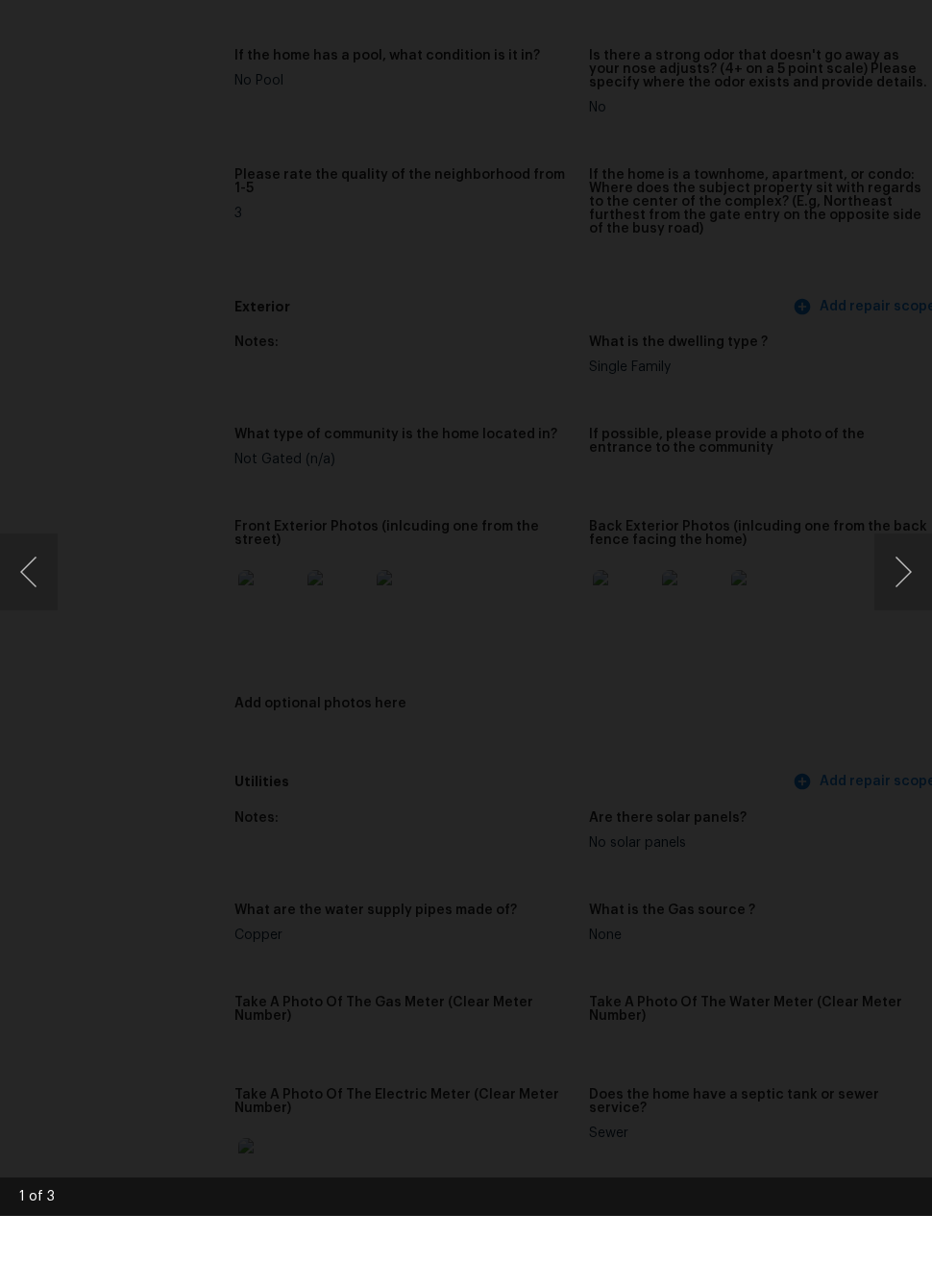 click at bounding box center [440, 643] 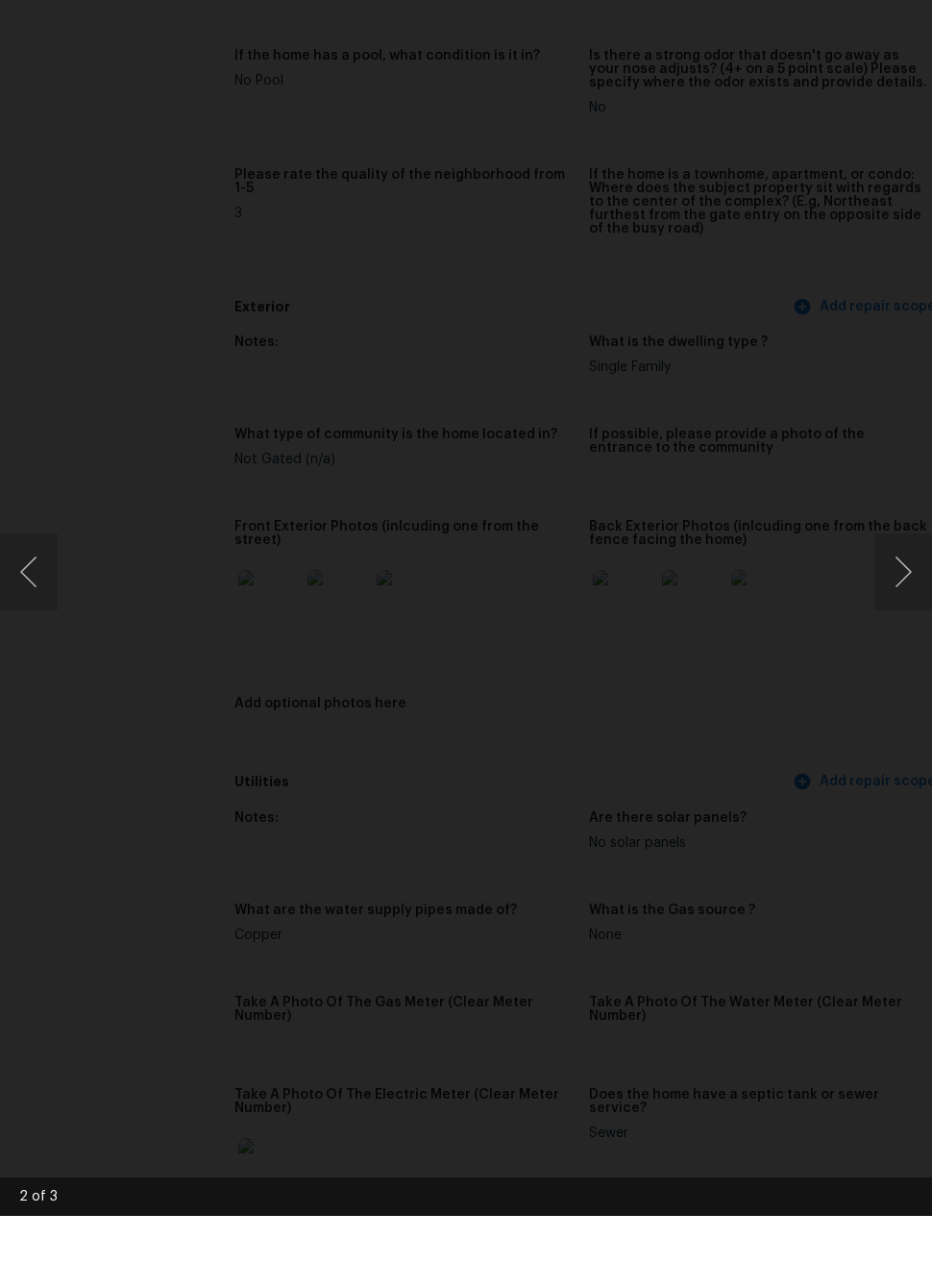 click at bounding box center [466, 644] 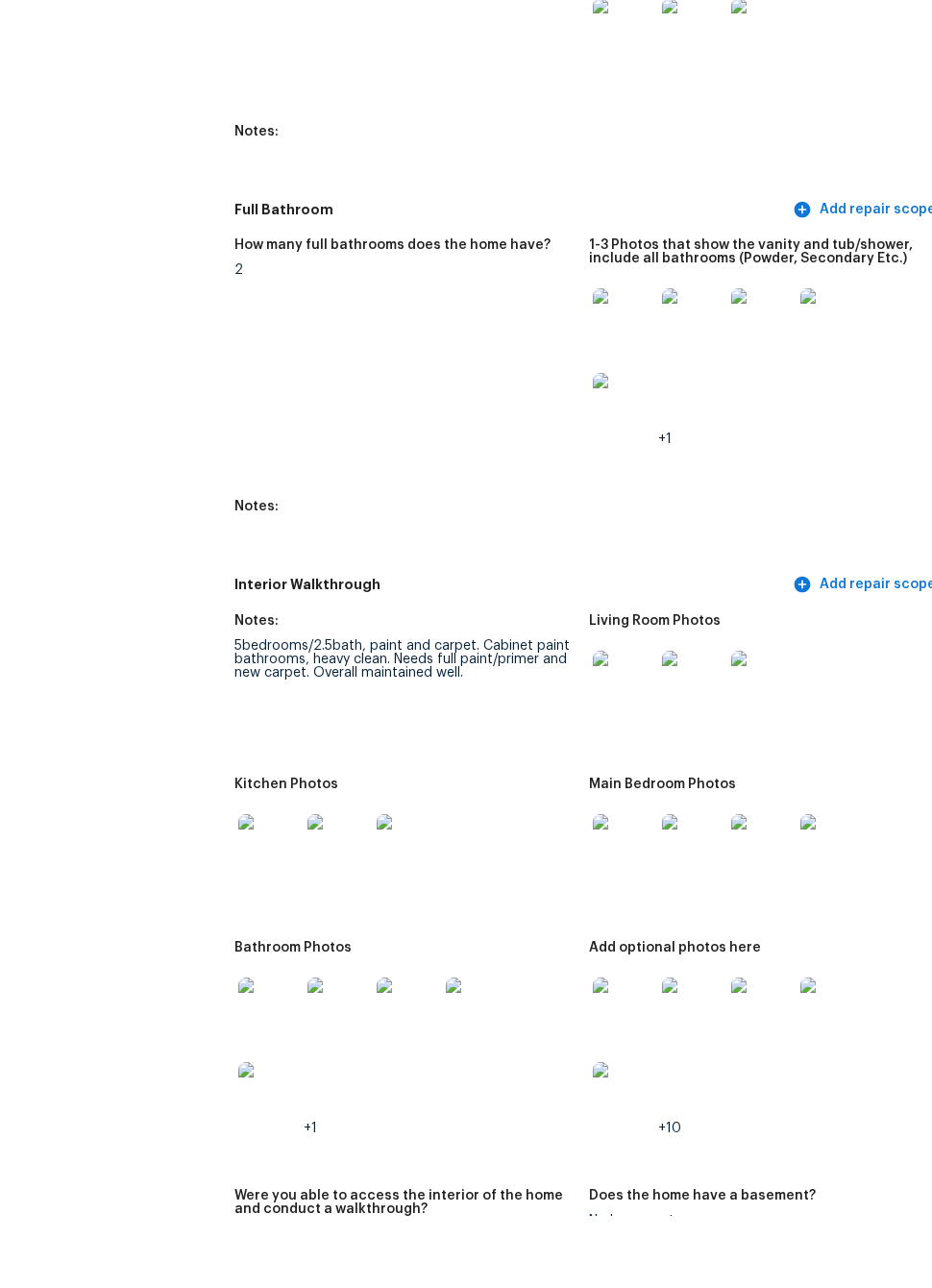 scroll, scrollTop: 2132, scrollLeft: 0, axis: vertical 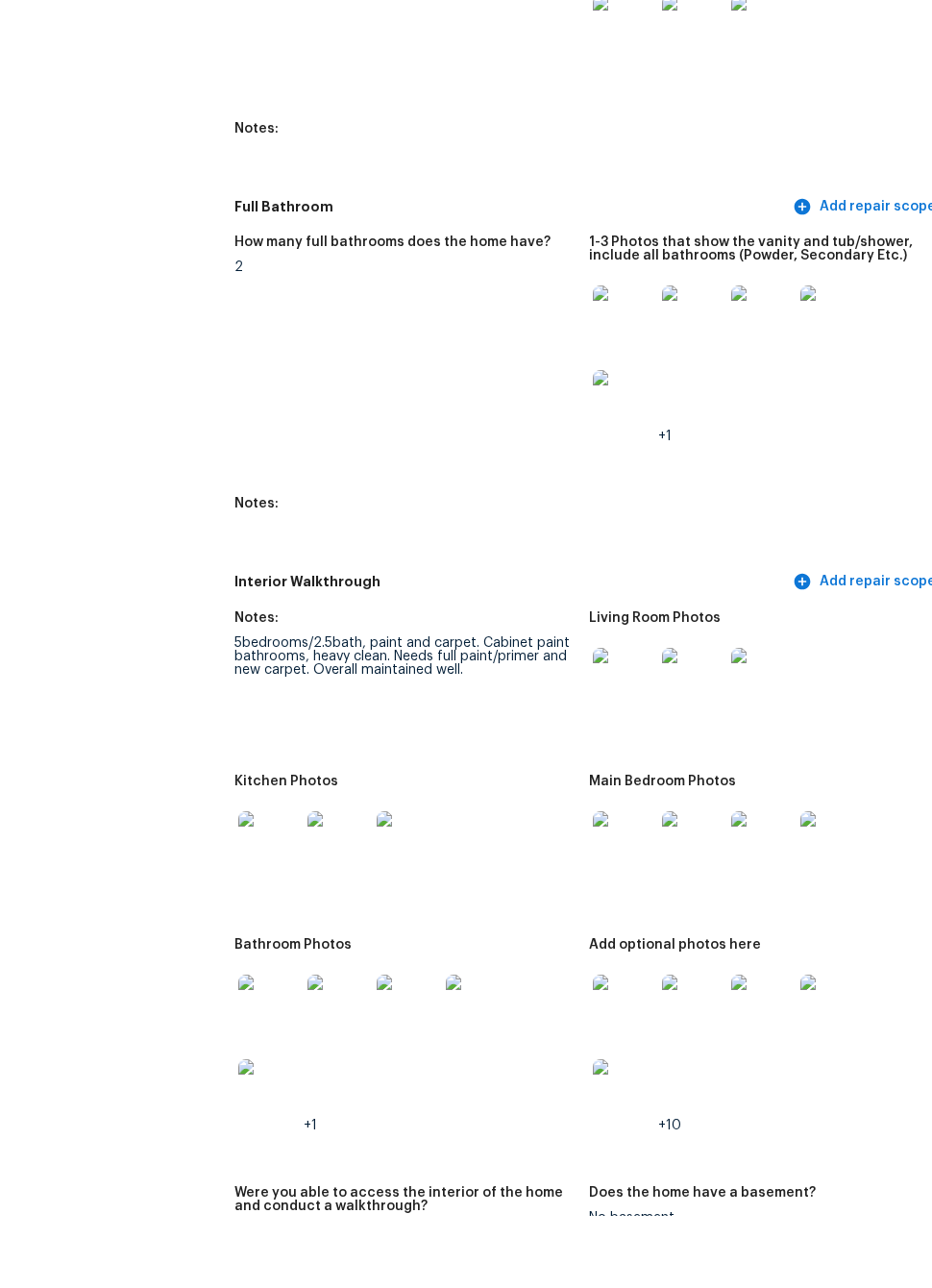 click at bounding box center (624, 914) 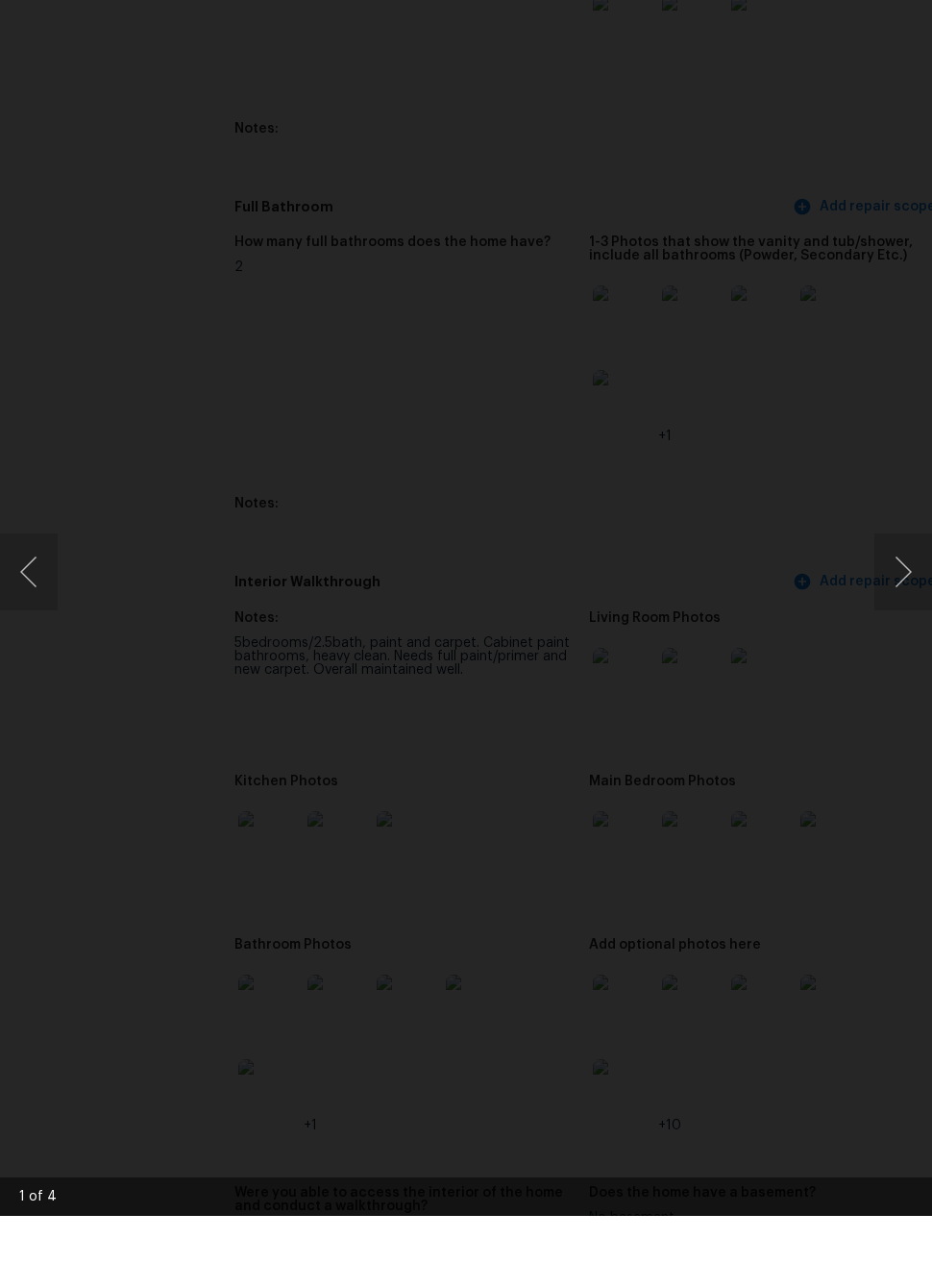 click at bounding box center (903, 644) 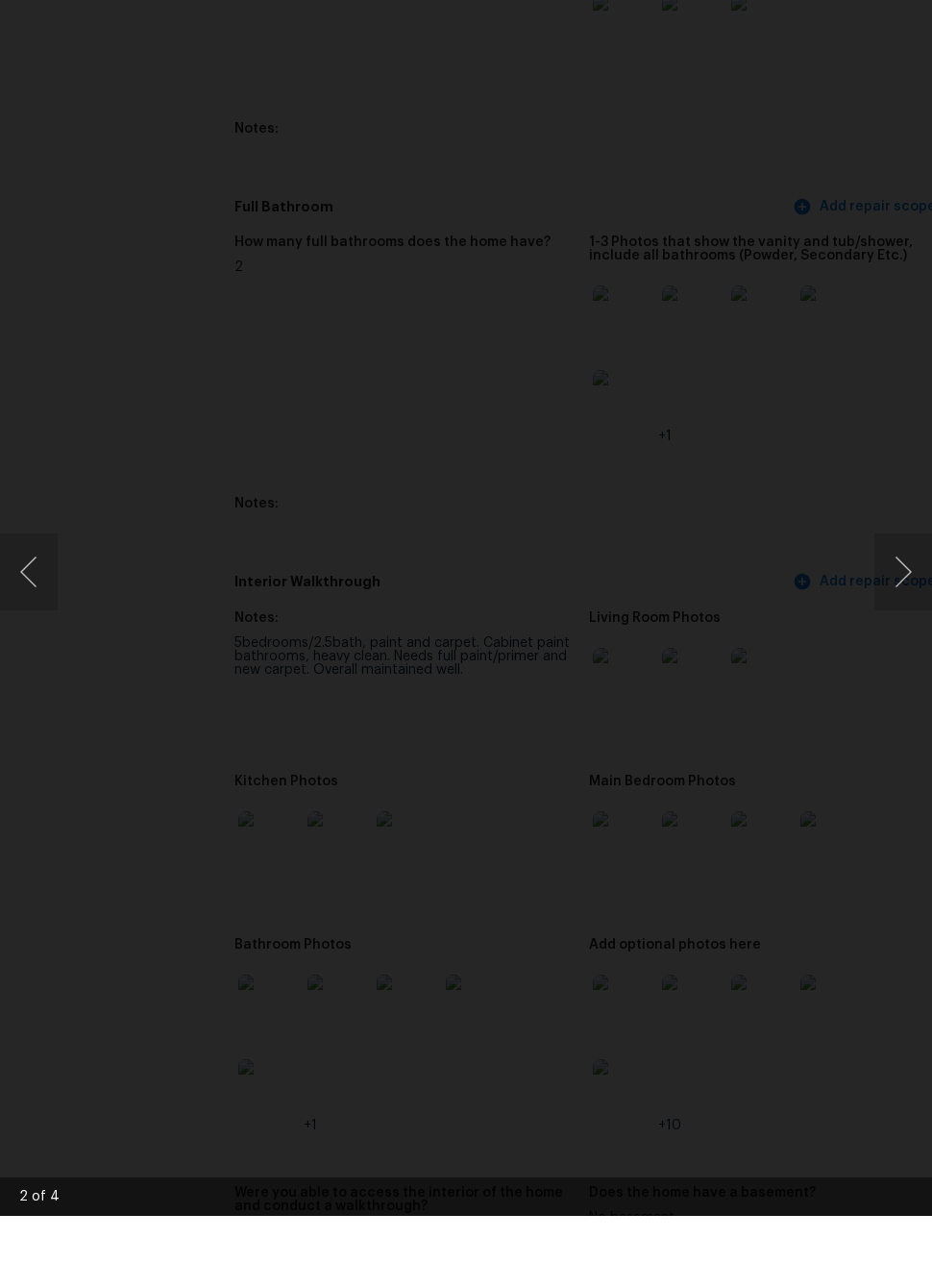 click at bounding box center (903, 644) 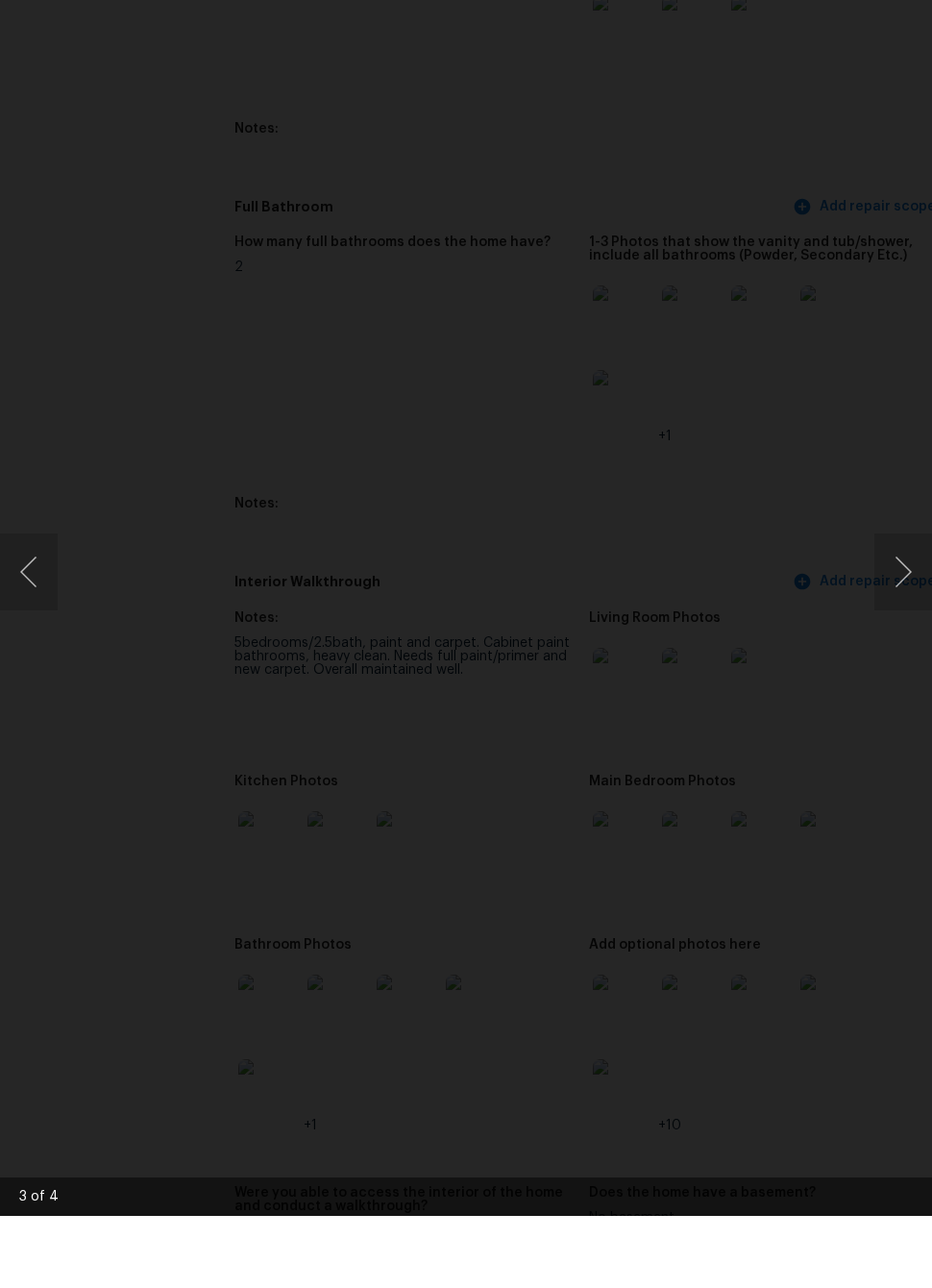 click at bounding box center (903, 644) 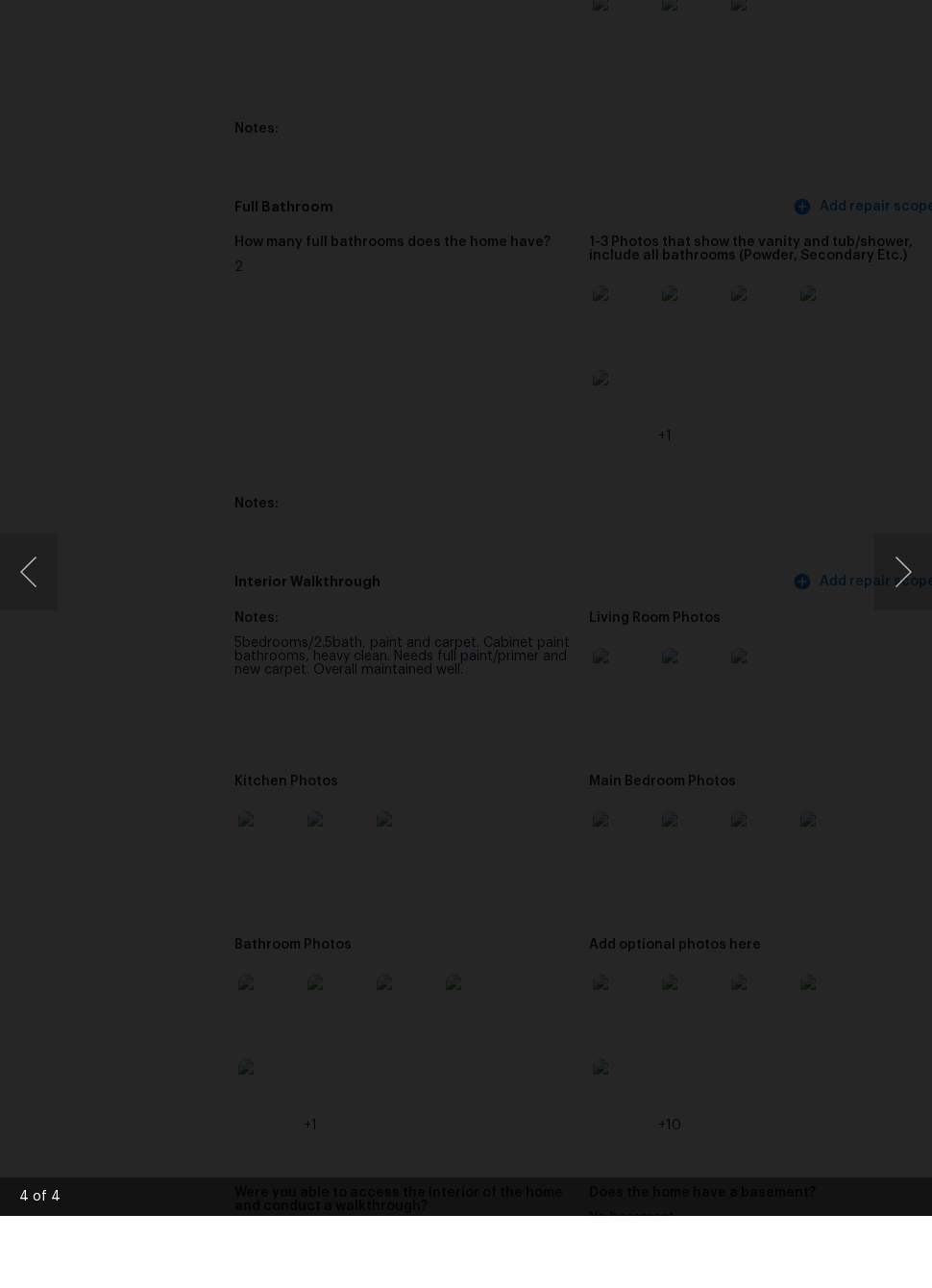 click at bounding box center (903, 644) 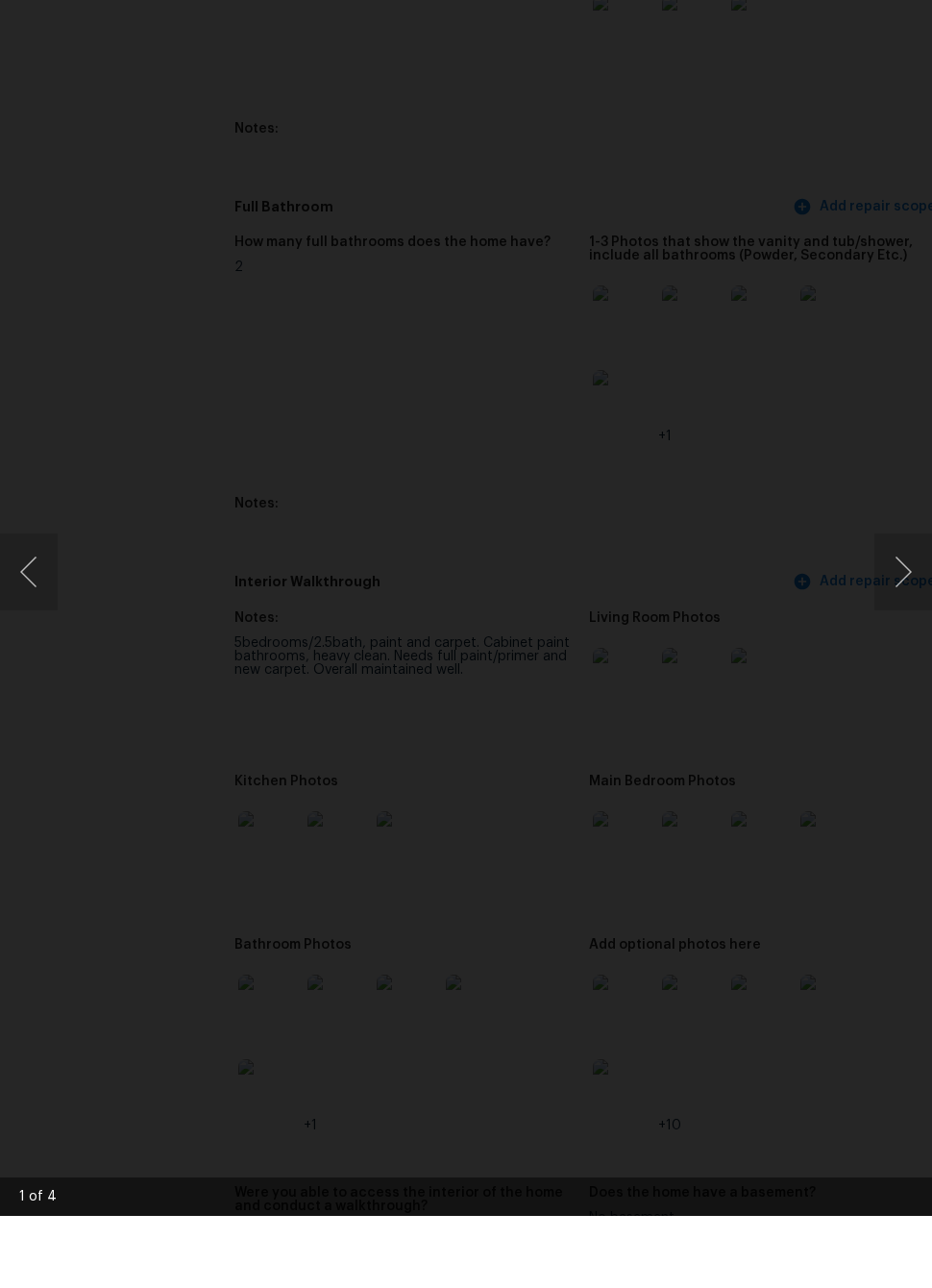 click at bounding box center (903, 644) 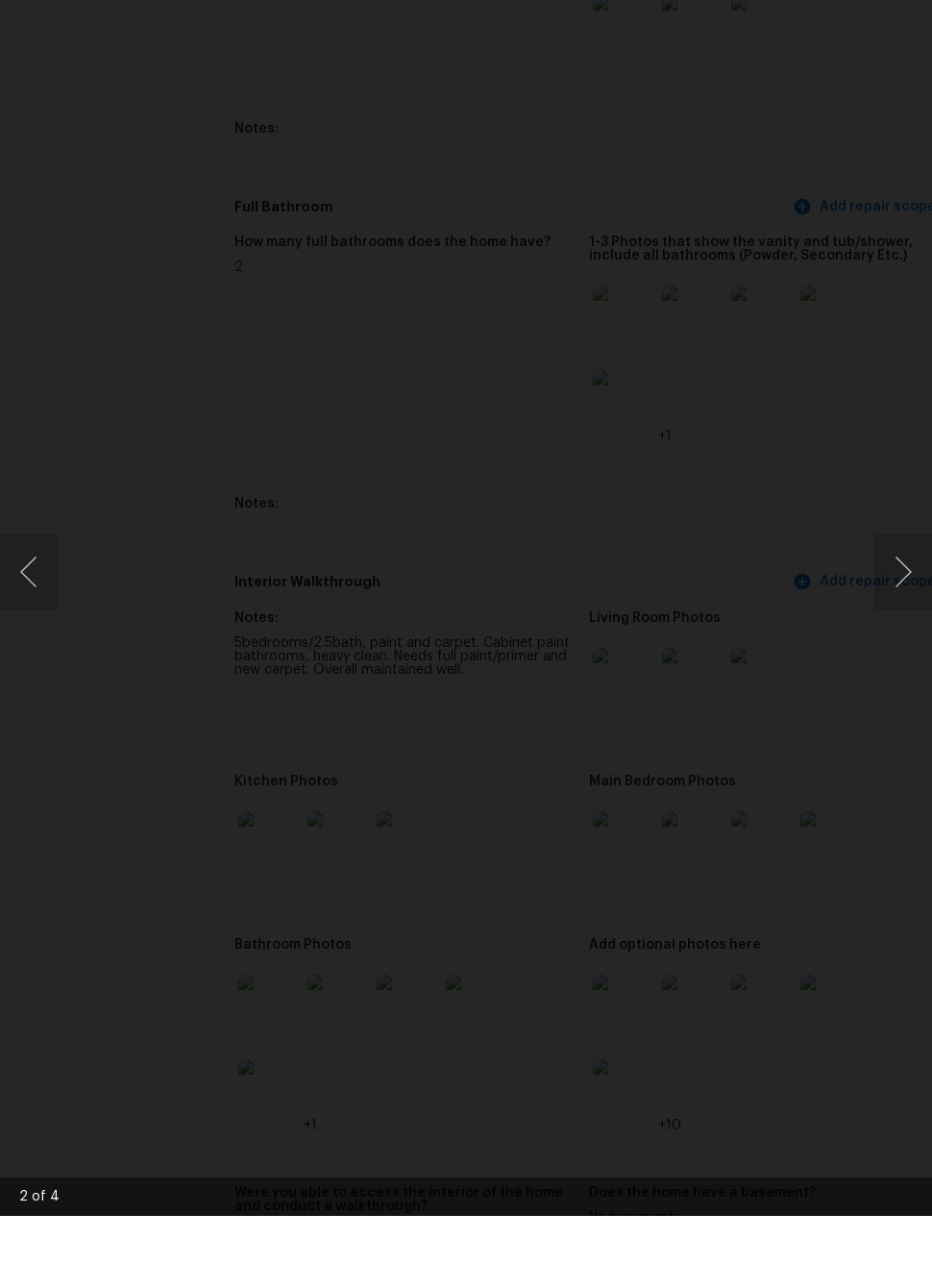 click at bounding box center [903, 644] 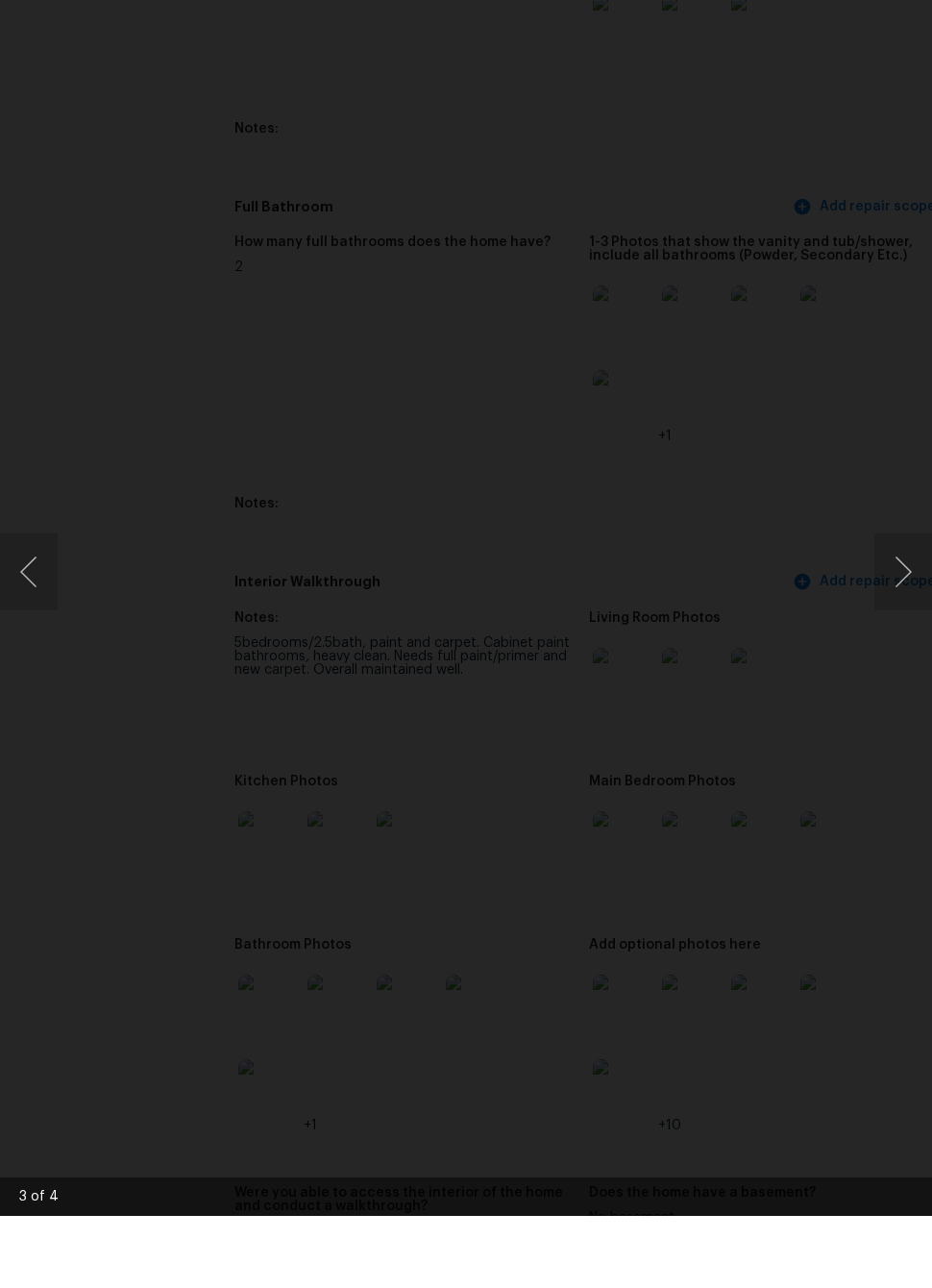 click at bounding box center (903, 644) 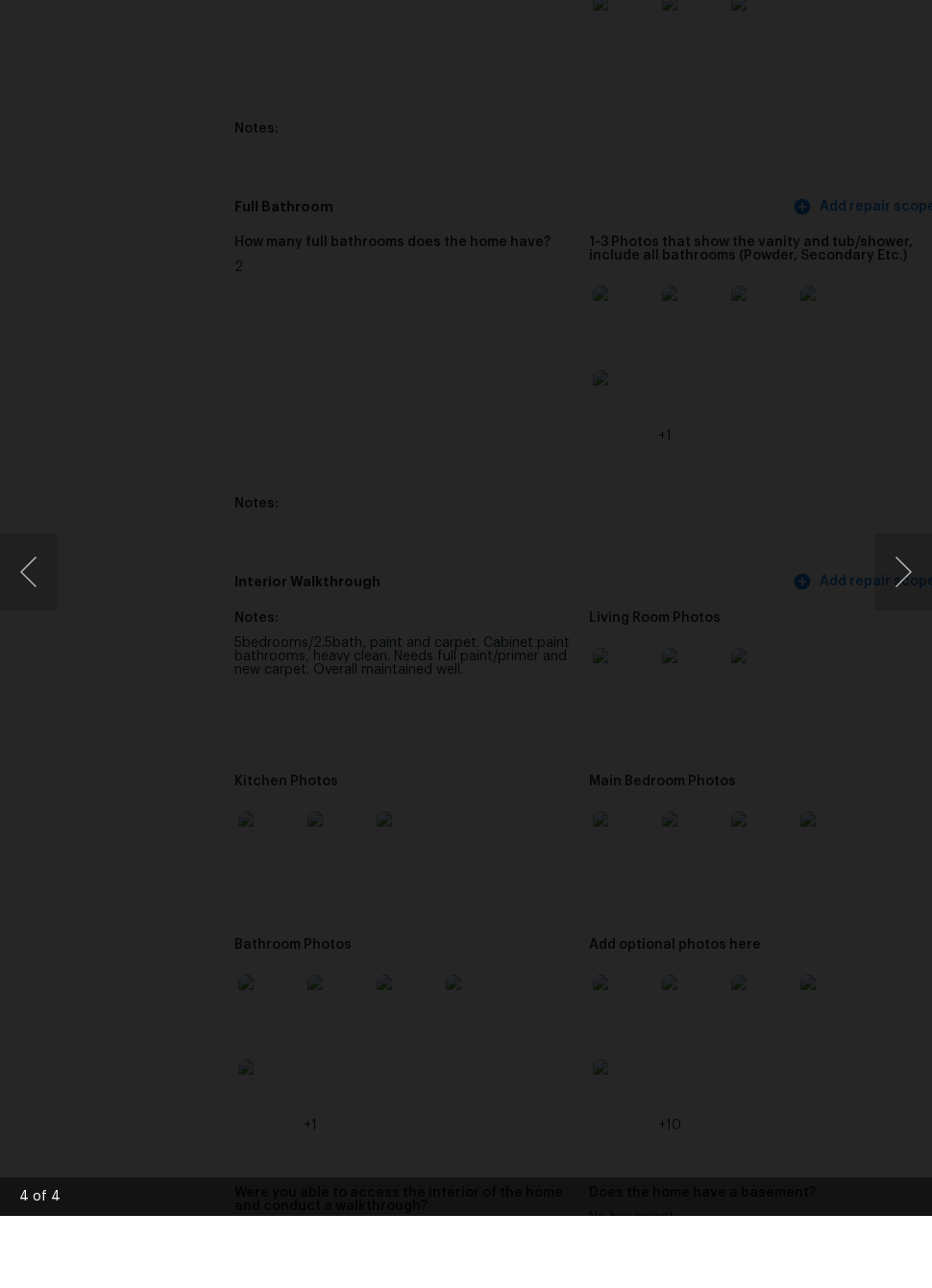 click at bounding box center [903, 644] 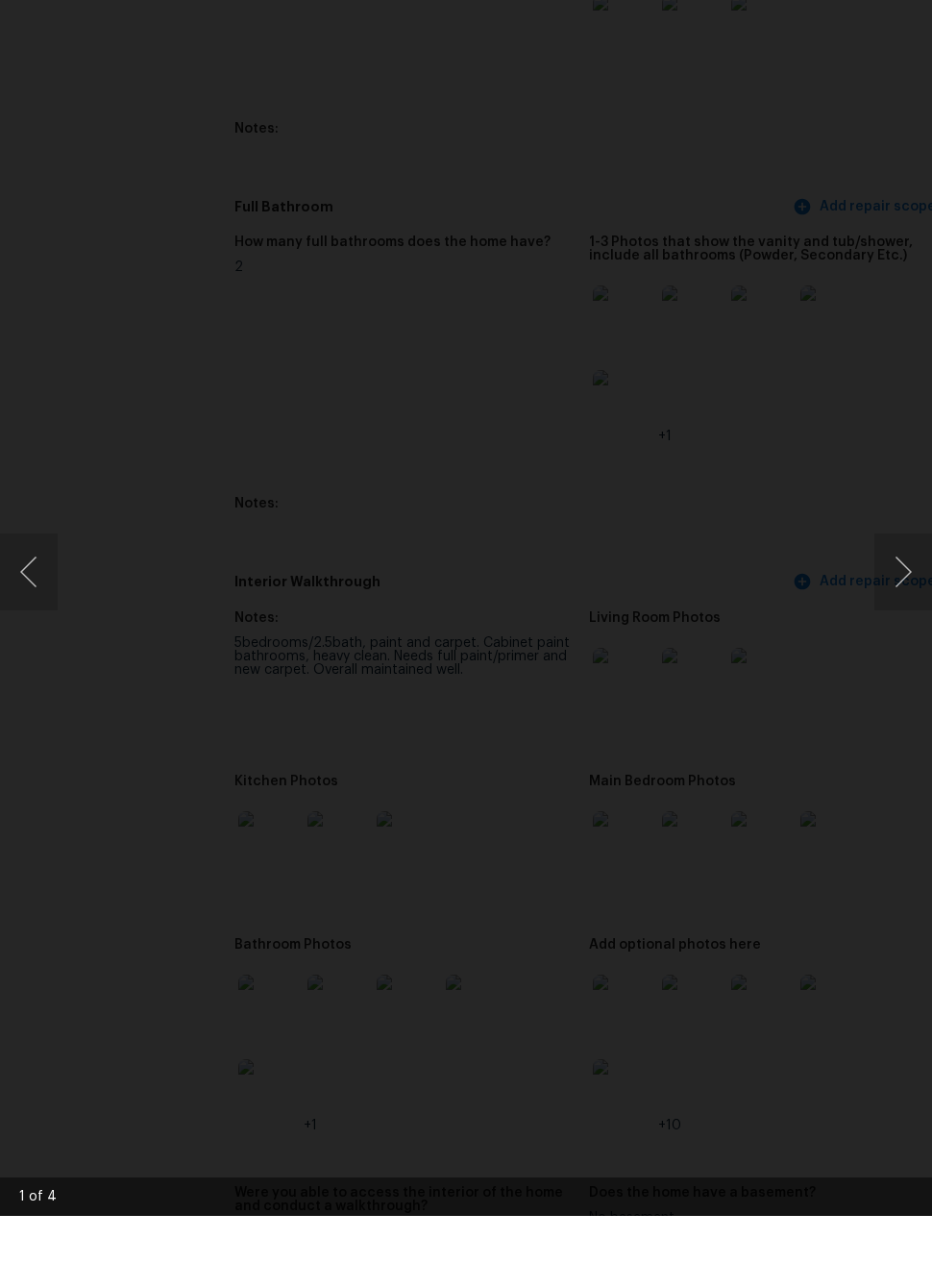 click at bounding box center [903, 644] 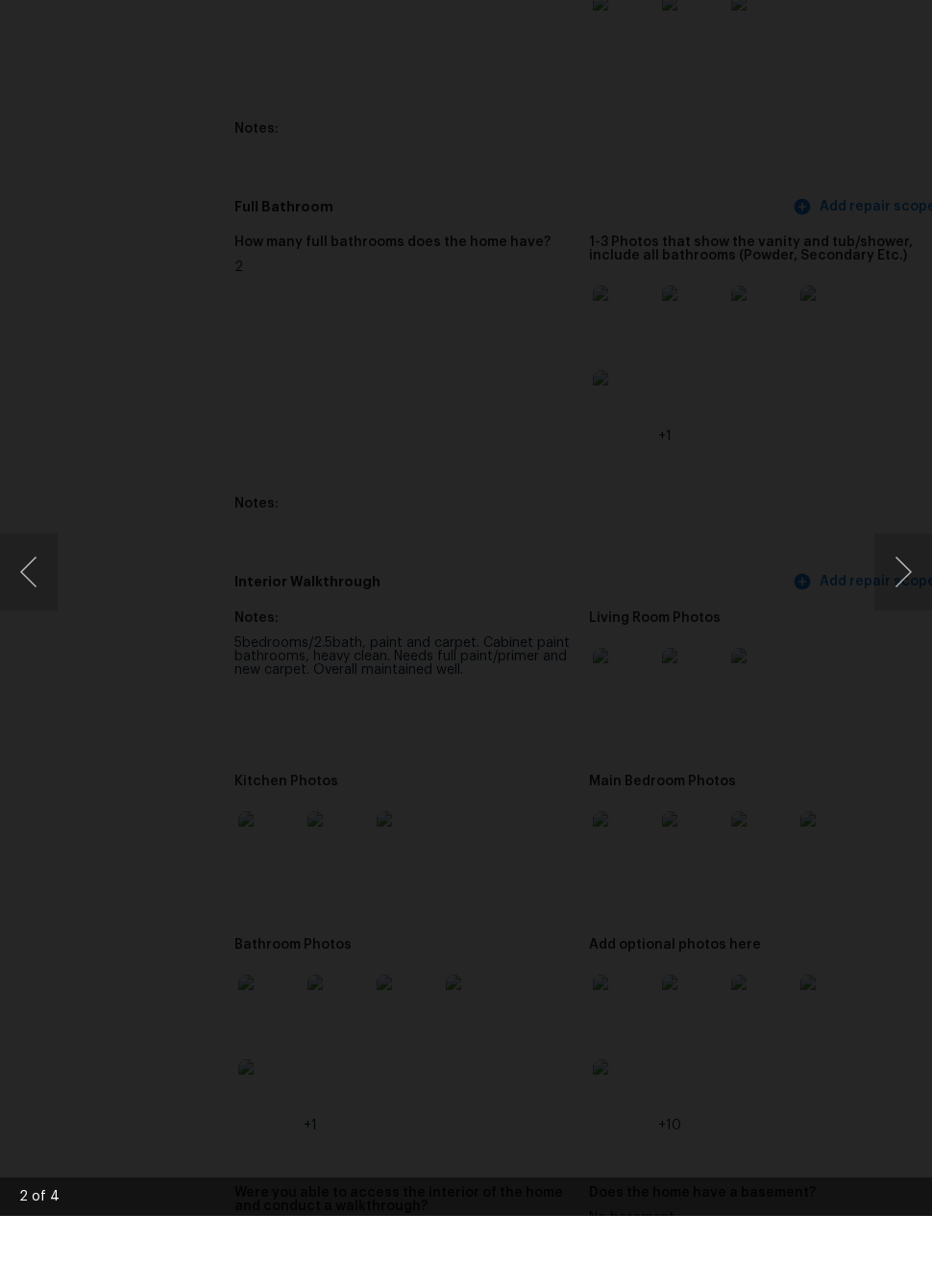 click at bounding box center (903, 644) 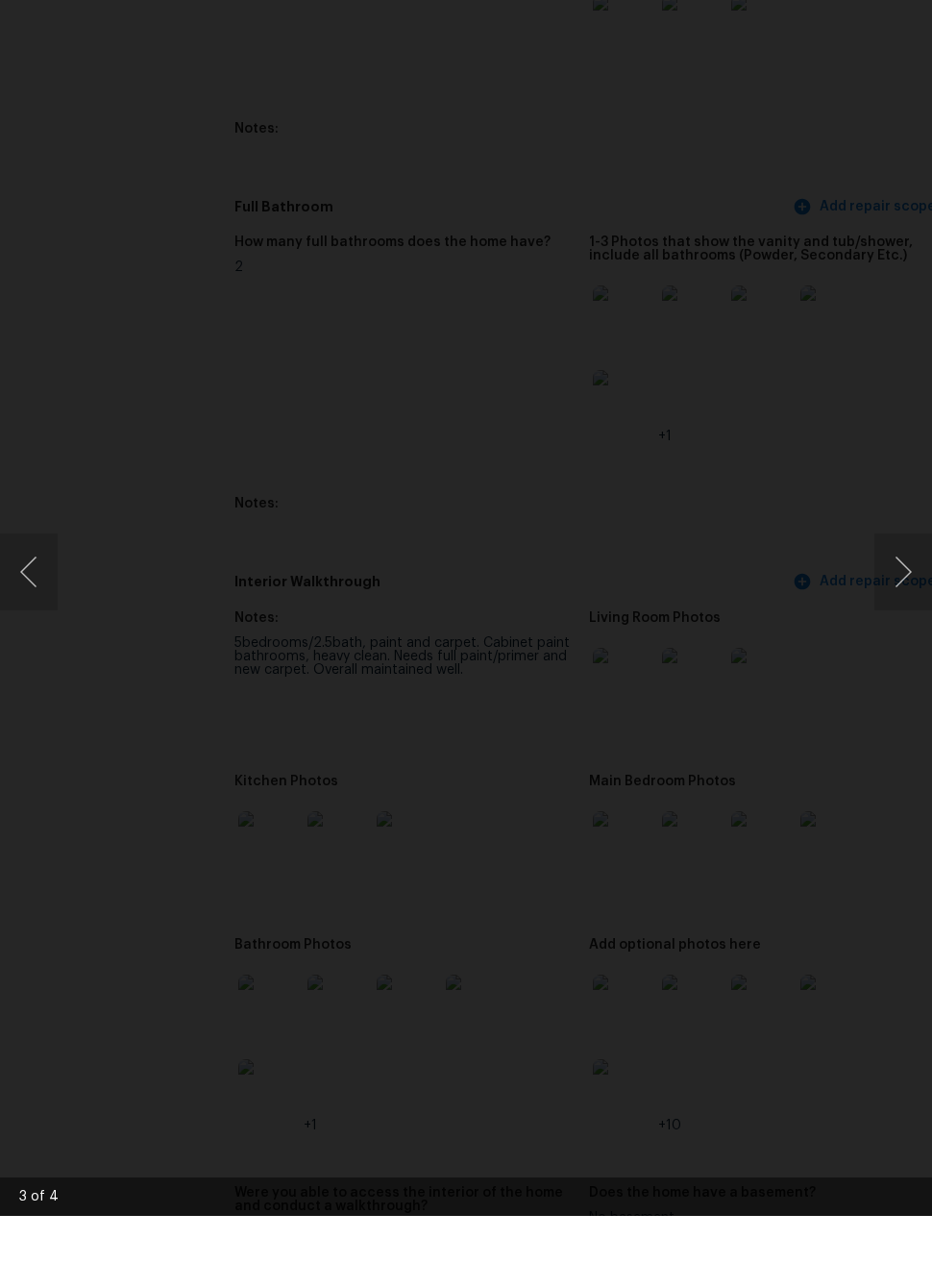 click at bounding box center (466, 644) 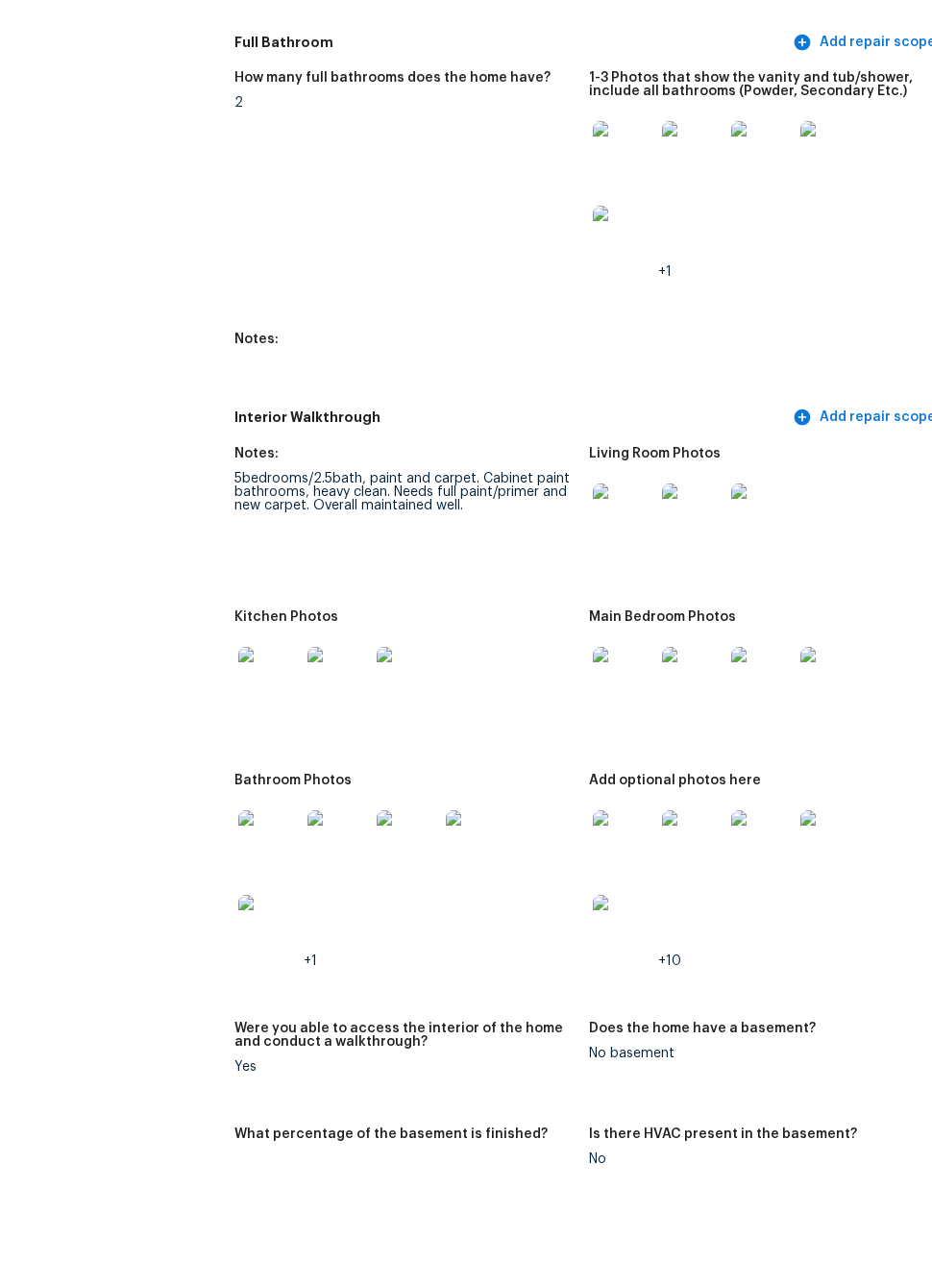 scroll, scrollTop: 2306, scrollLeft: 0, axis: vertical 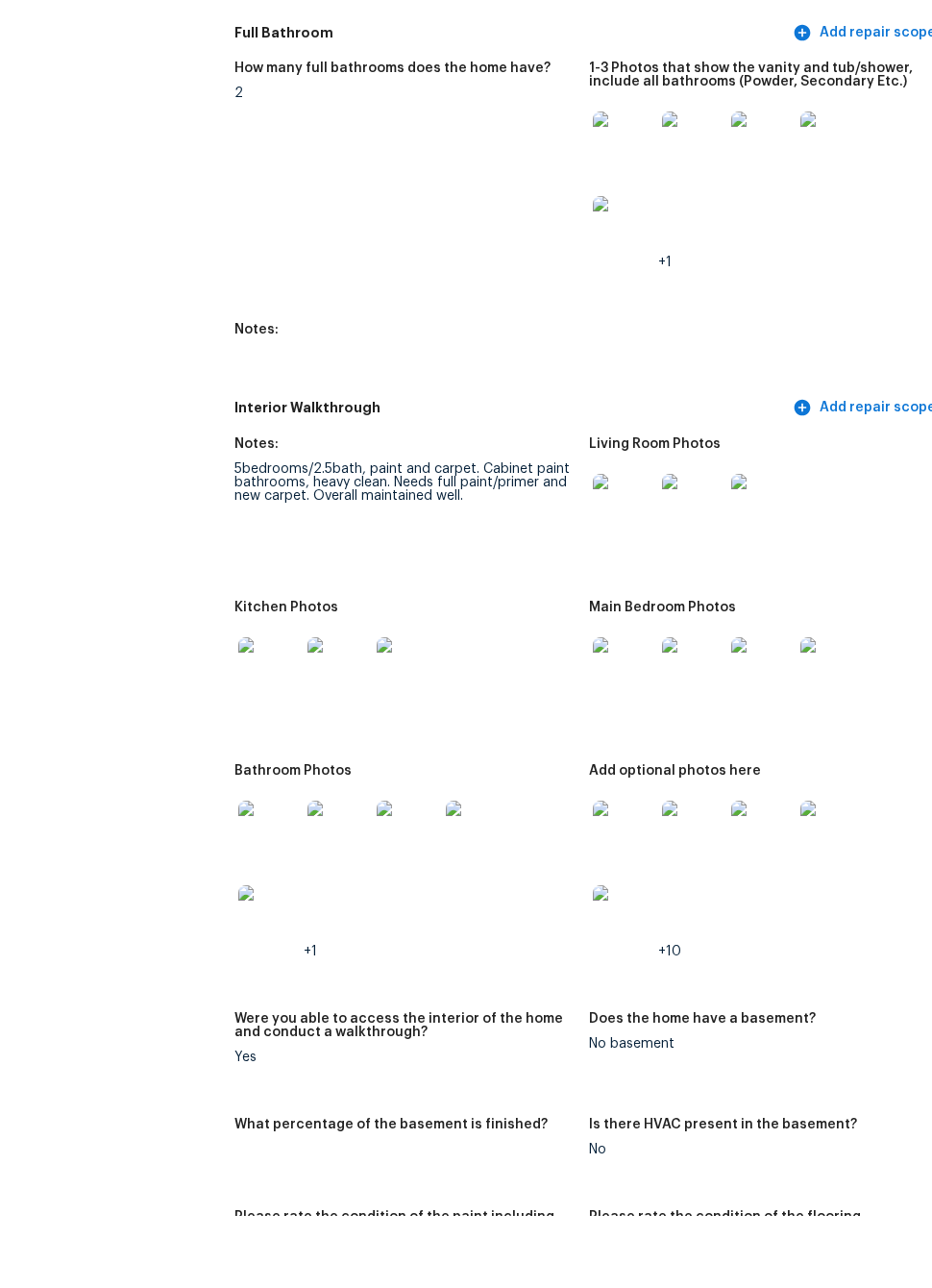 click at bounding box center (624, 904) 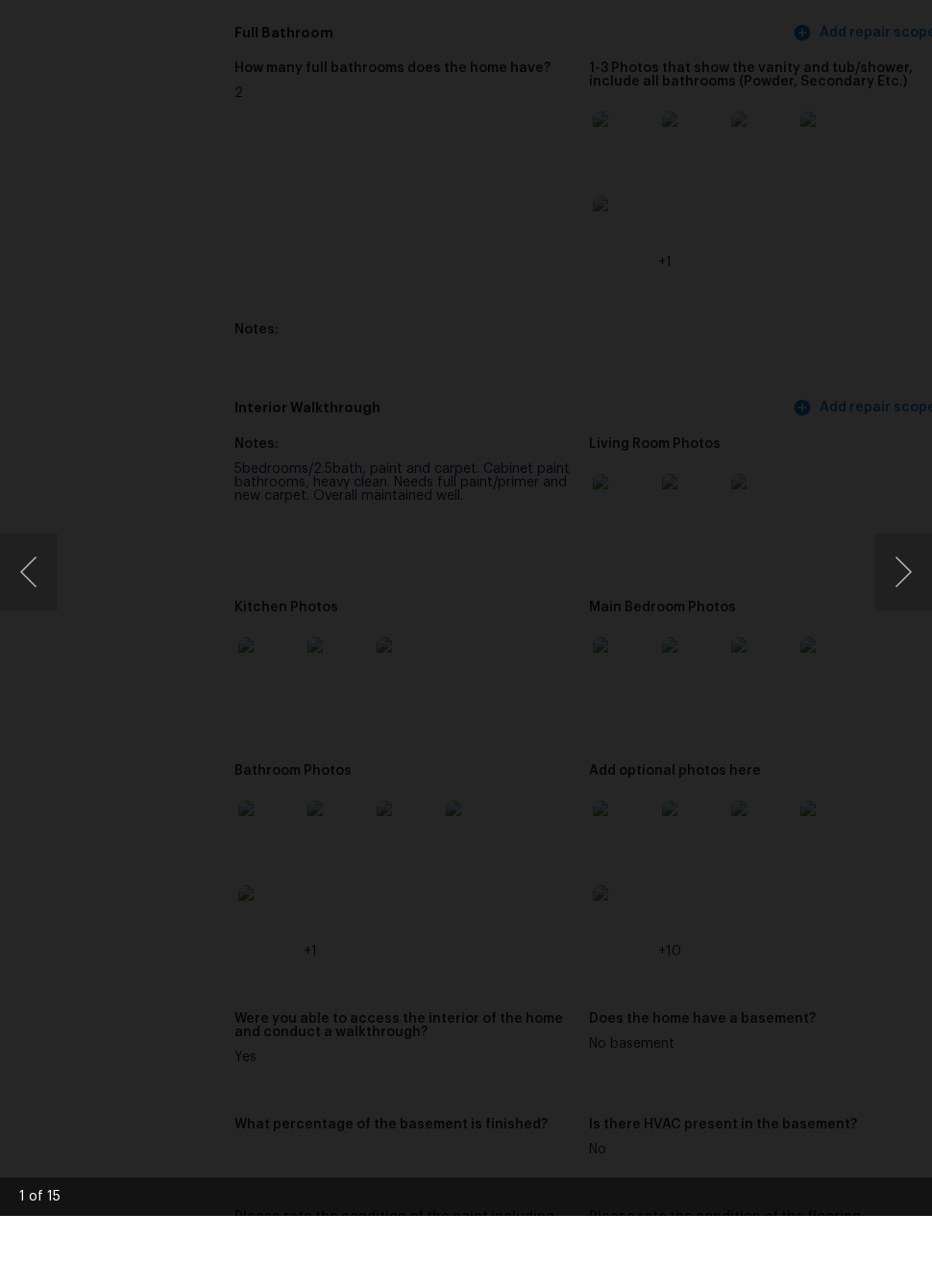click at bounding box center (903, 644) 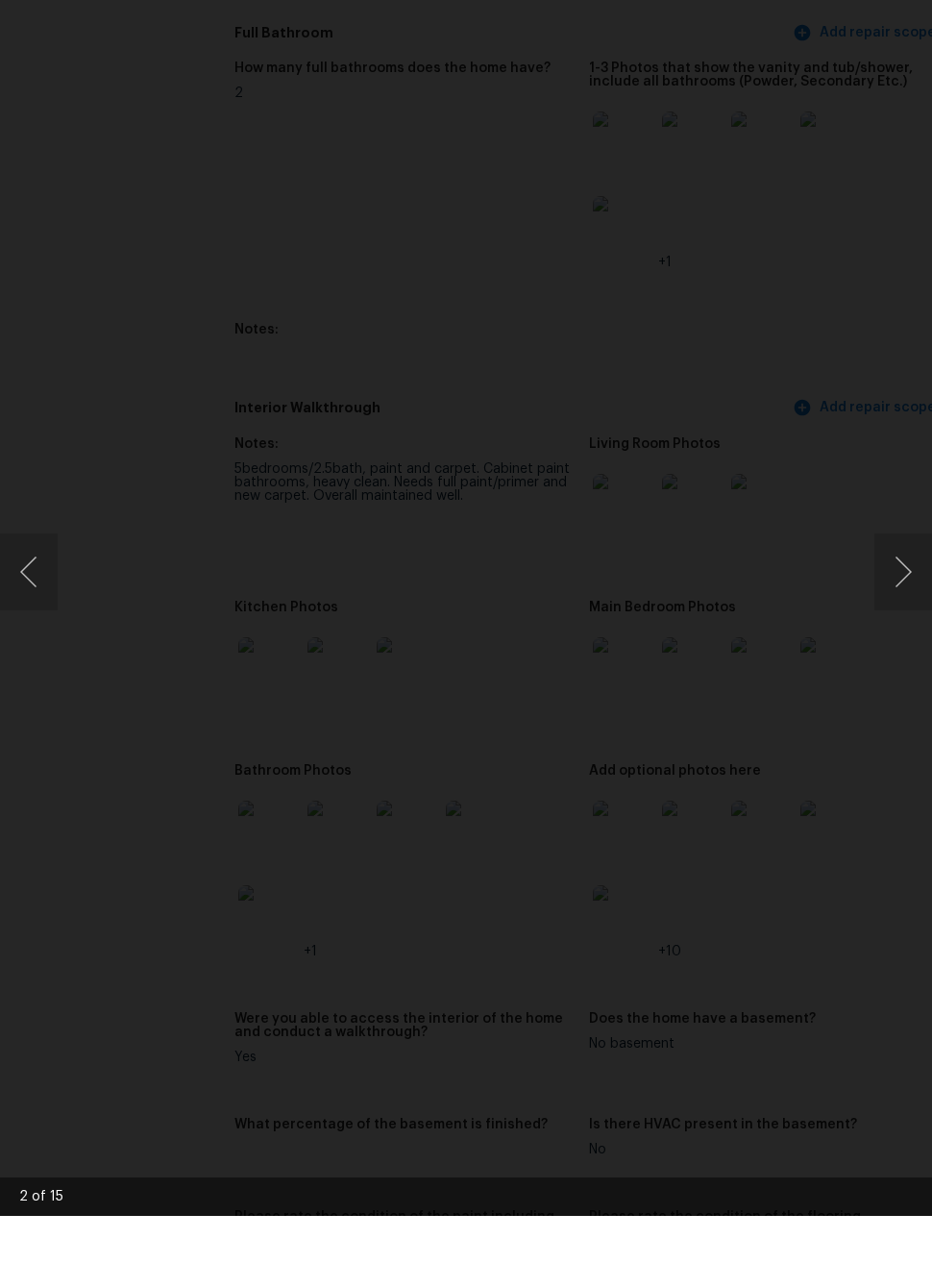 click at bounding box center [903, 644] 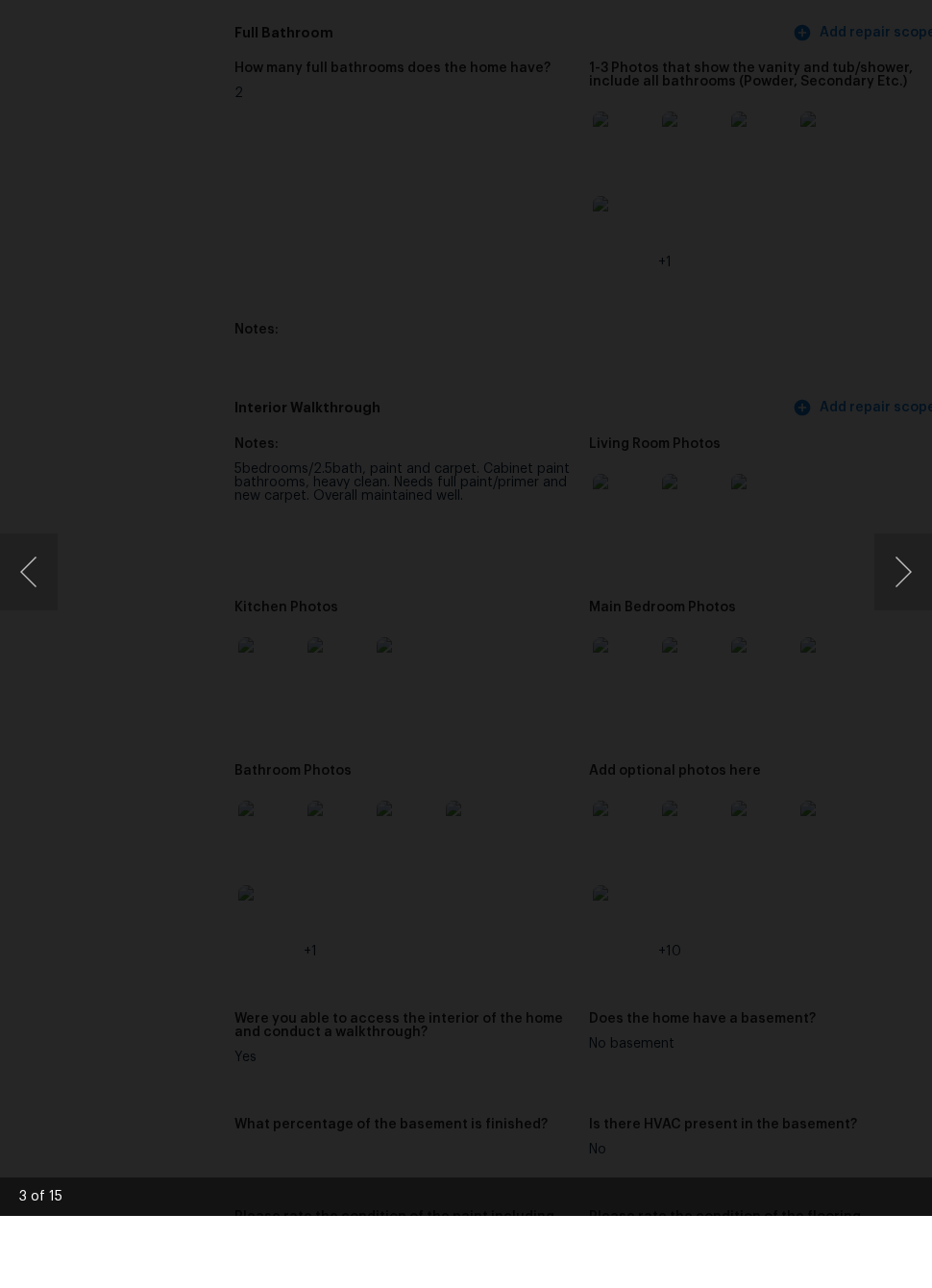 click at bounding box center (903, 644) 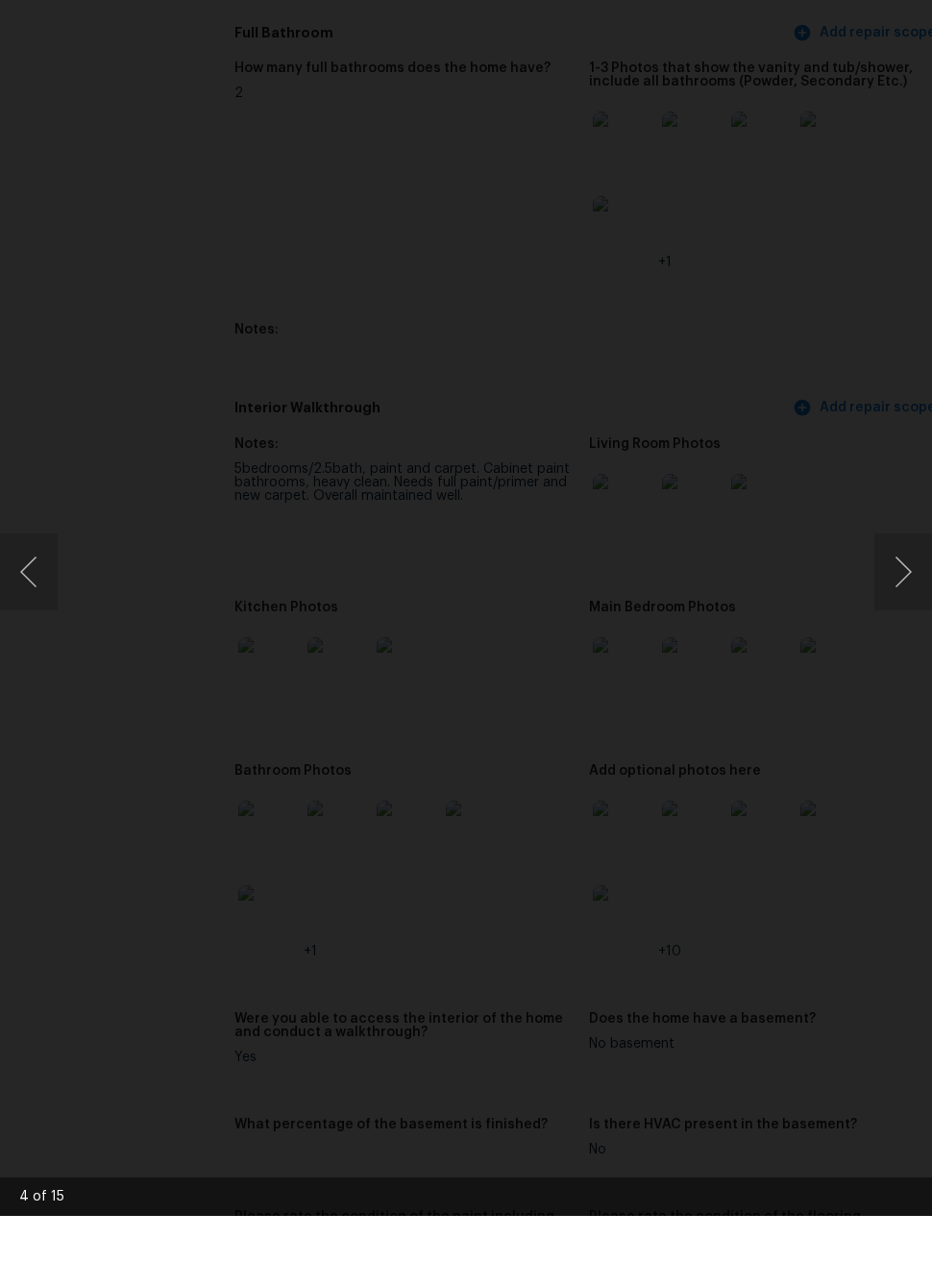 click at bounding box center (903, 644) 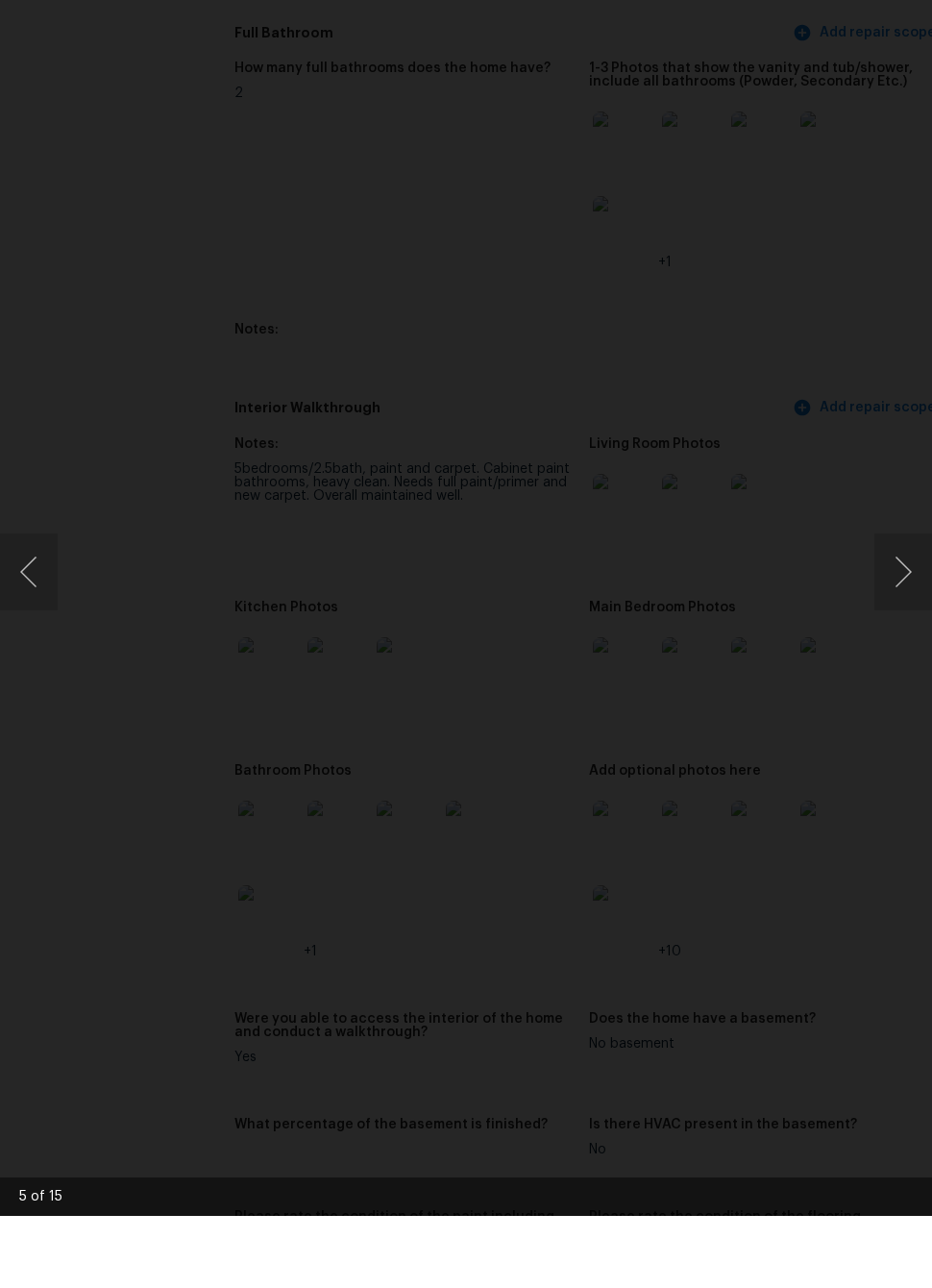 click at bounding box center (903, 644) 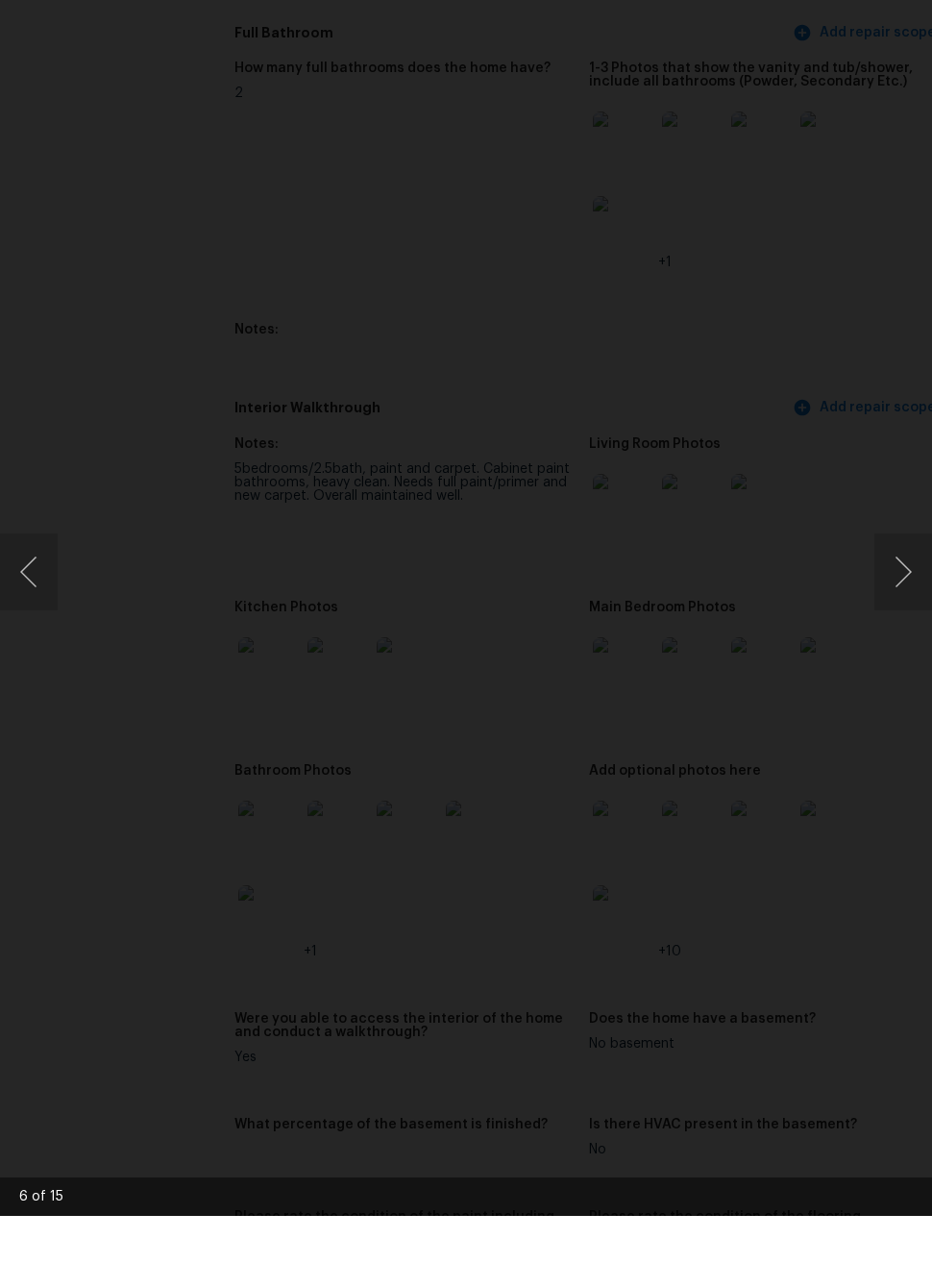 click at bounding box center (466, 644) 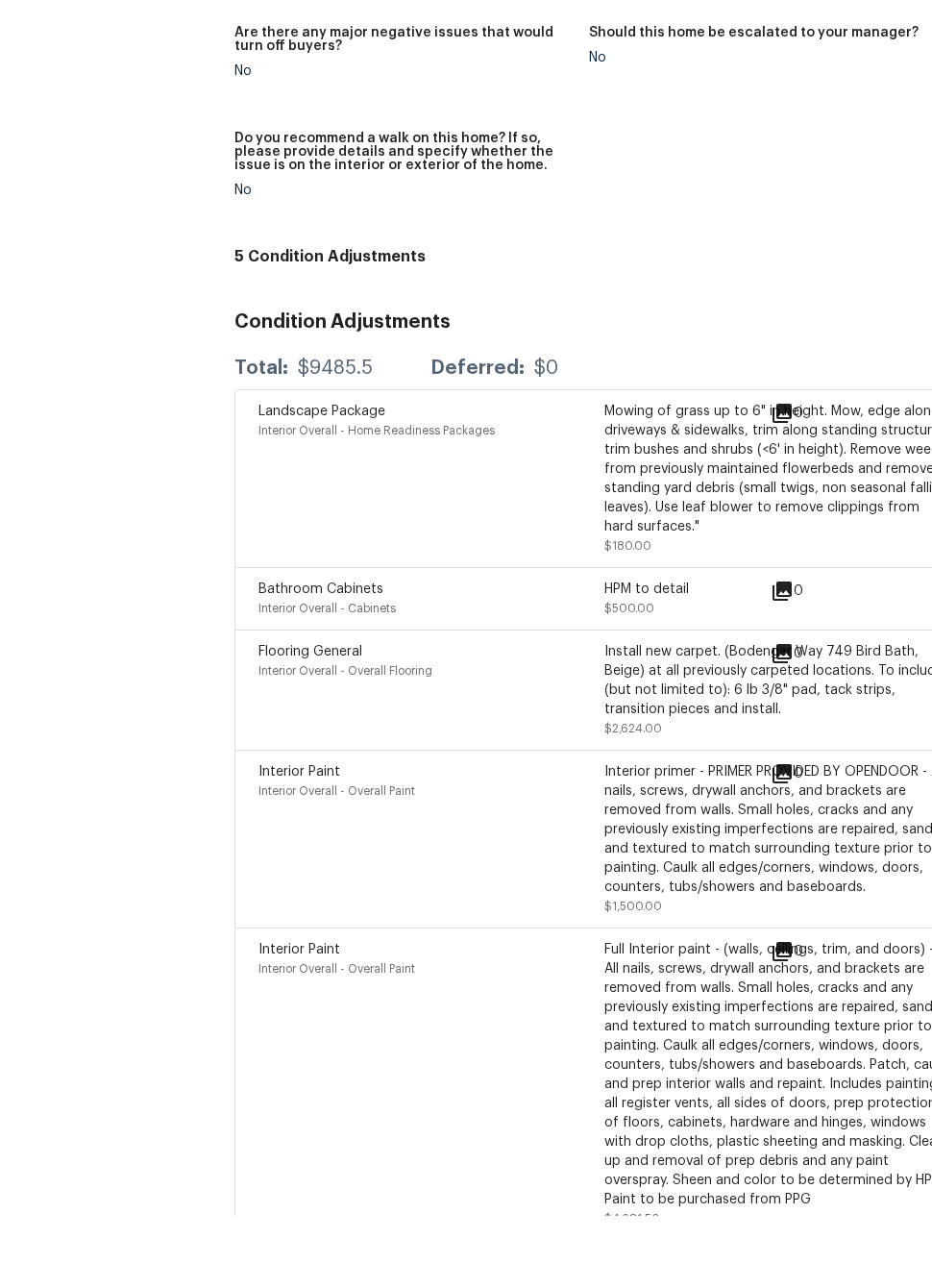 scroll, scrollTop: 5141, scrollLeft: 0, axis: vertical 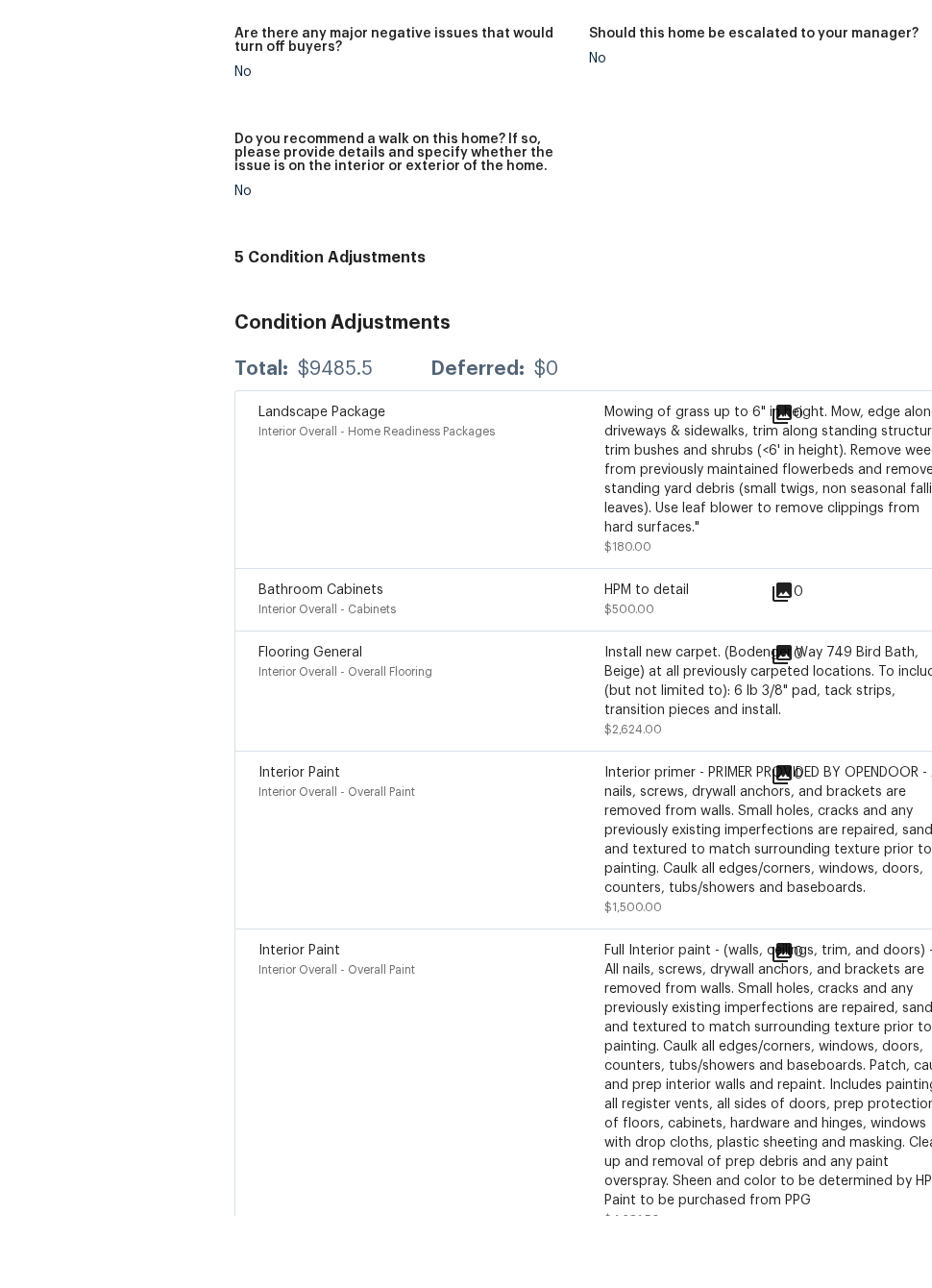 click at bounding box center (892, 912) 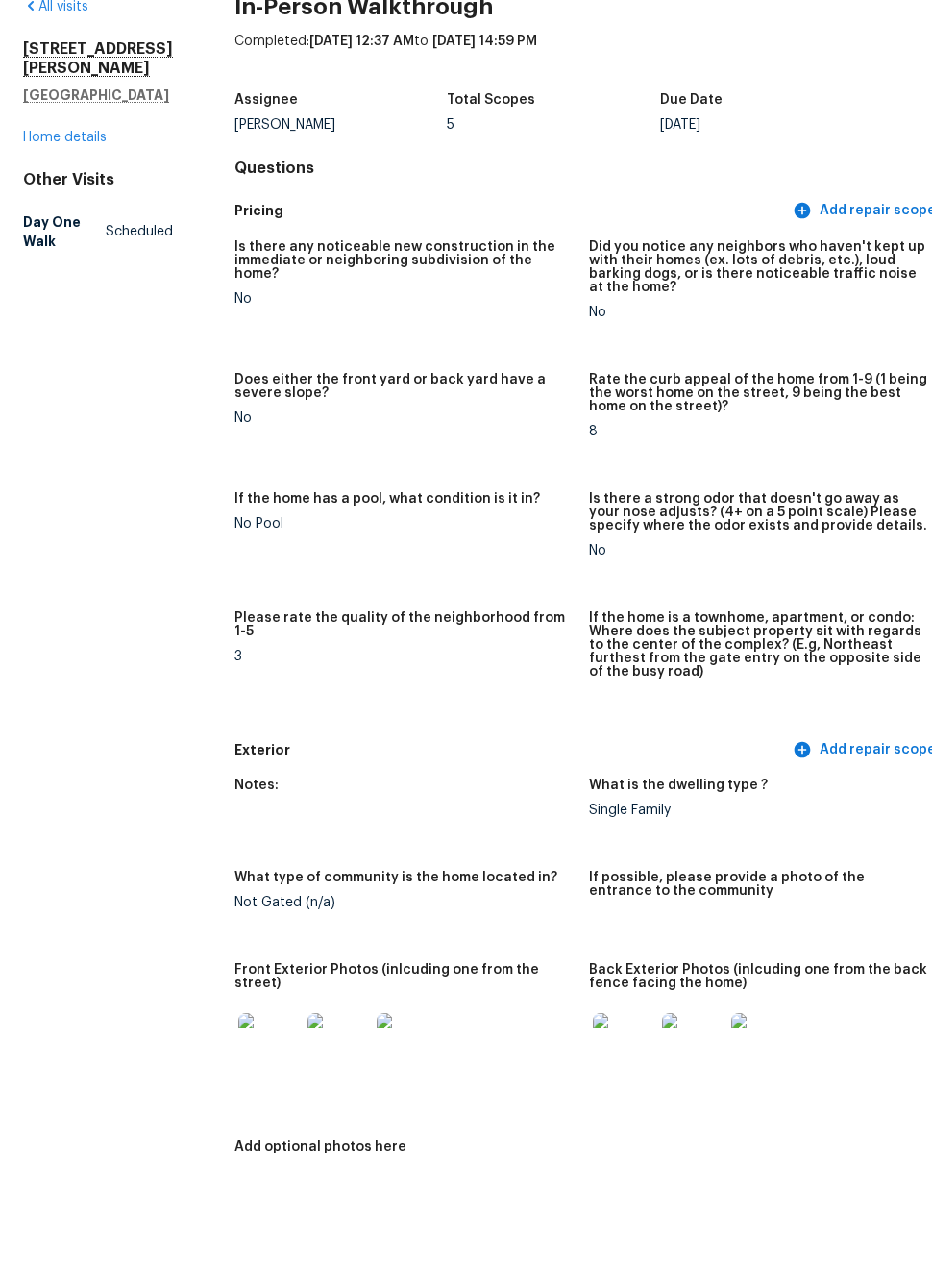 scroll, scrollTop: 31, scrollLeft: 0, axis: vertical 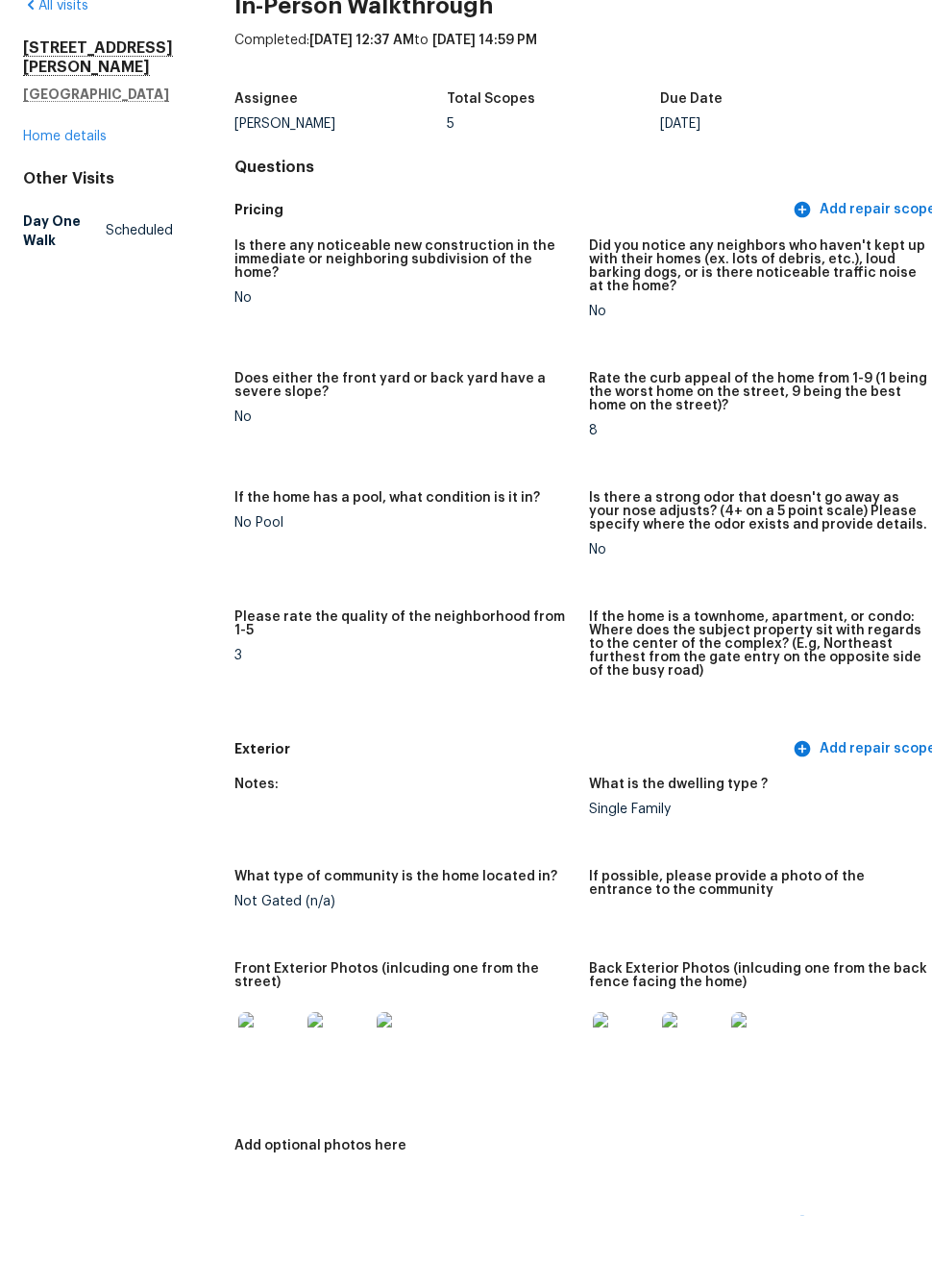 click at bounding box center (407, 1115) 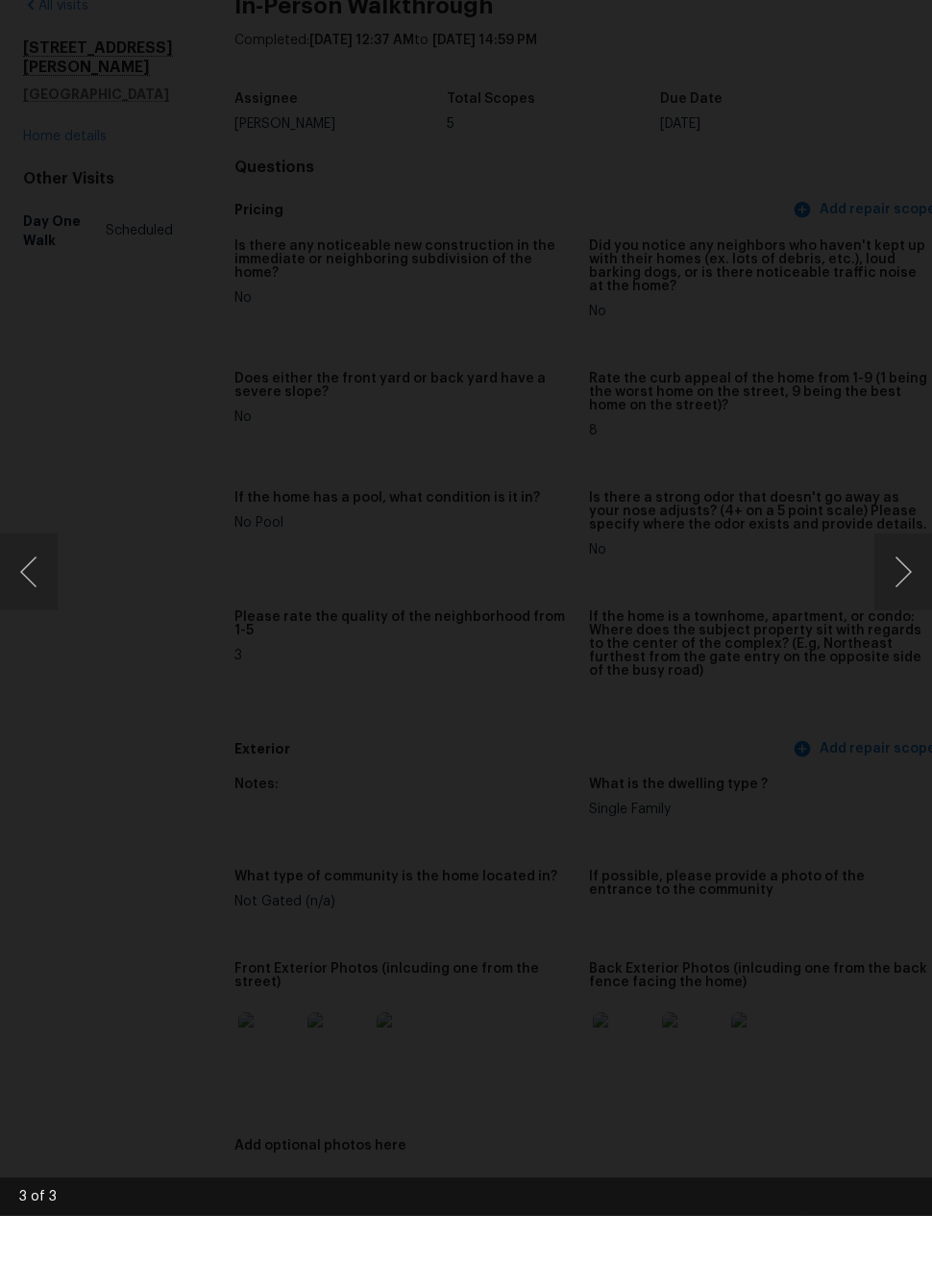 click at bounding box center [903, 644] 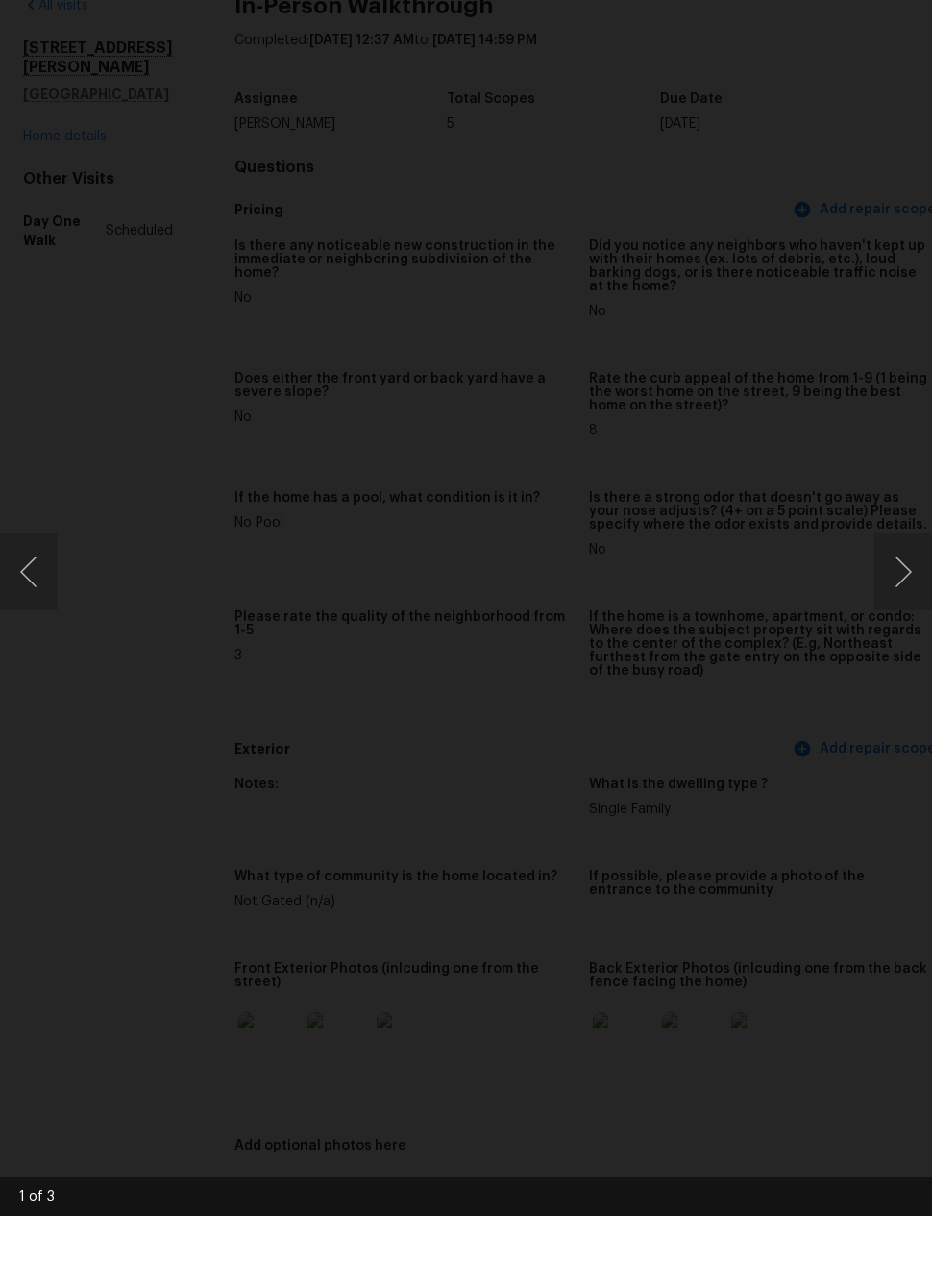 click at bounding box center (903, 644) 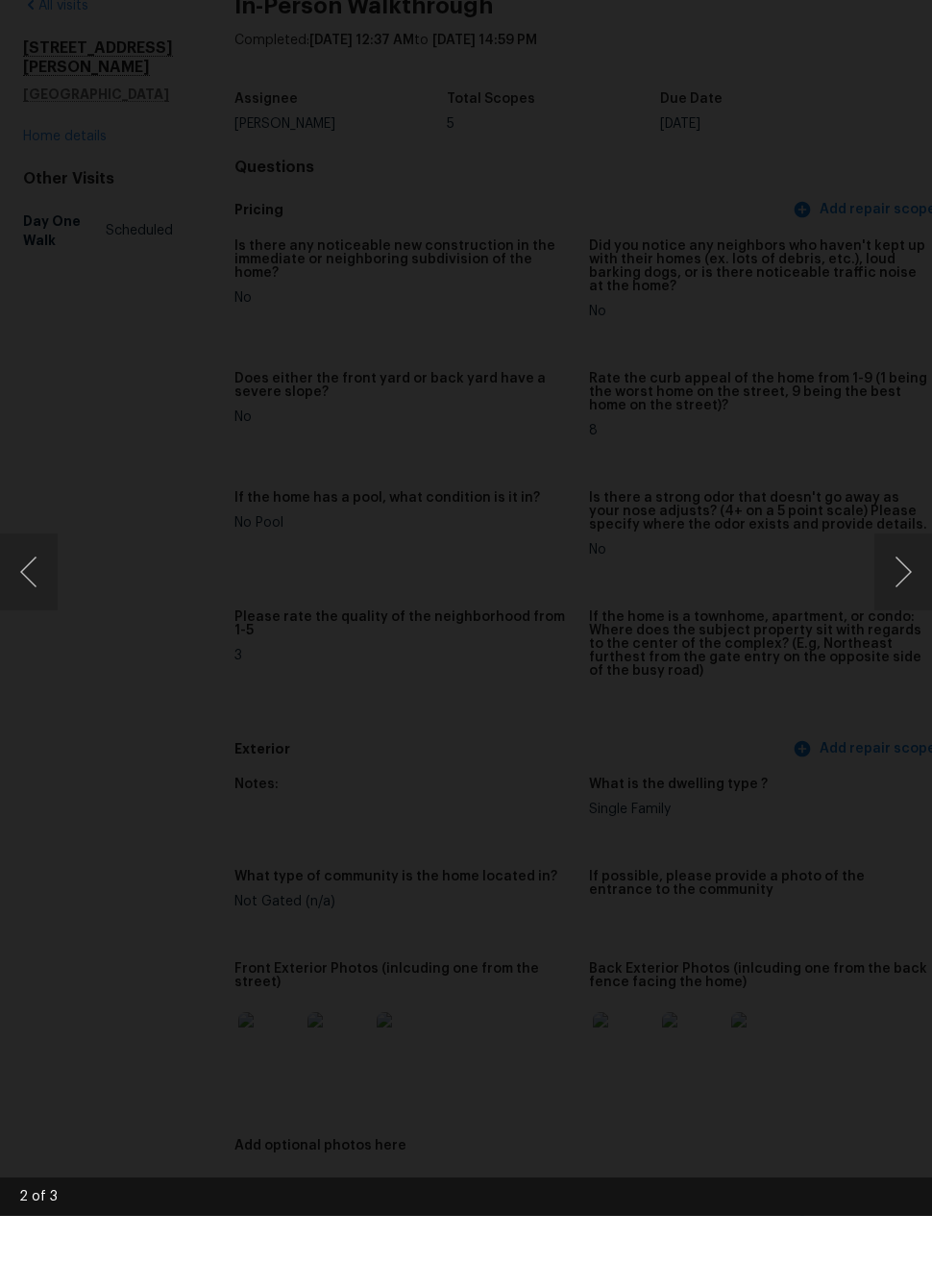 click at bounding box center (903, 644) 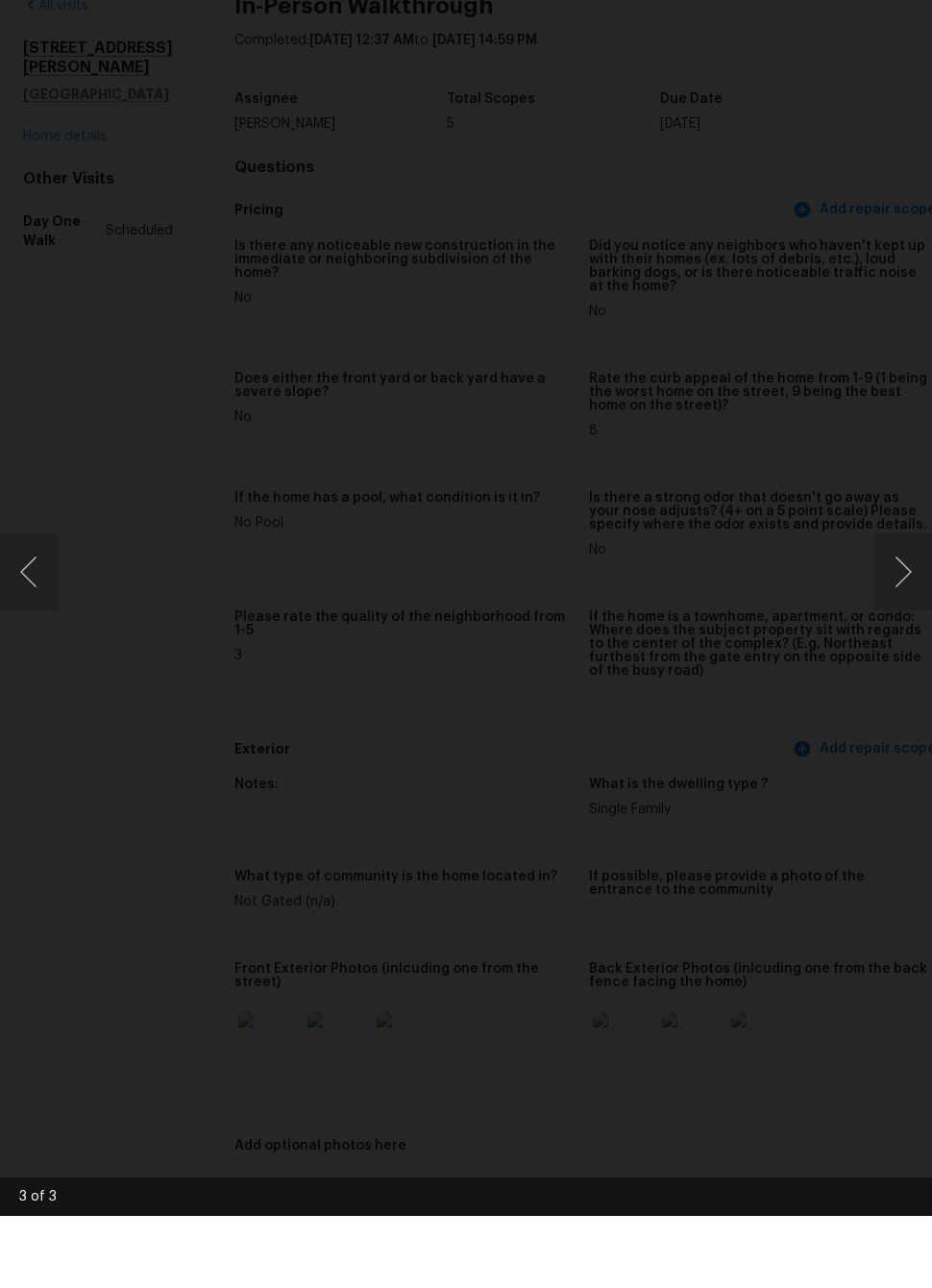 click at bounding box center (440, 643) 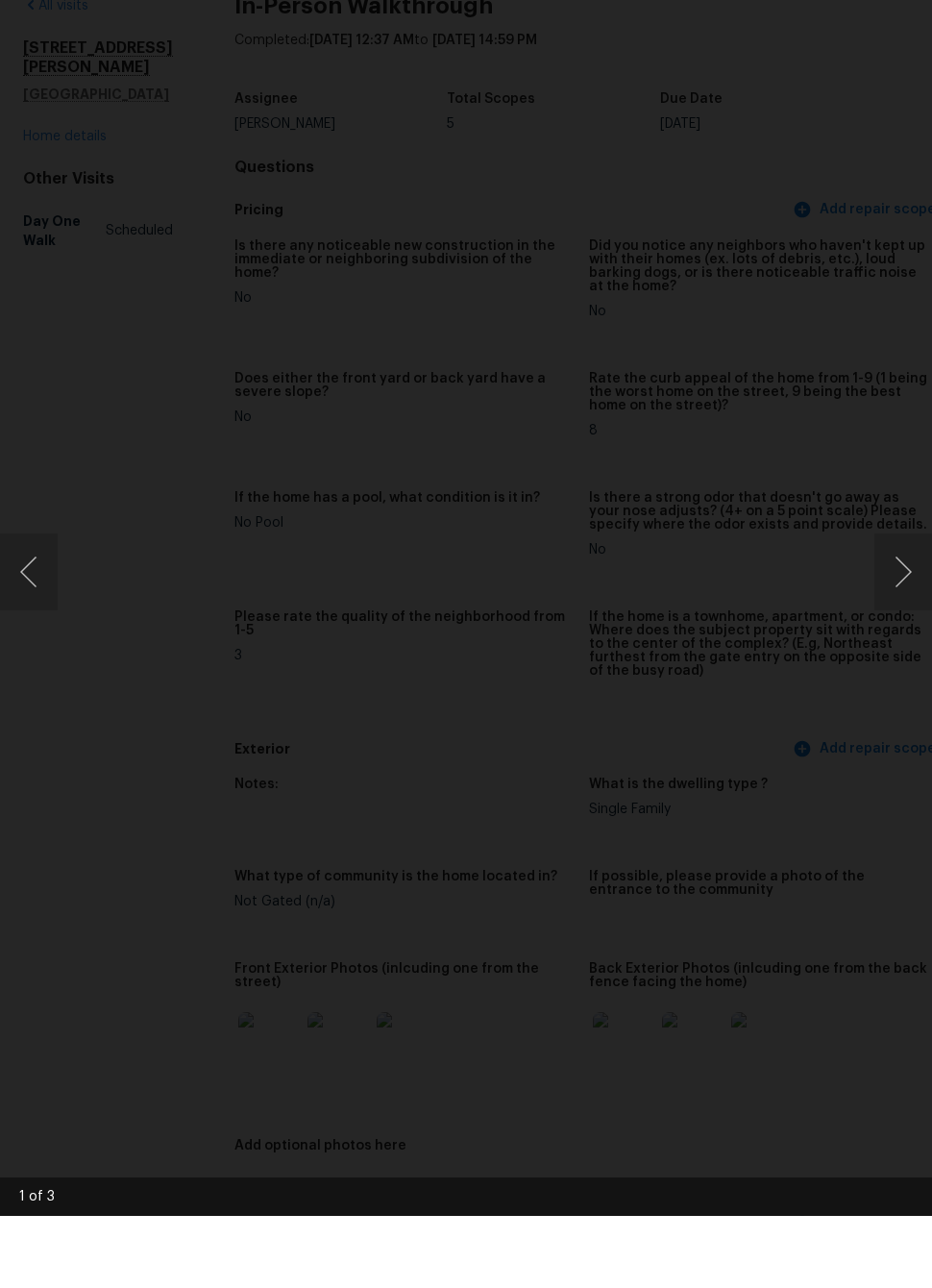 click at bounding box center [903, 644] 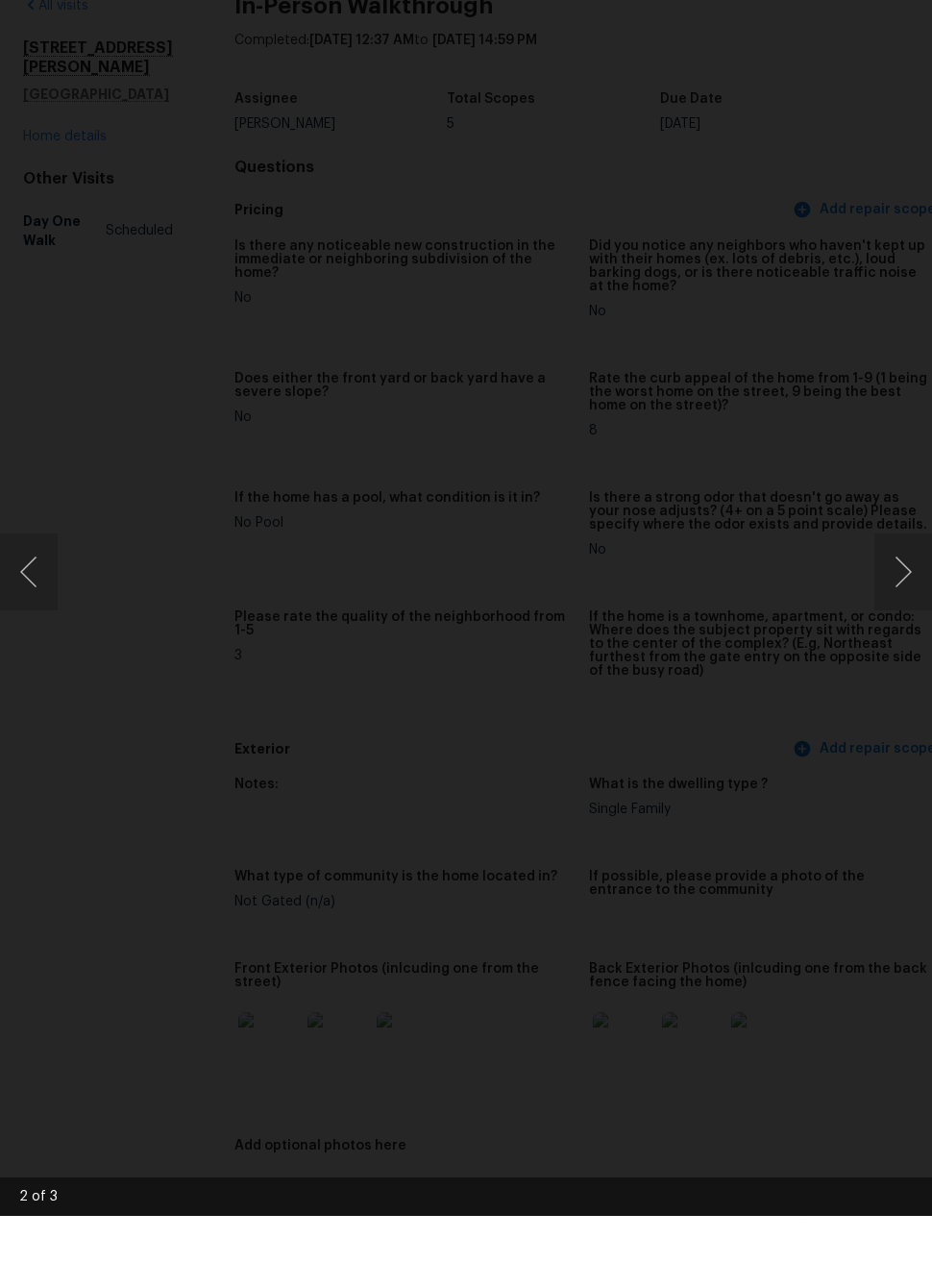 click at bounding box center [903, 644] 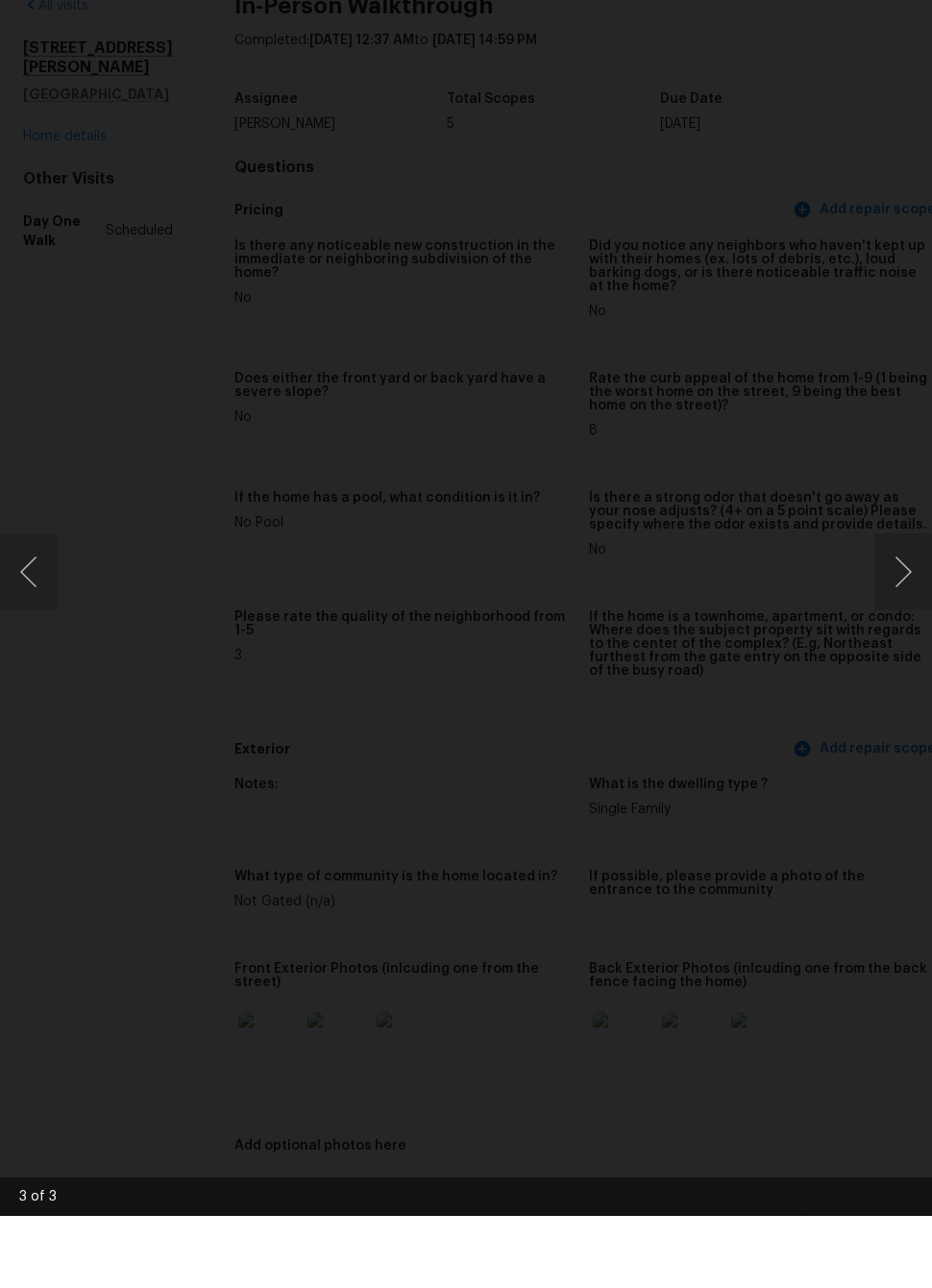 click at bounding box center [903, 644] 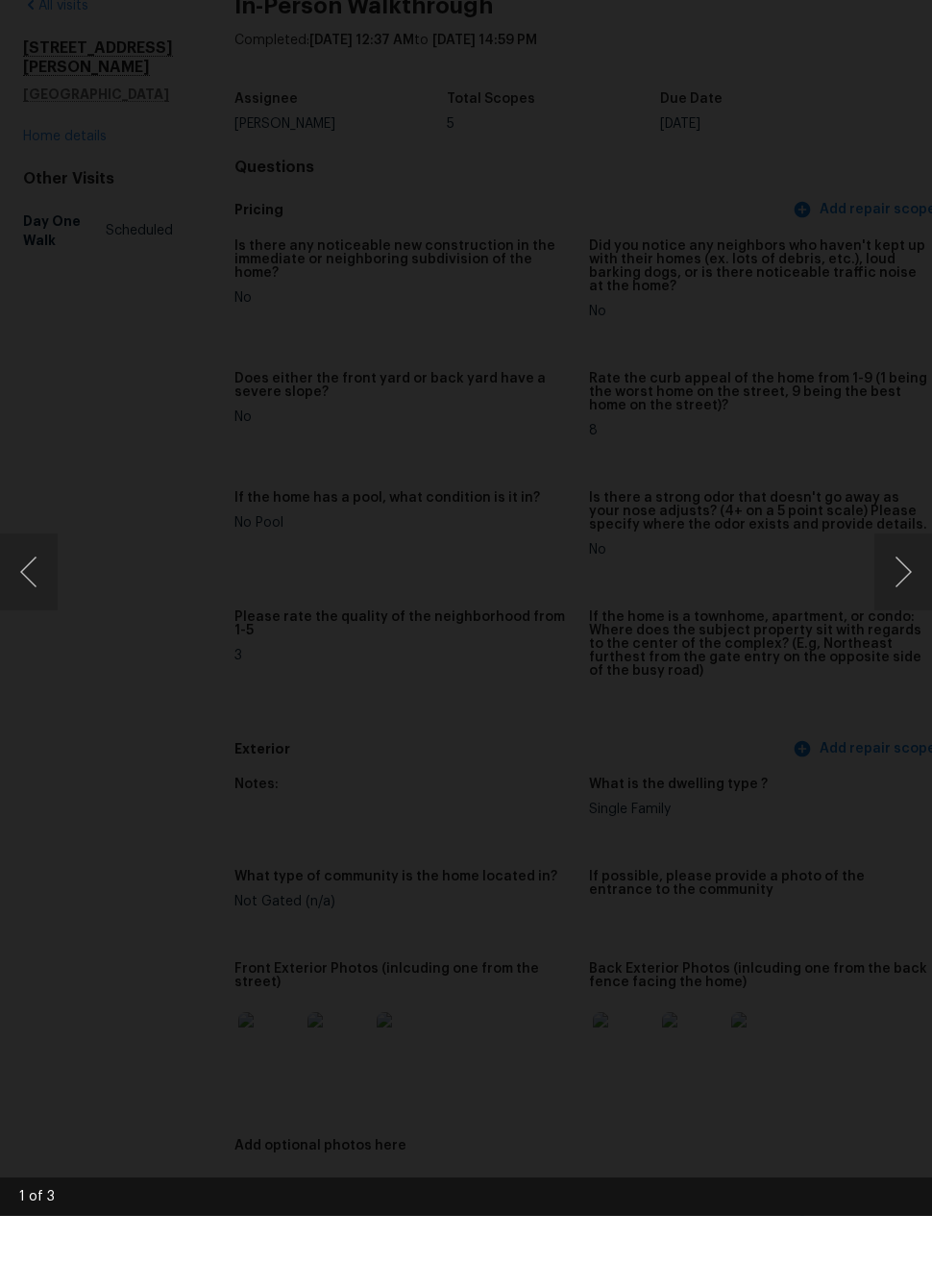 click at bounding box center (903, 644) 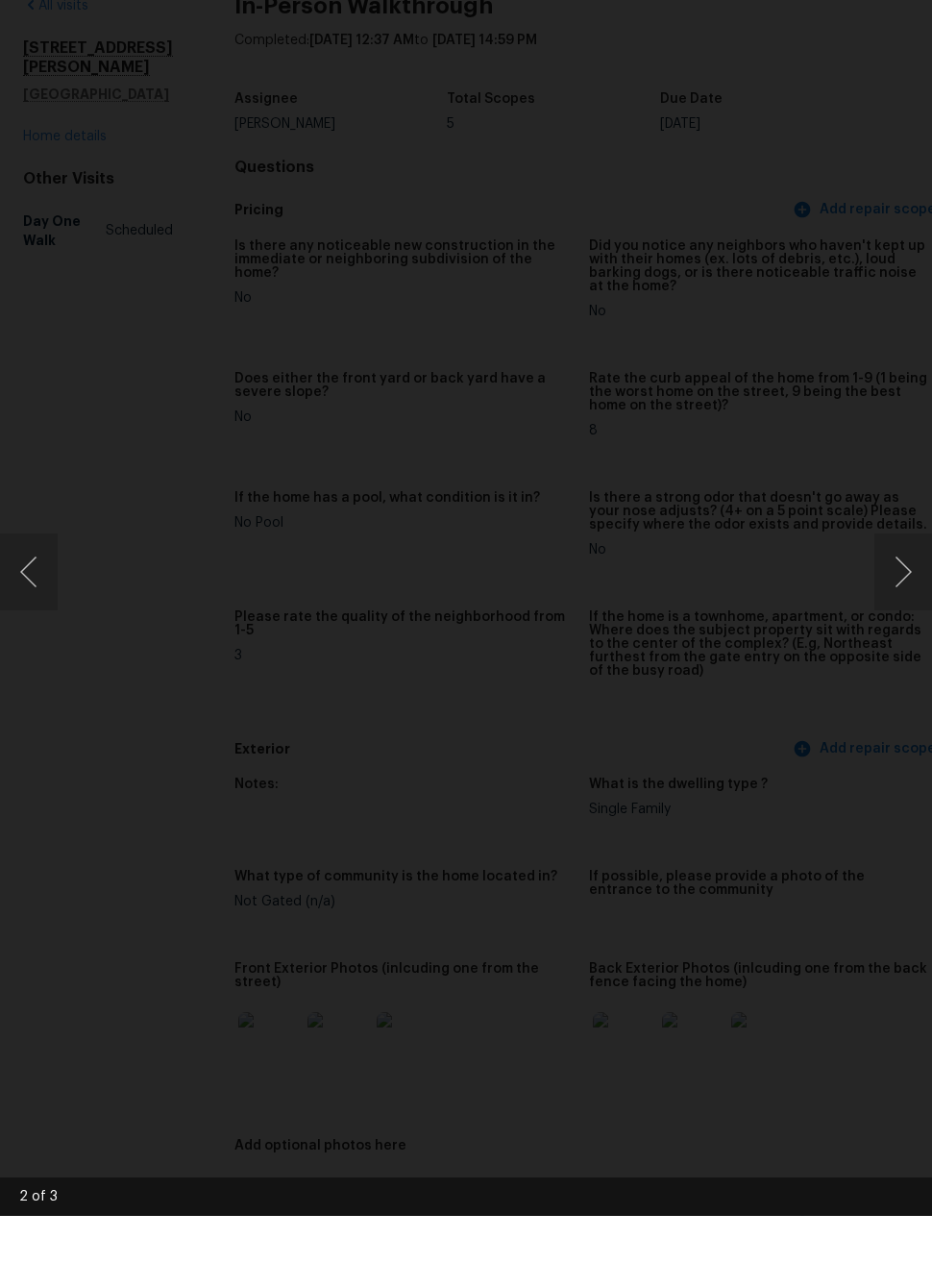 click at bounding box center [903, 644] 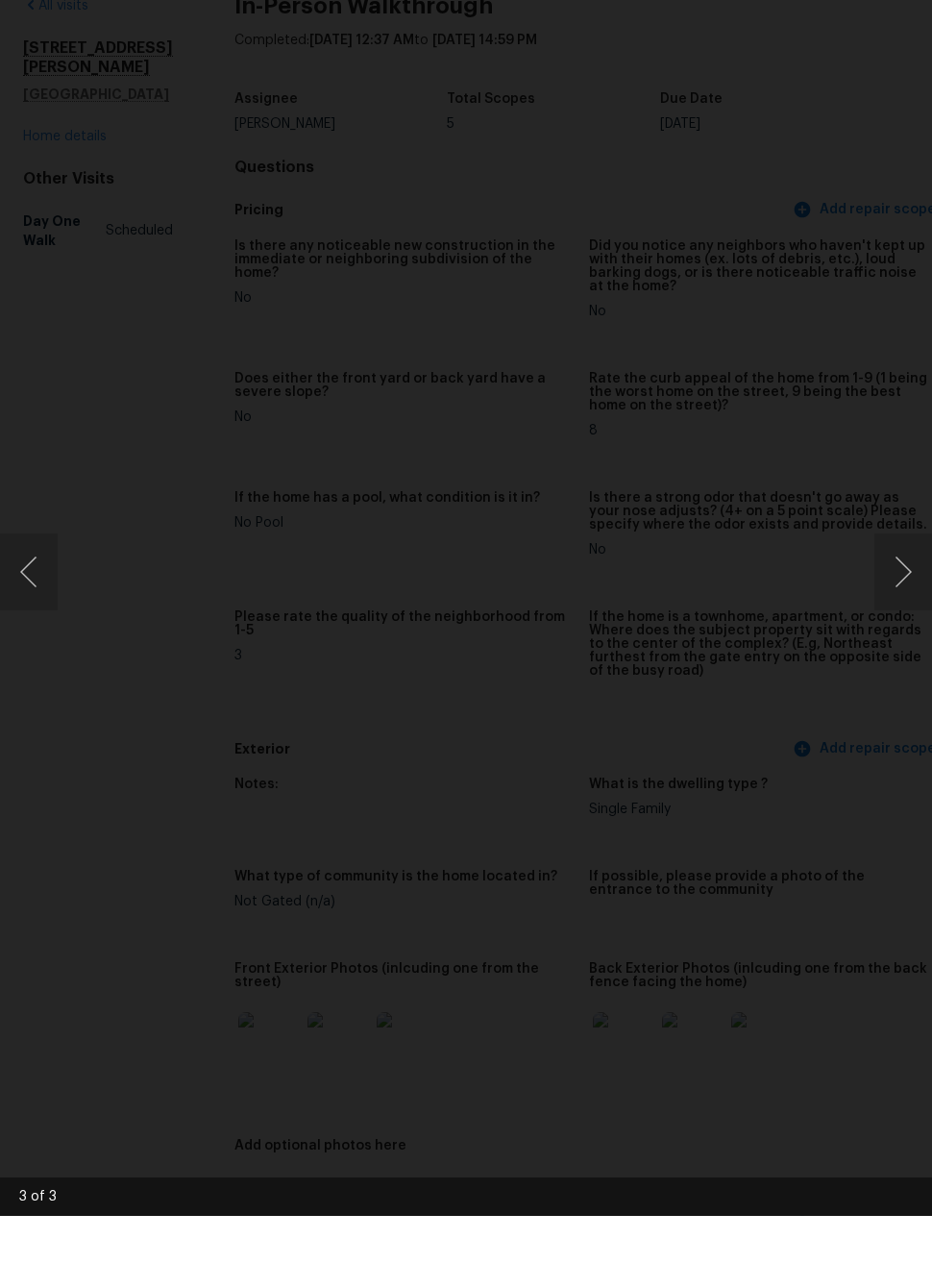 click at bounding box center (903, 644) 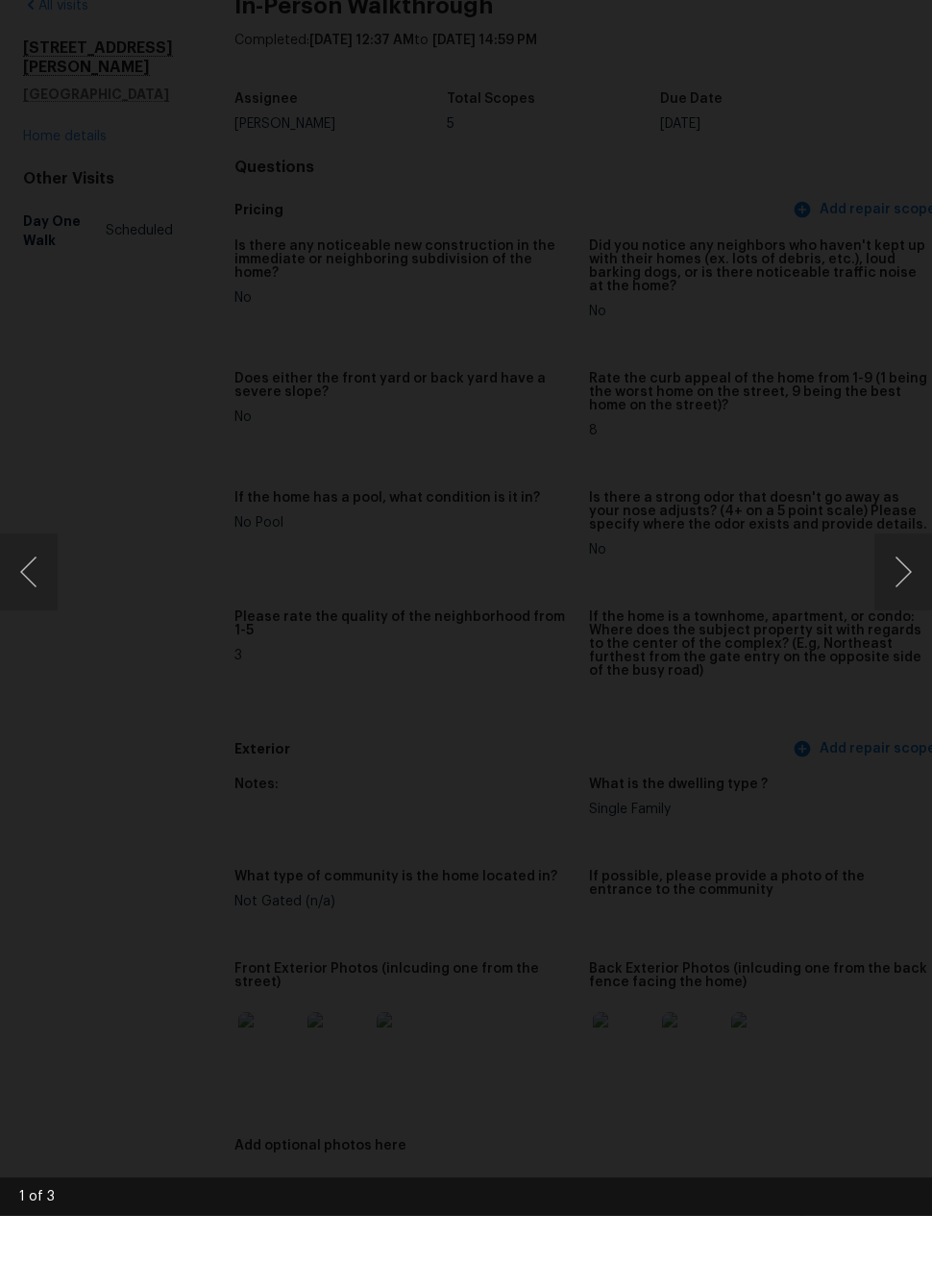 click at bounding box center (466, 644) 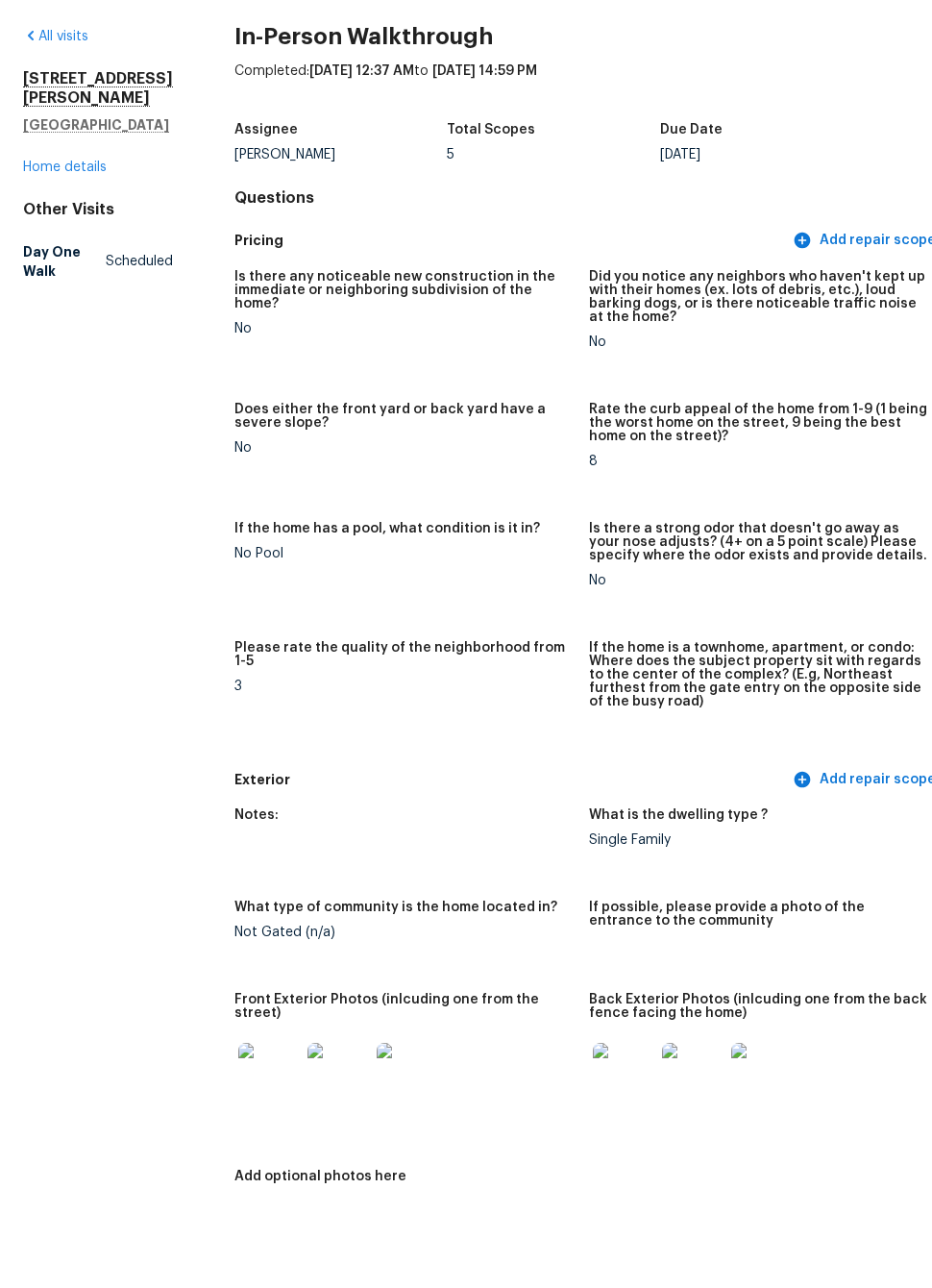 scroll, scrollTop: 0, scrollLeft: 0, axis: both 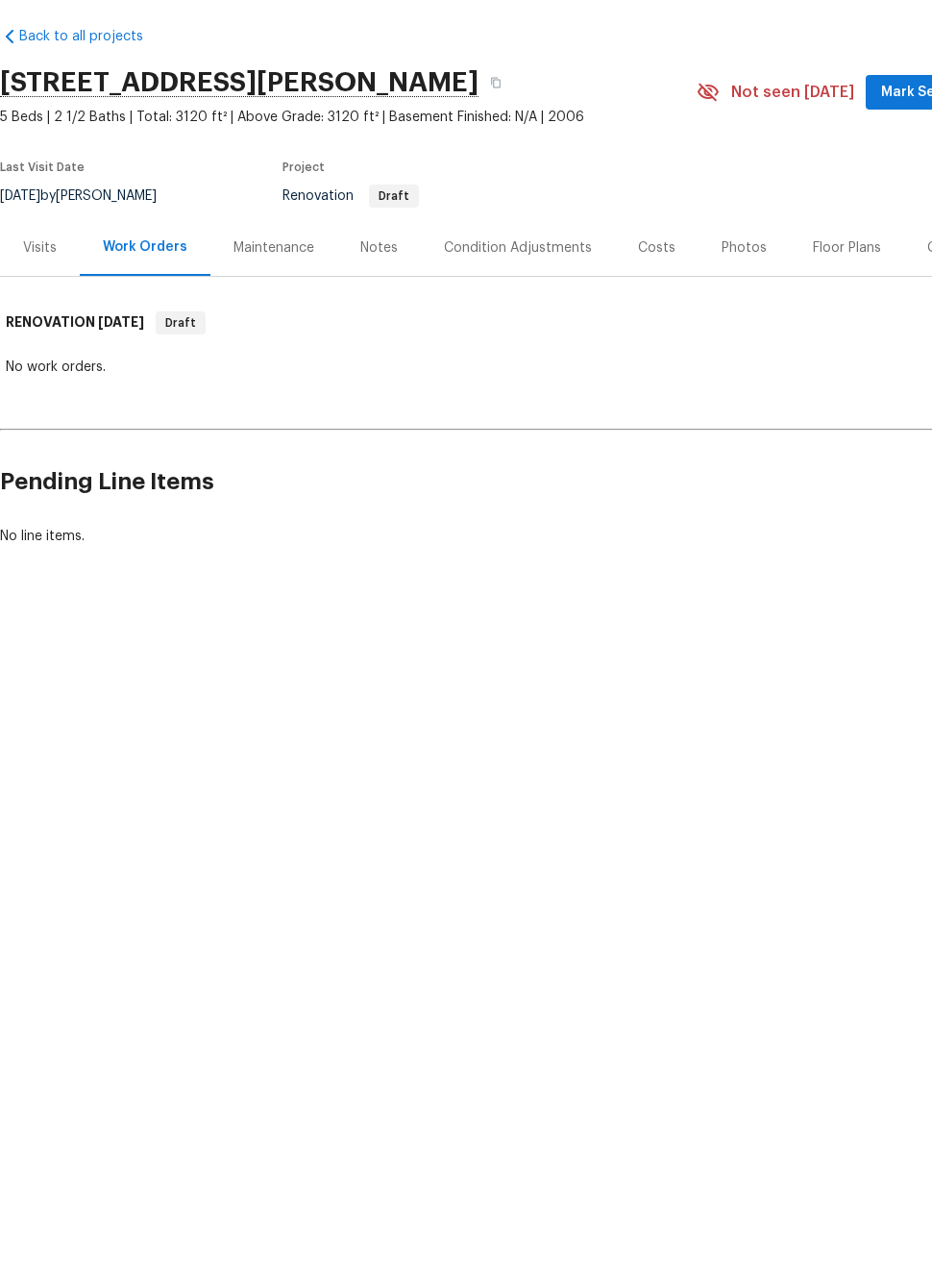 click on "Condition Adjustments" at bounding box center [518, 320] 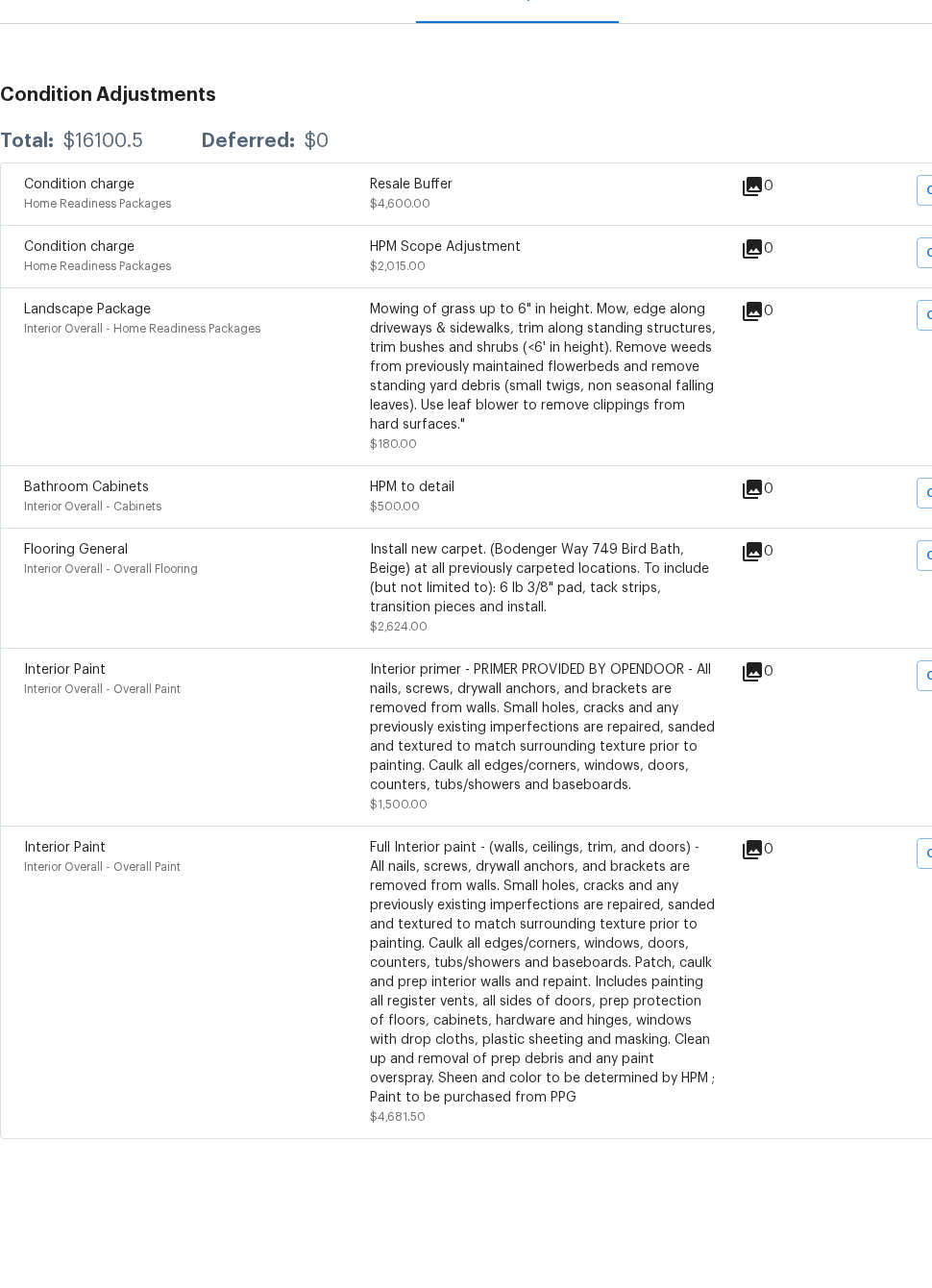 scroll, scrollTop: 251, scrollLeft: 0, axis: vertical 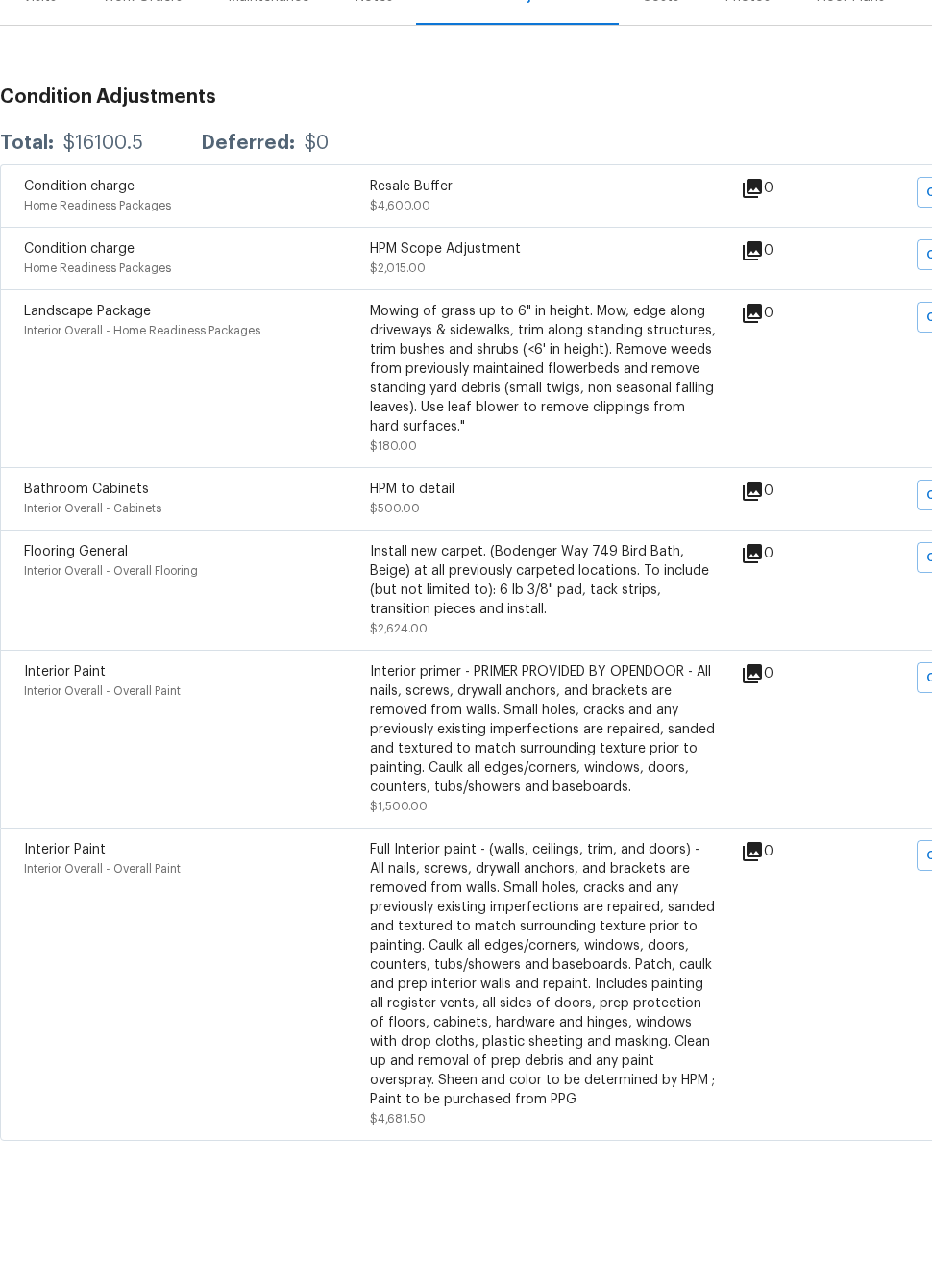 click on "Interior primer - PRIMER PROVIDED BY OPENDOOR - All nails, screws, drywall anchors, and brackets are removed from walls. Small holes, cracks and any previously existing imperfections are repaired, sanded and textured to match surrounding texture prior to painting. Caulk all edges/corners, windows, doors, counters, tubs/showers and baseboards." at bounding box center [543, 802] 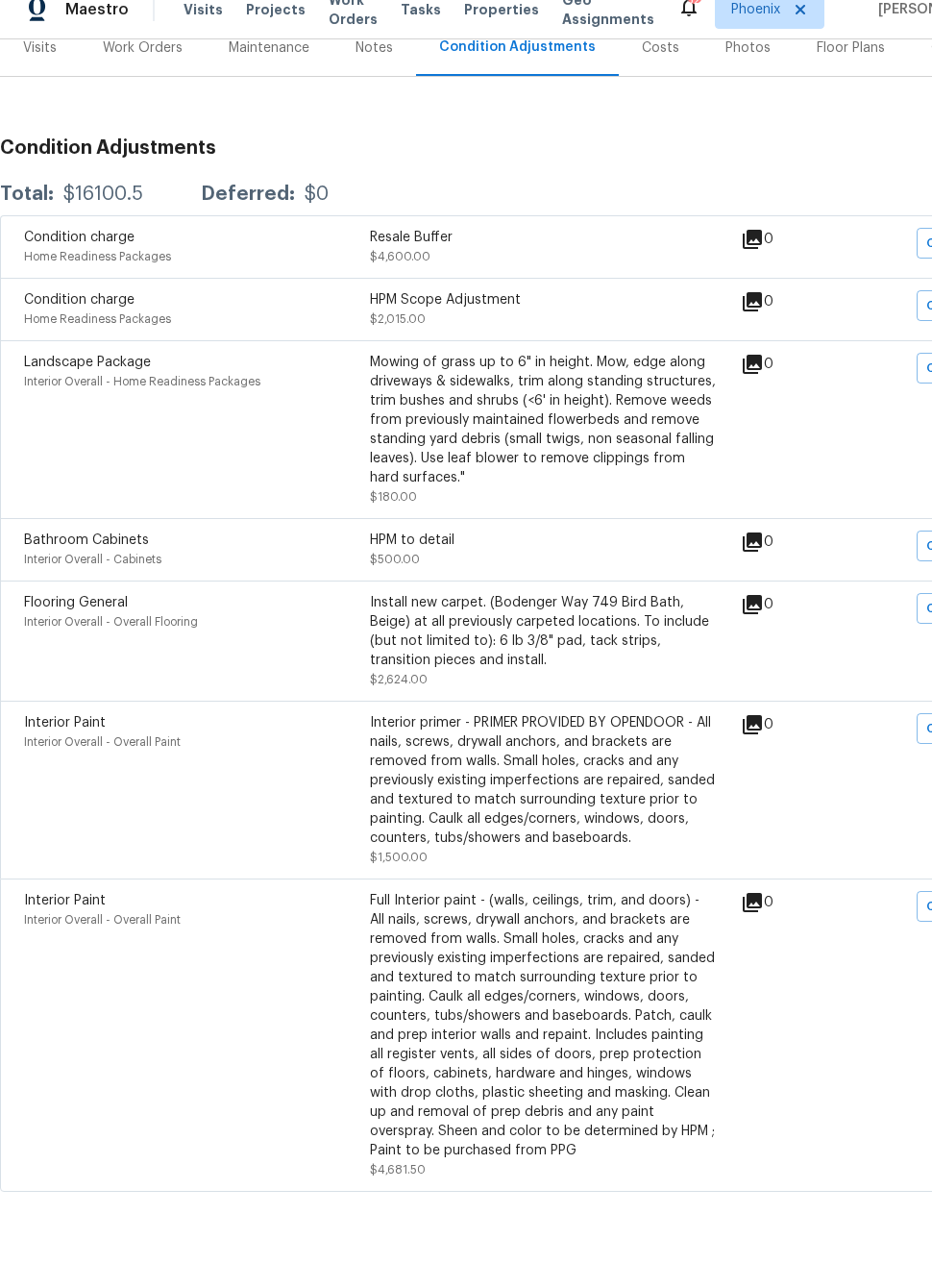 scroll, scrollTop: 0, scrollLeft: 0, axis: both 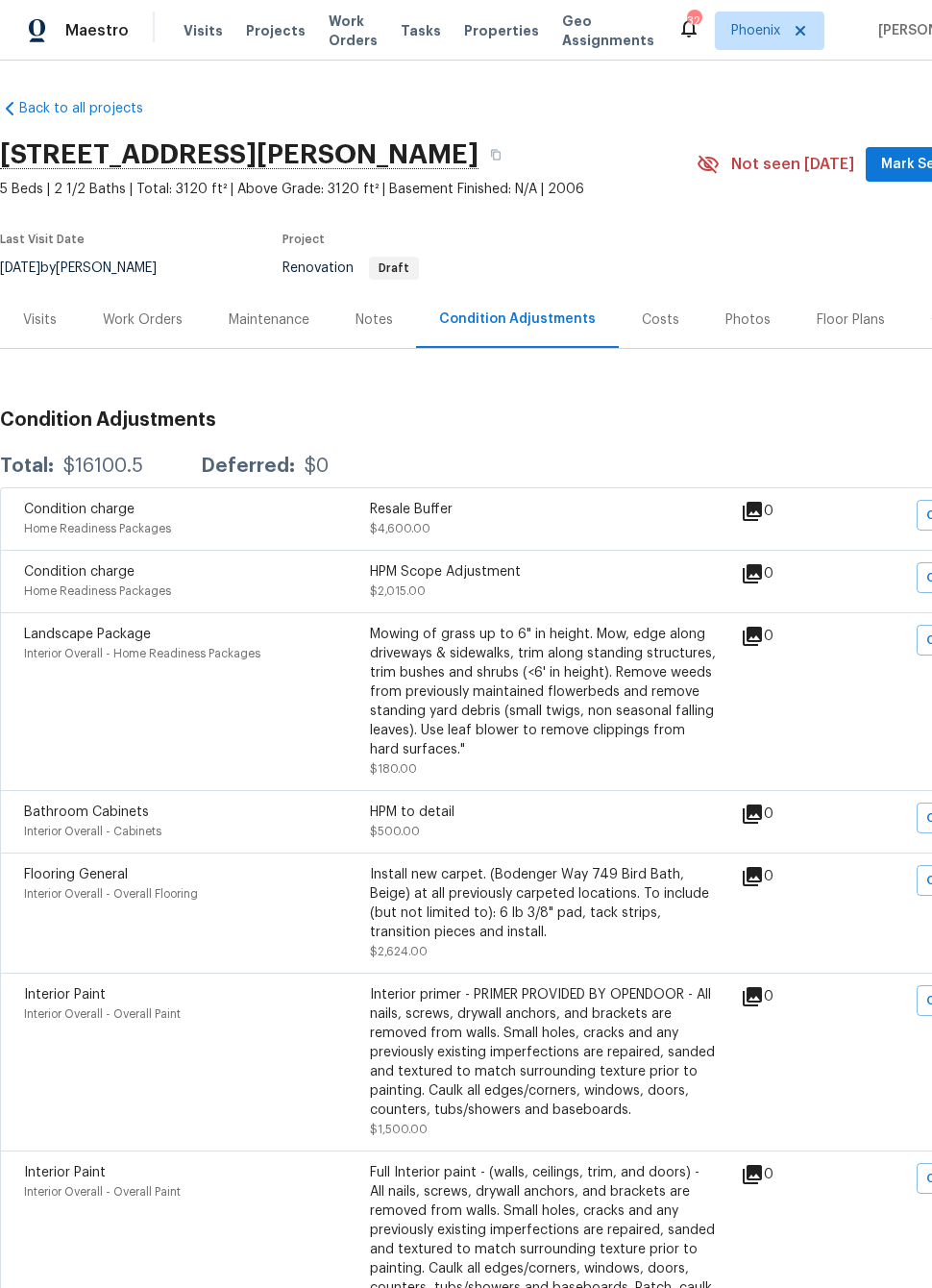 click on "Work Orders" at bounding box center (142, 320) 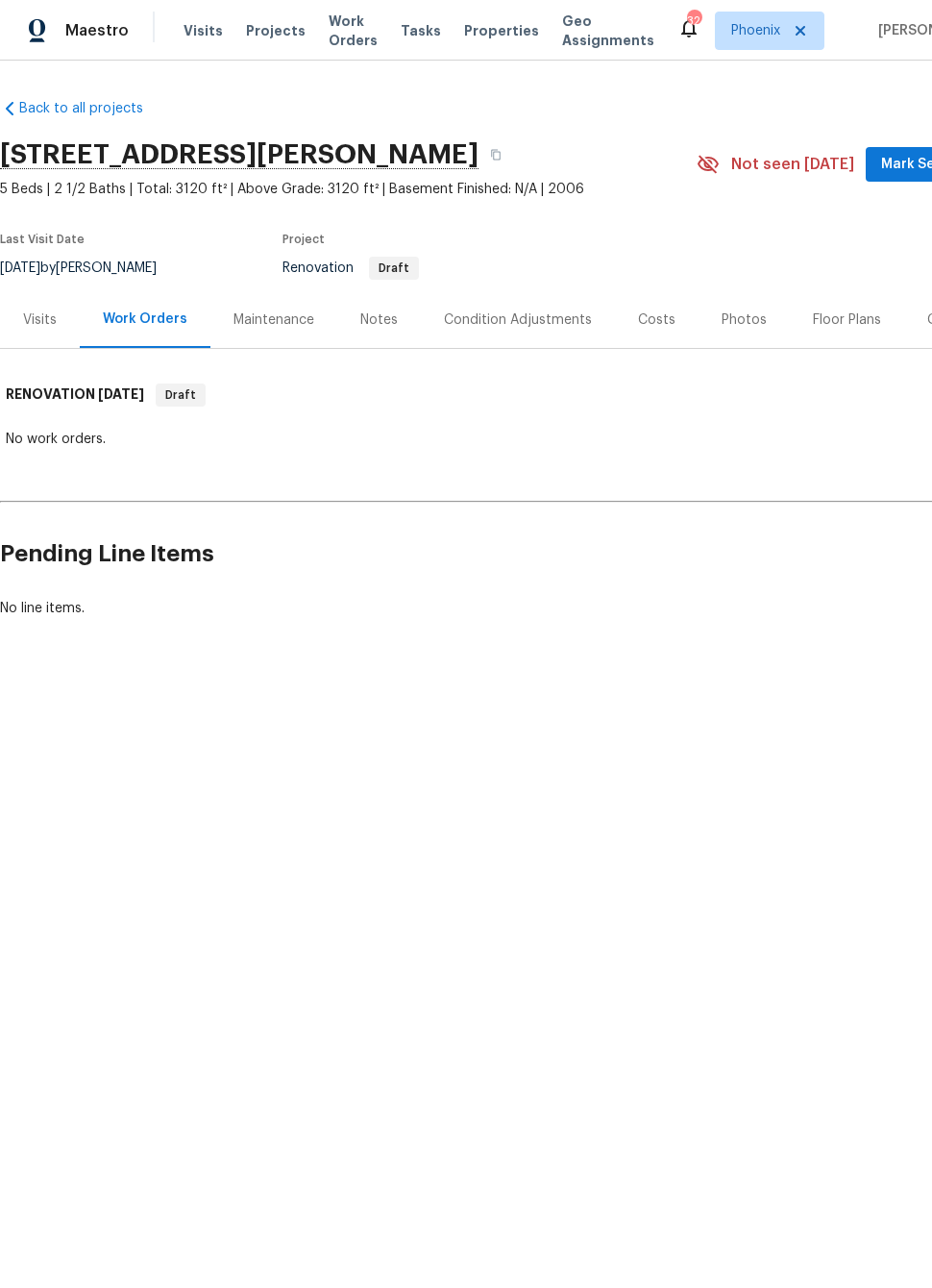 click on "Maestro Visits Projects Work Orders Tasks Properties Geo Assignments 32 Phoenix Nick Pulliam Back to all projects 5021 W St Kateri Dr, Laveen, AZ 85339 5 Beds | 2 1/2 Baths | Total: 3120 ft² | Above Grade: 3120 ft² | Basement Finished: N/A | 2006 Not seen today Mark Seen Actions Last Visit Date 6/20/2025  by  Brian Borntrager   Project Renovation   Draft Visits Work Orders Maintenance Notes Condition Adjustments Costs Photos Floor Plans Cases RENOVATION   7/25/25 Draft No work orders. Pending Line Items Create Line Item No line items." at bounding box center [466, 374] 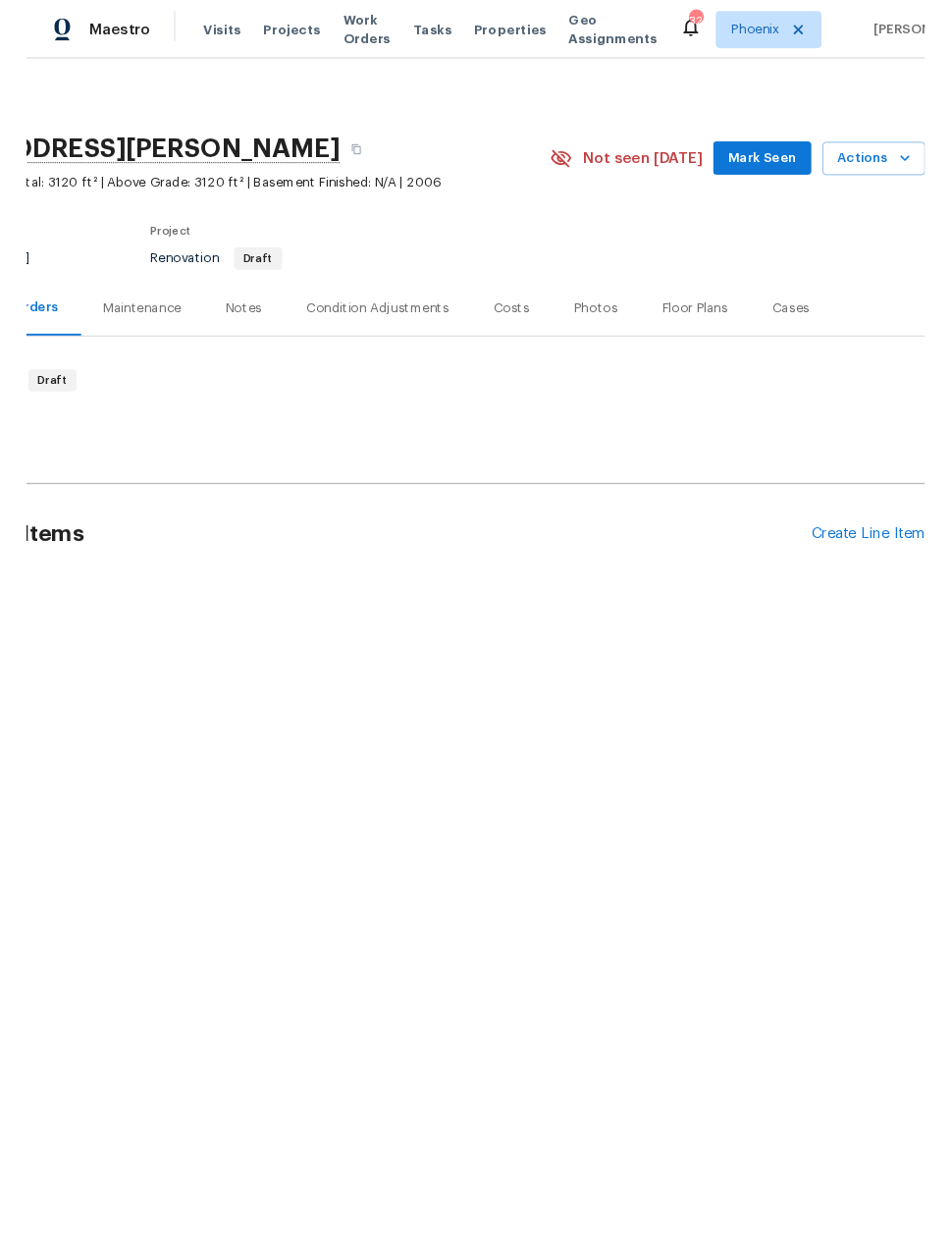 scroll, scrollTop: 0, scrollLeft: 157, axis: horizontal 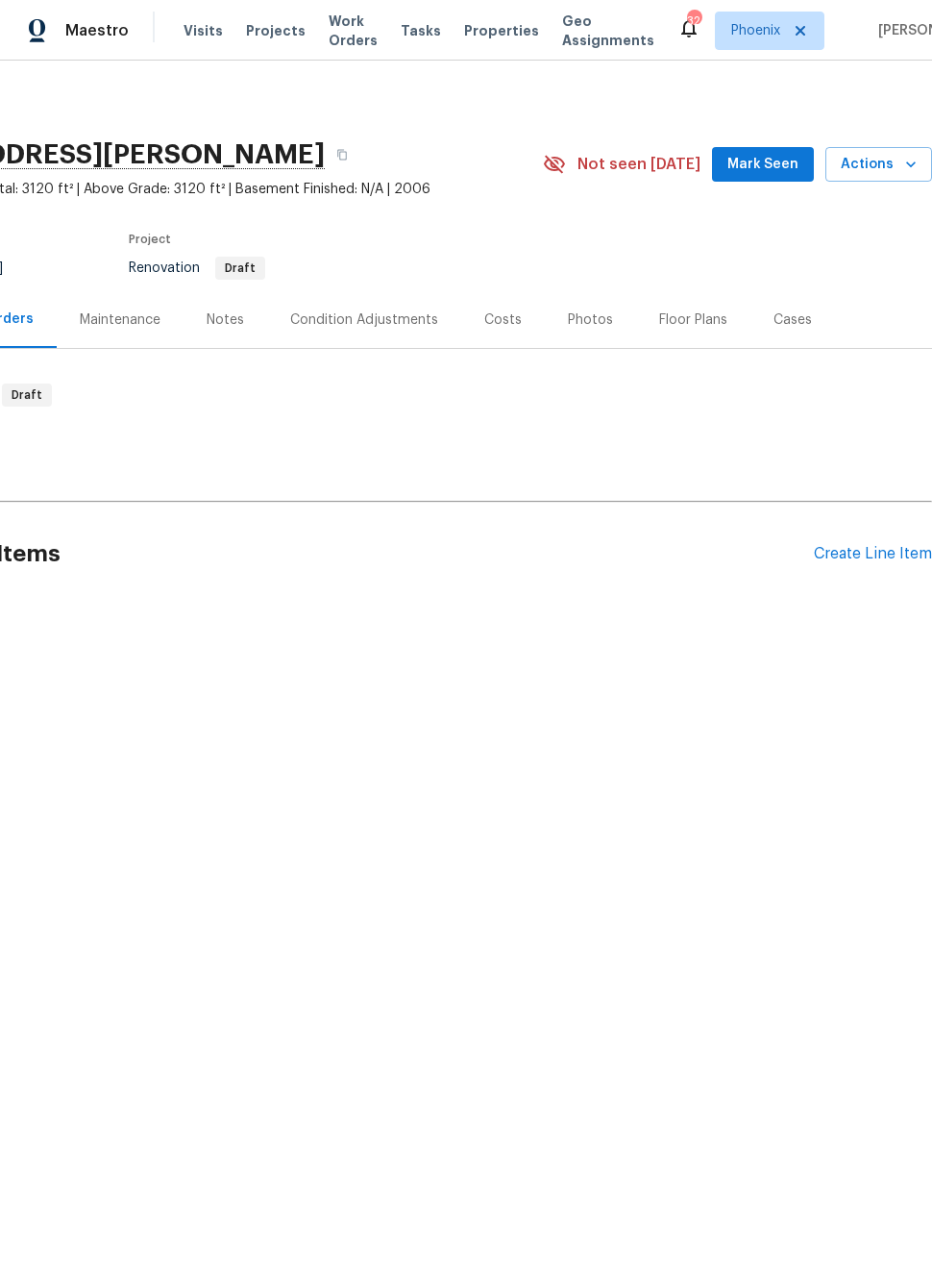 click on "Create Line Item" at bounding box center [872, 554] 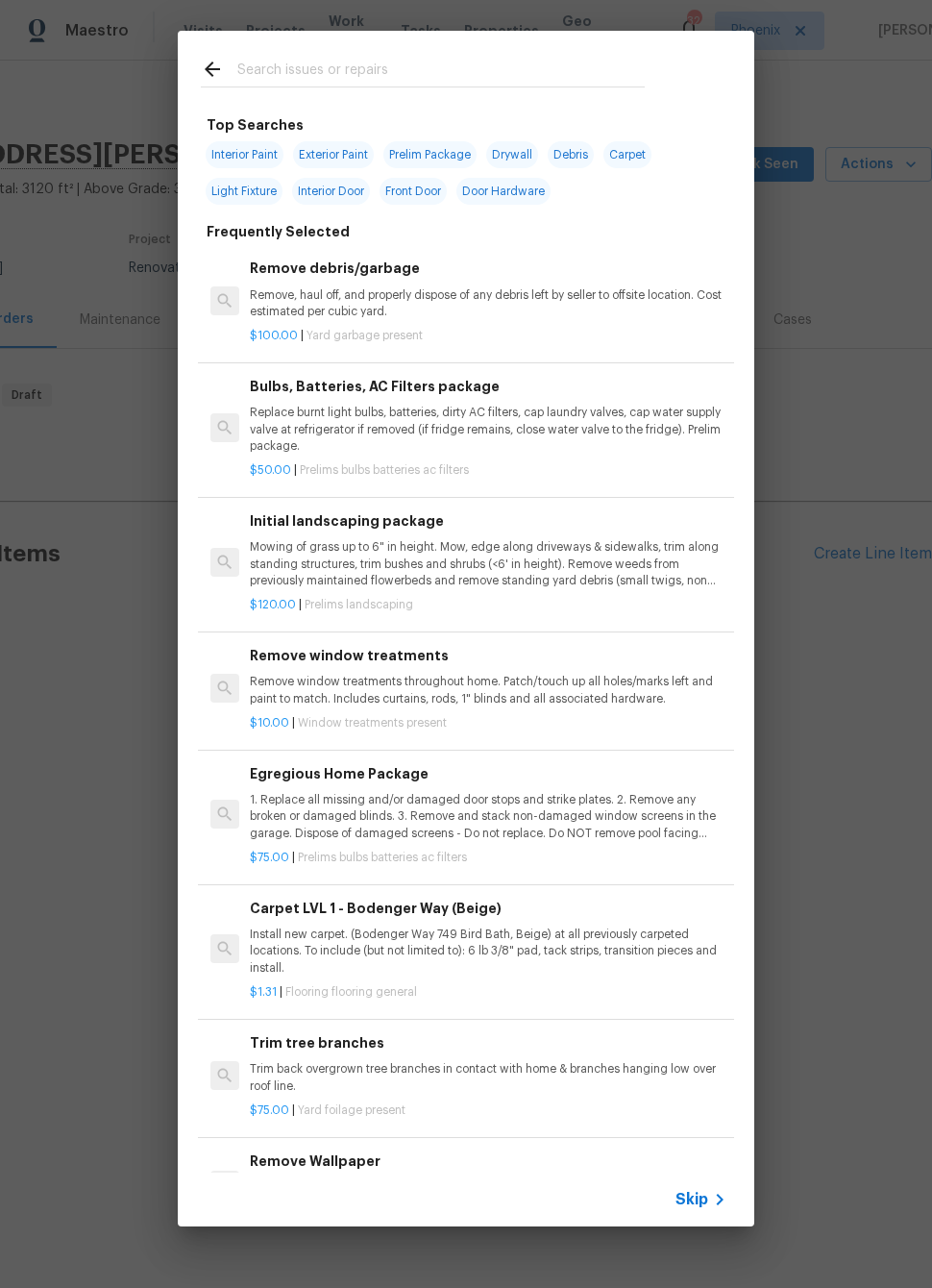 click at bounding box center (441, 72) 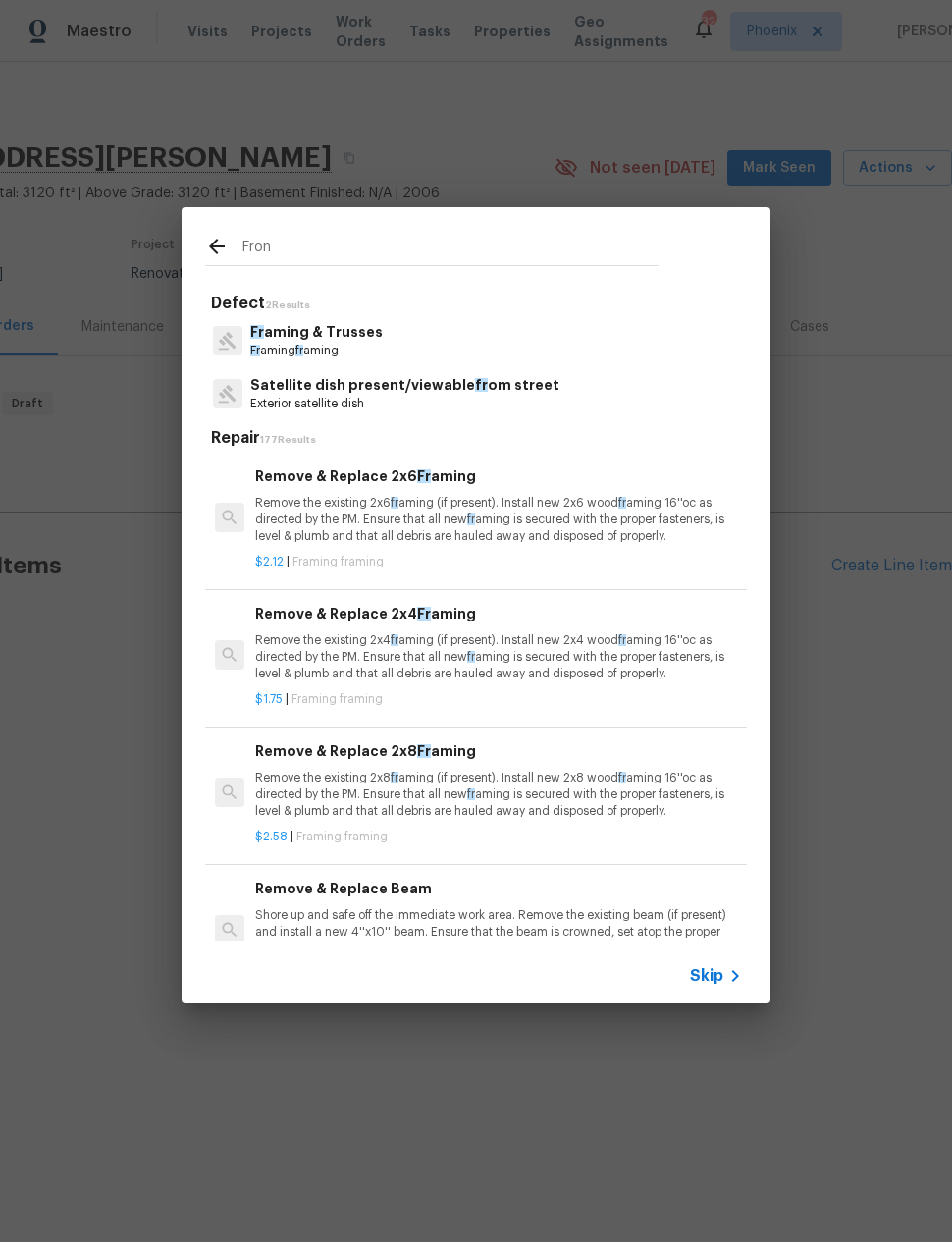 type on "Front" 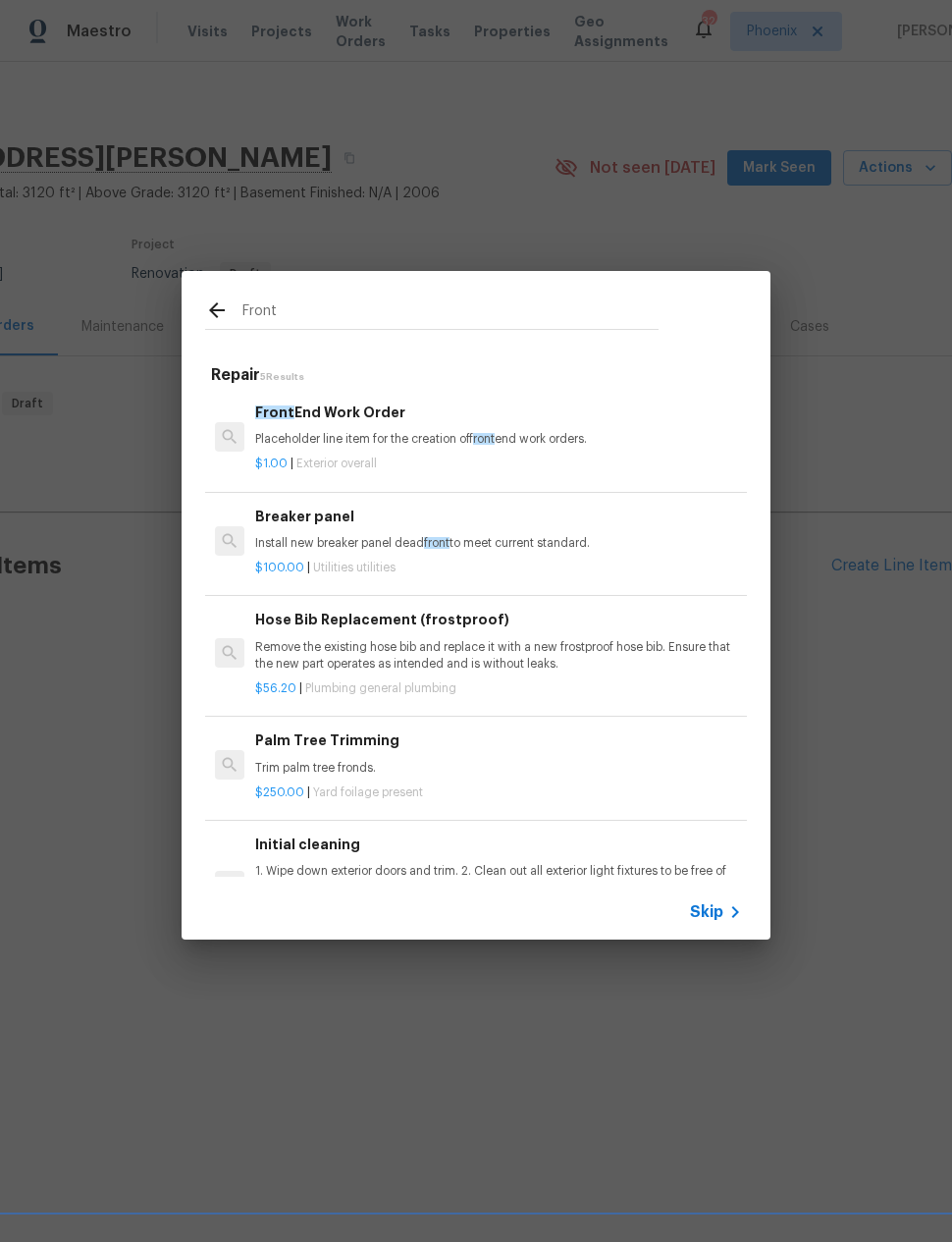 click on "Front  End Work Order Placeholder line item for the creation of  front  end work orders." at bounding box center [499, 425] 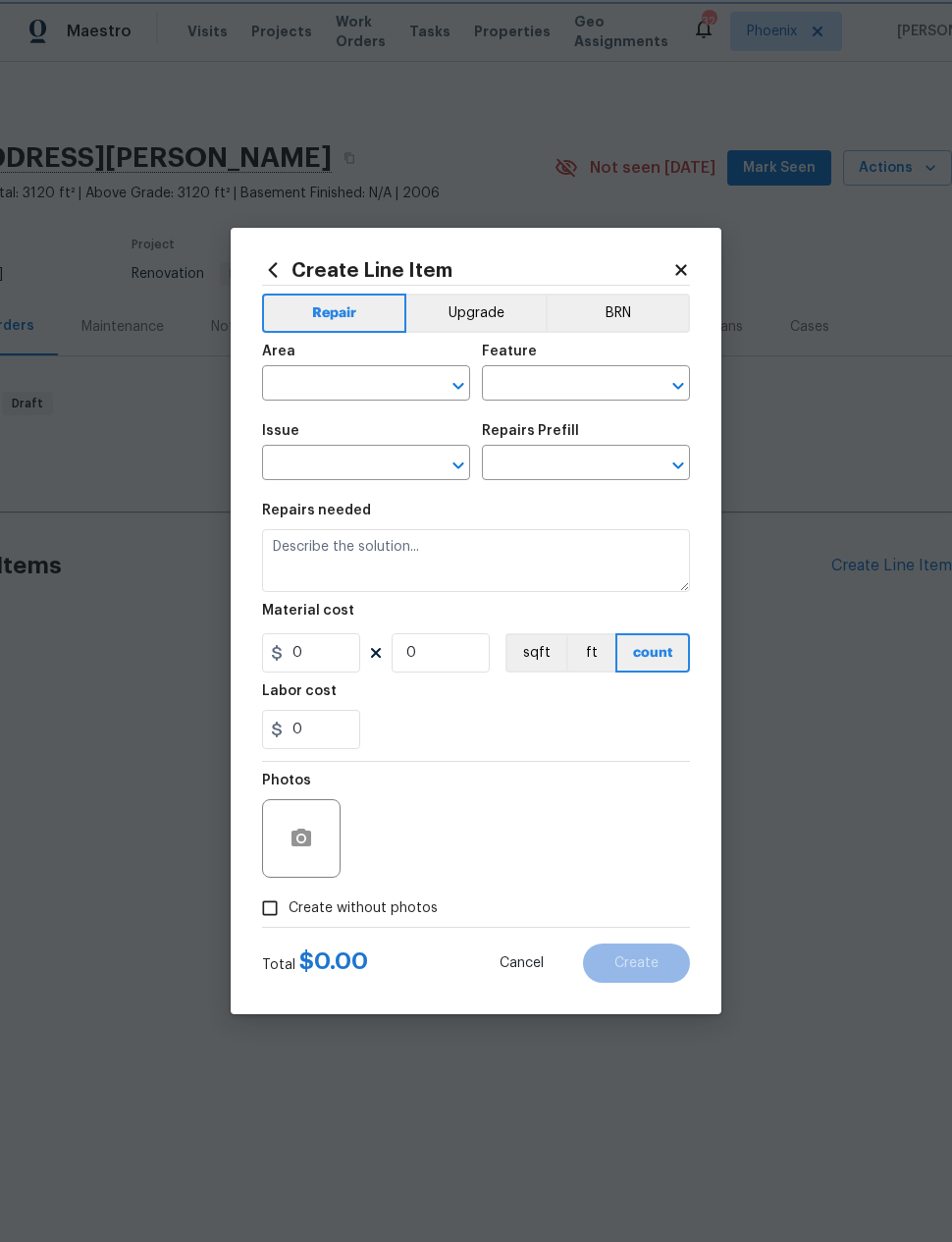 type on "Overall Exterior" 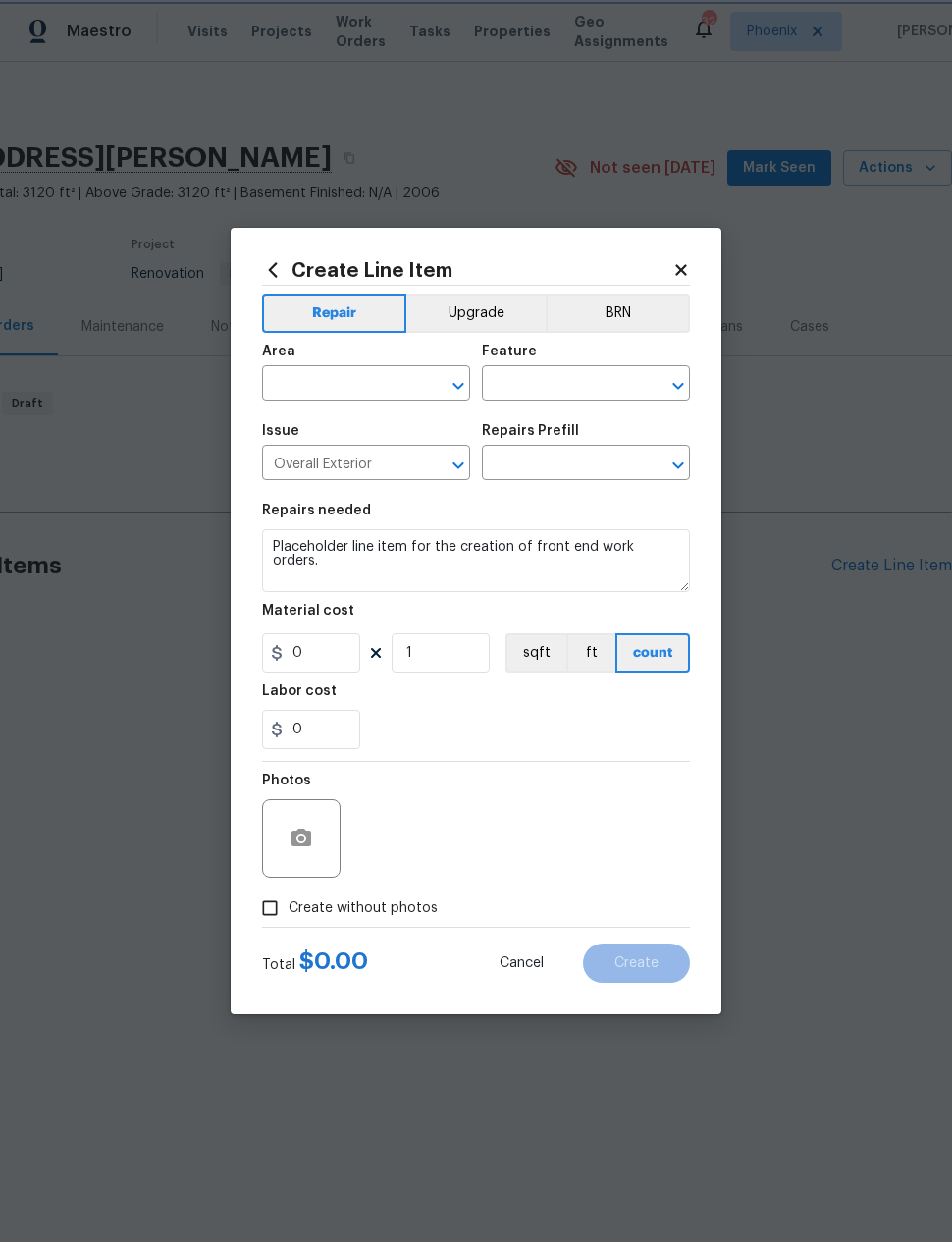 type on "Front End Work Order $1.00" 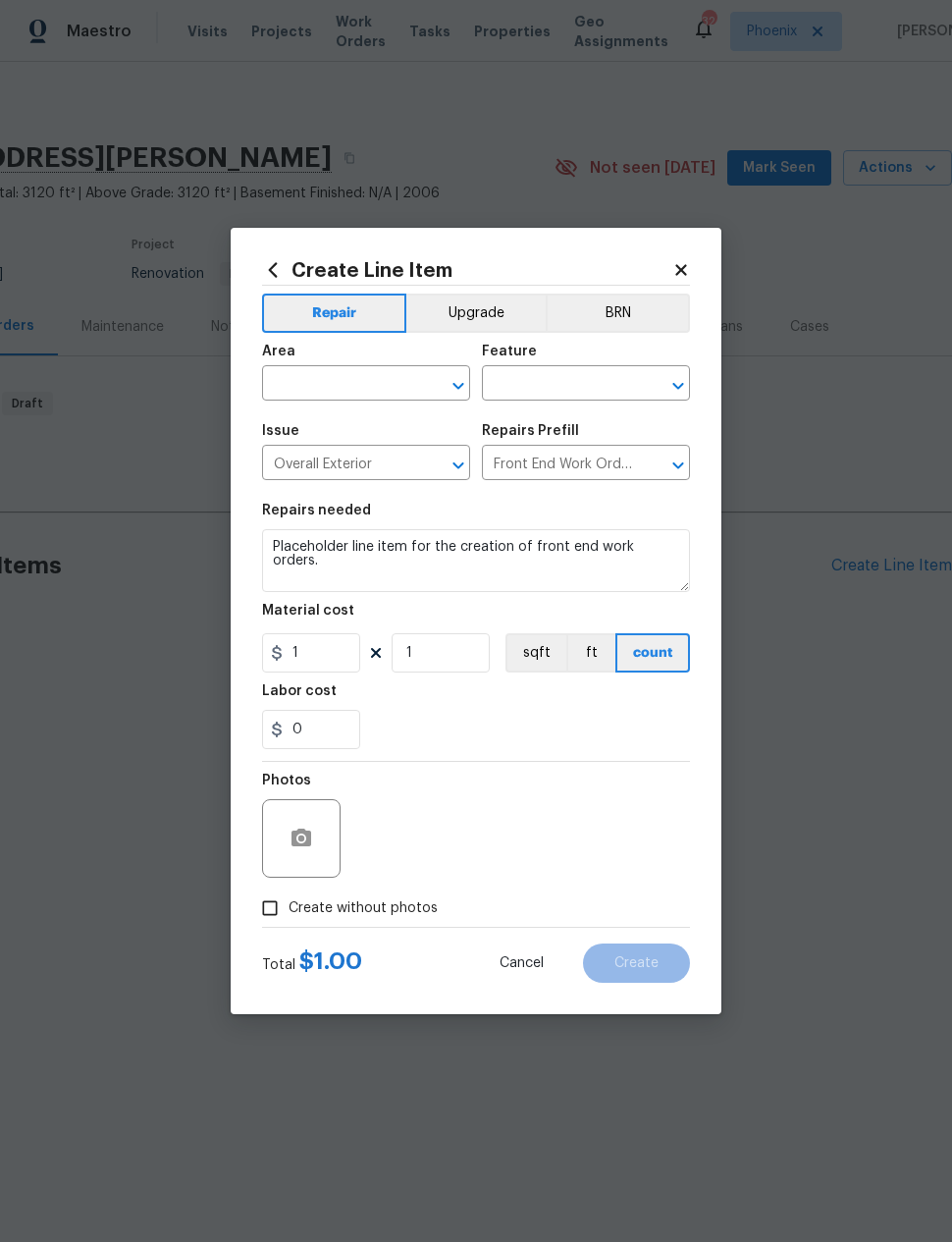 click at bounding box center [339, 385] 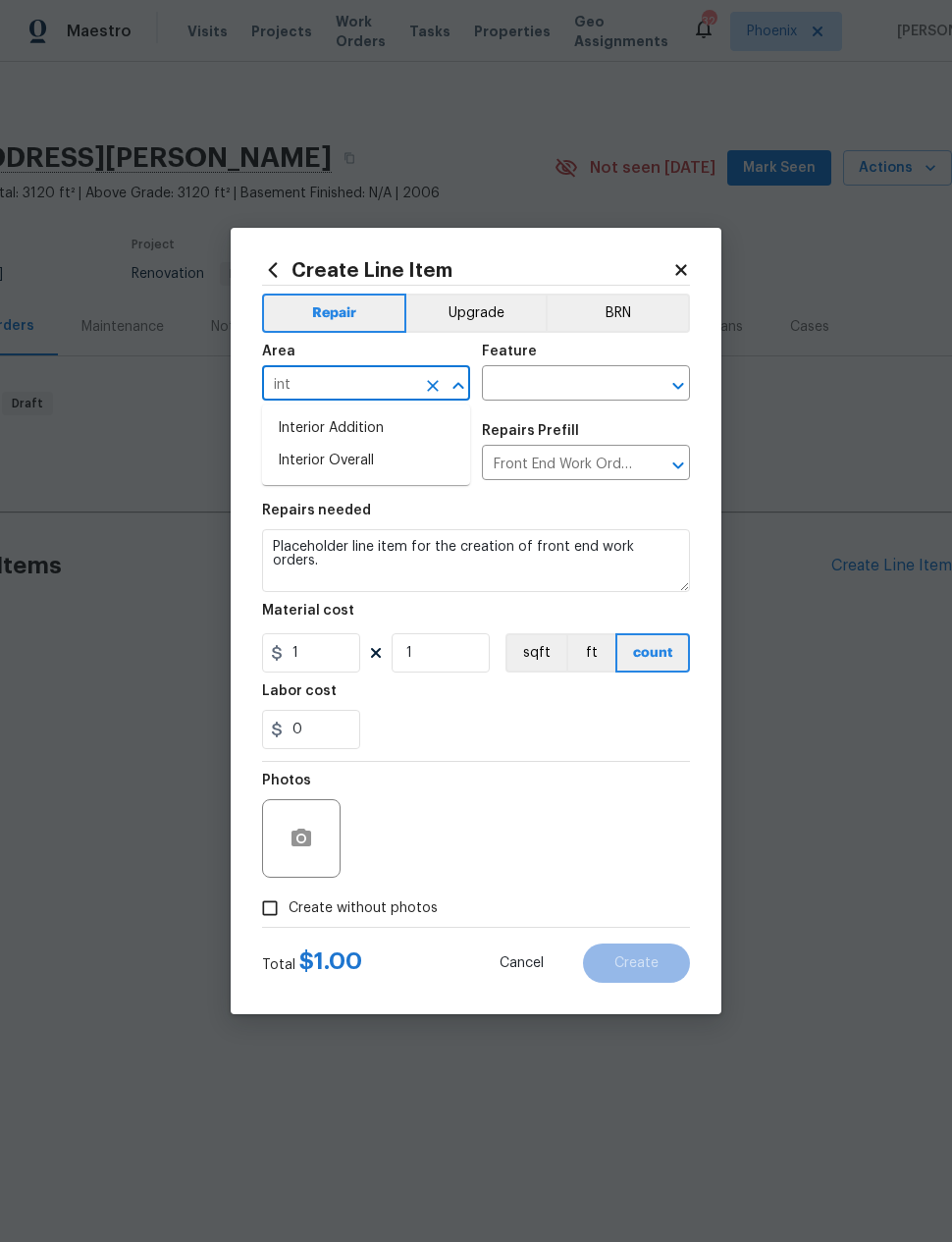 click on "Interior Overall" at bounding box center [366, 460] 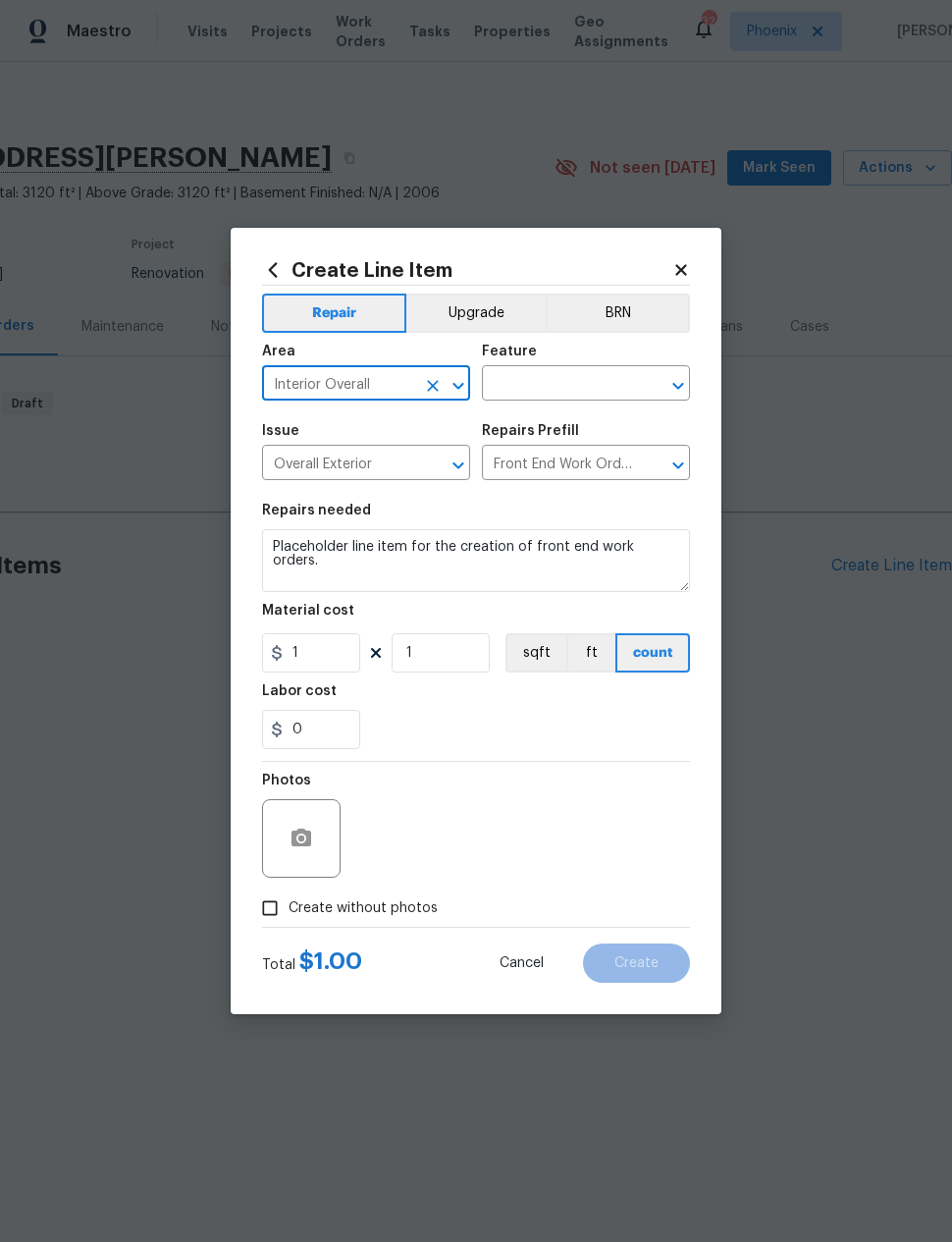 click at bounding box center [558, 385] 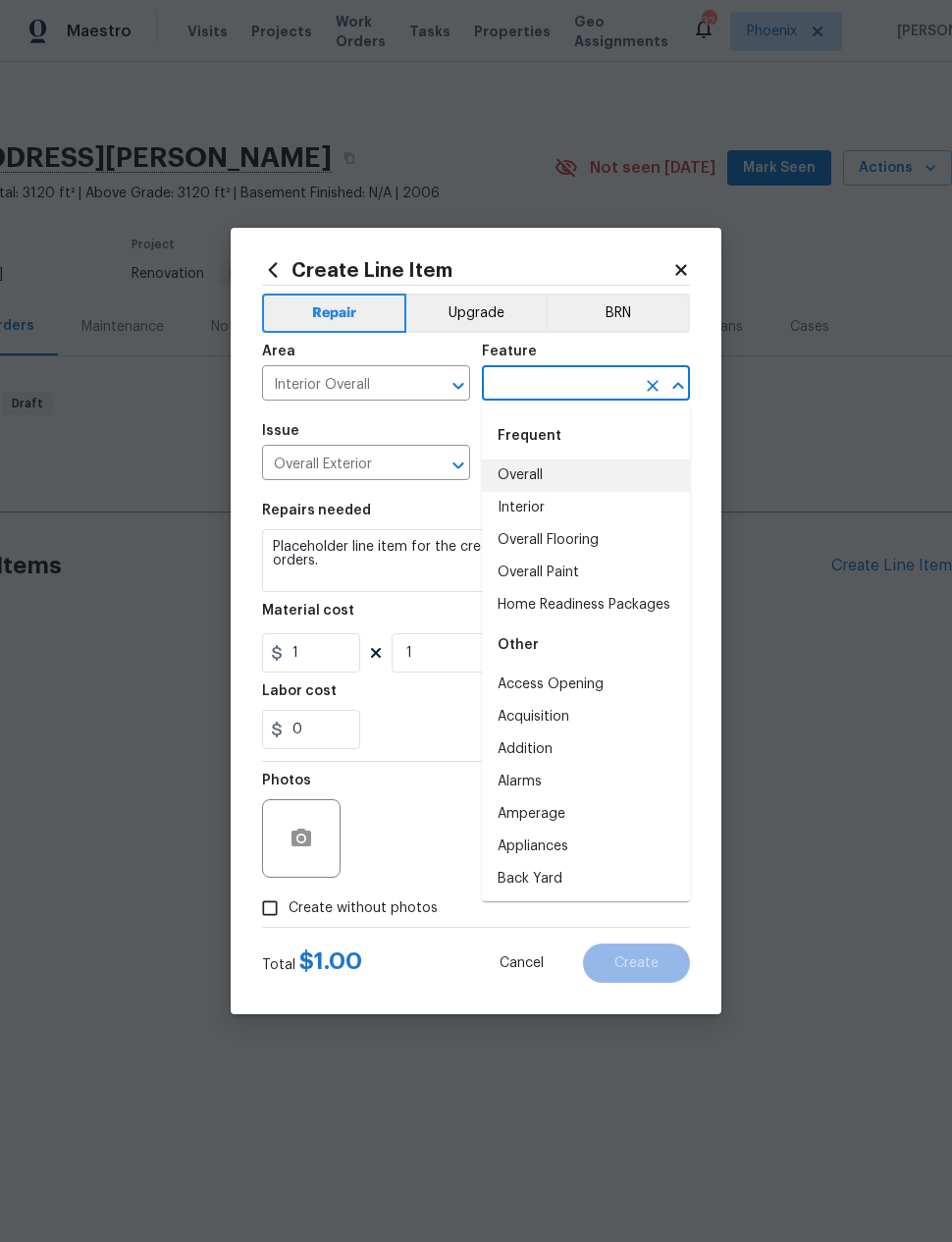 click on "Overall" at bounding box center [586, 475] 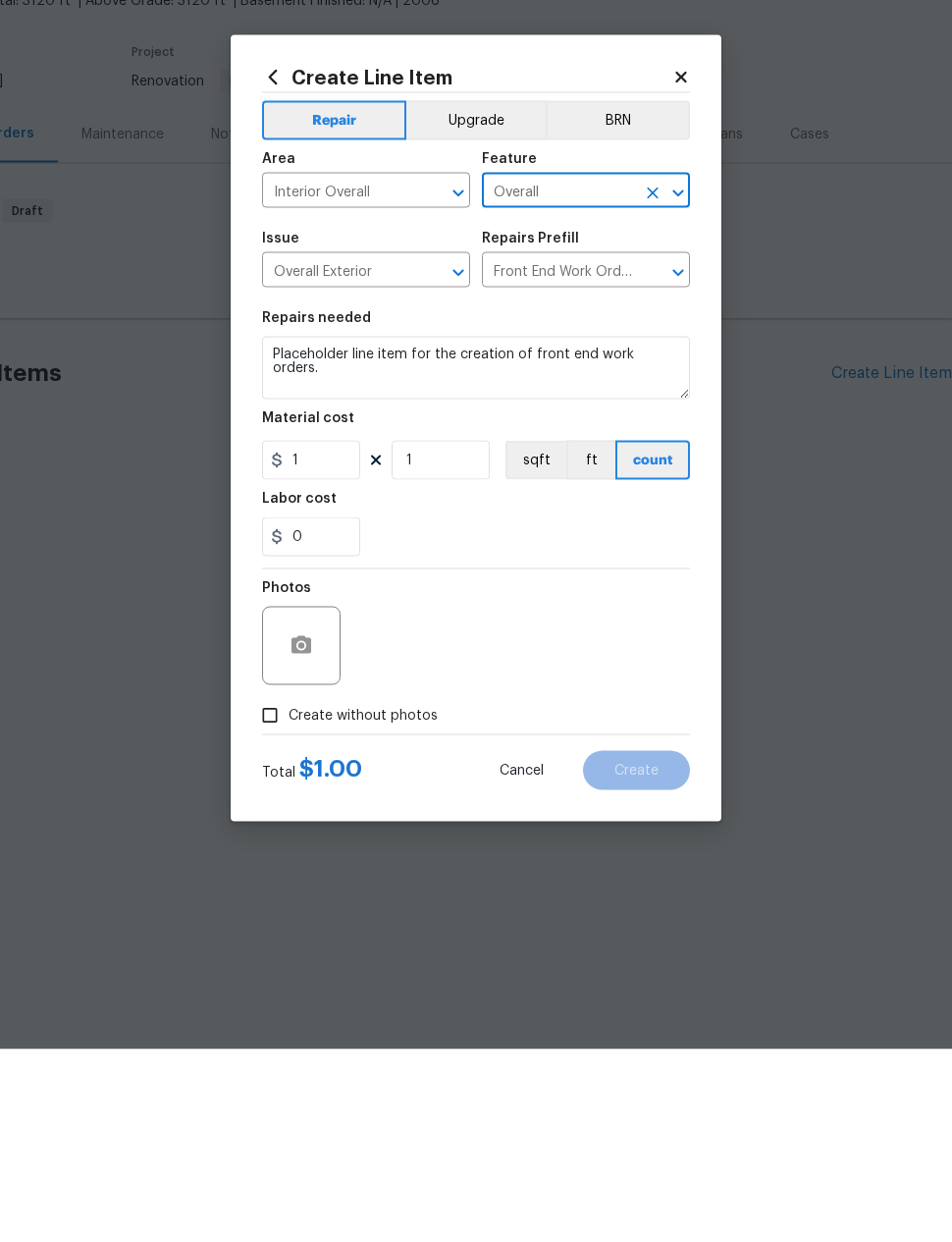 click on "Create without photos" at bounding box center [270, 908] 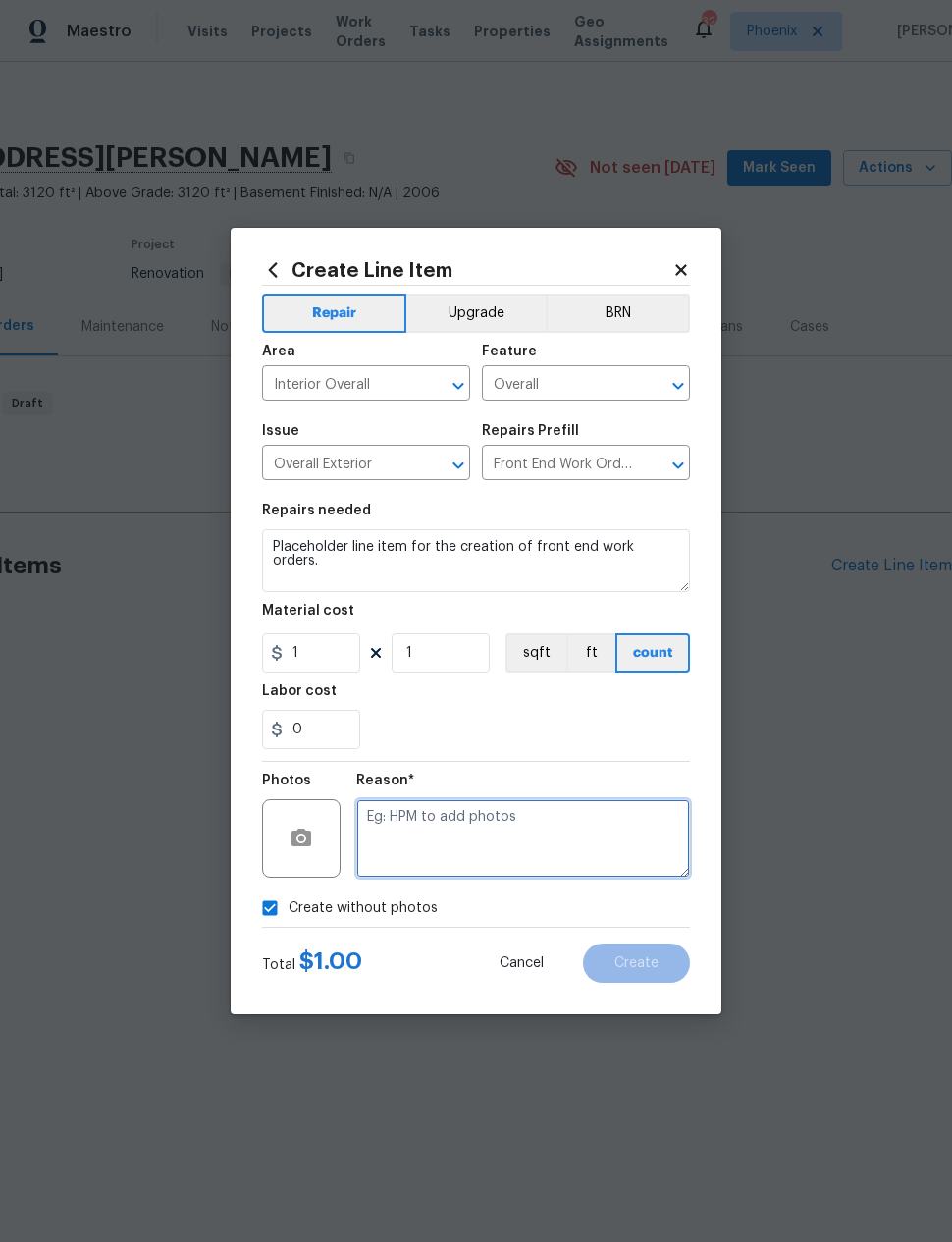 click at bounding box center (523, 838) 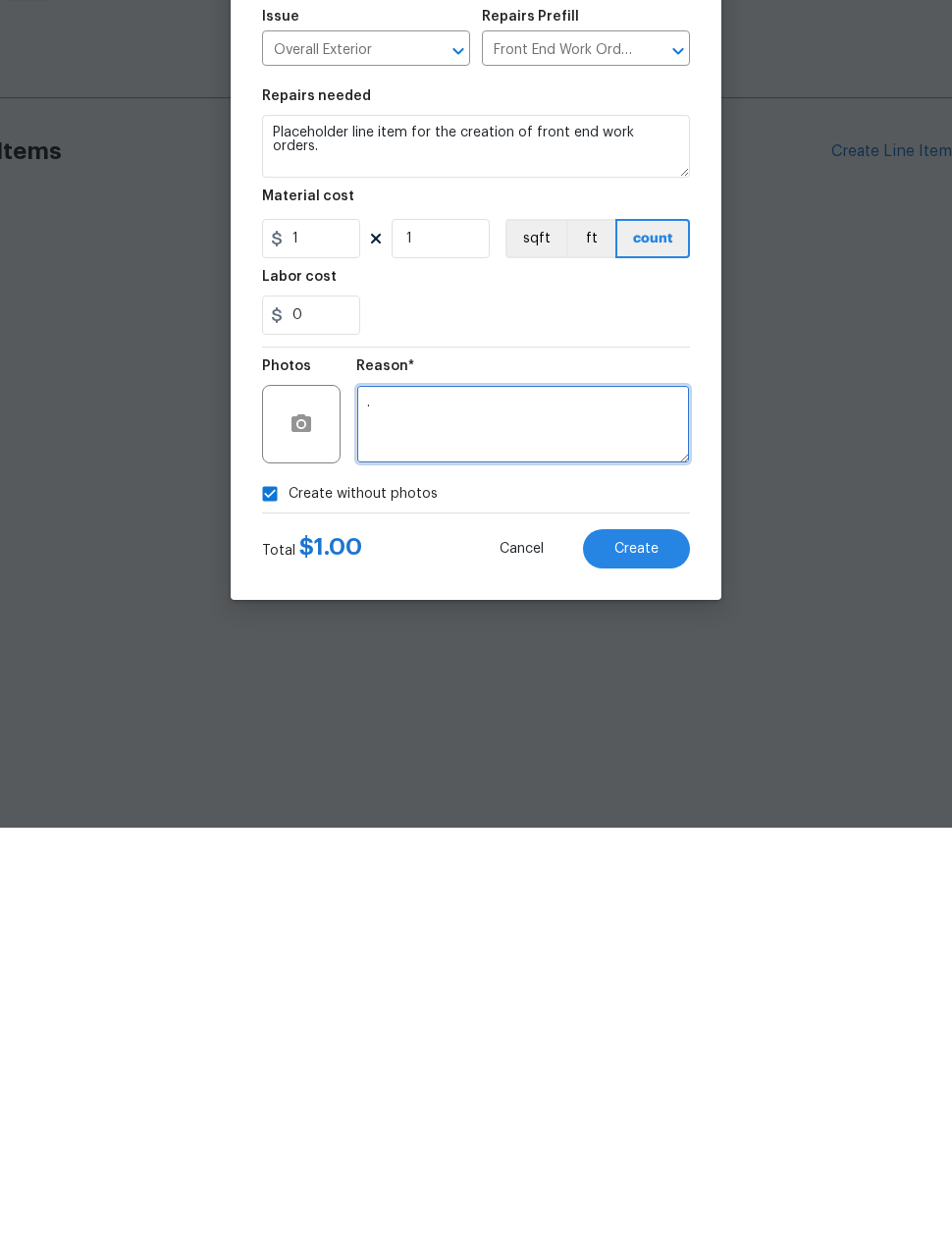 type on "." 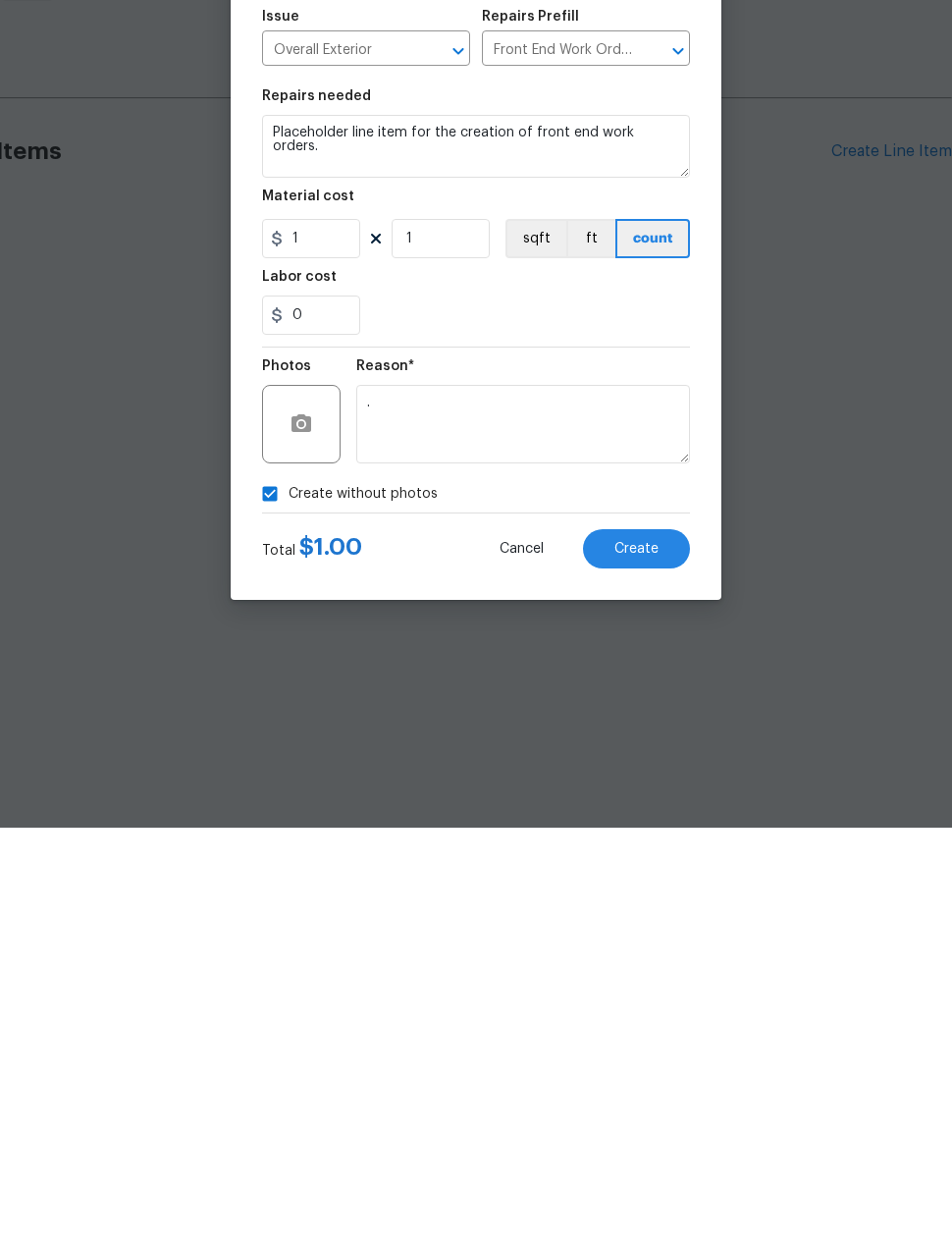 click on "Create" at bounding box center [636, 963] 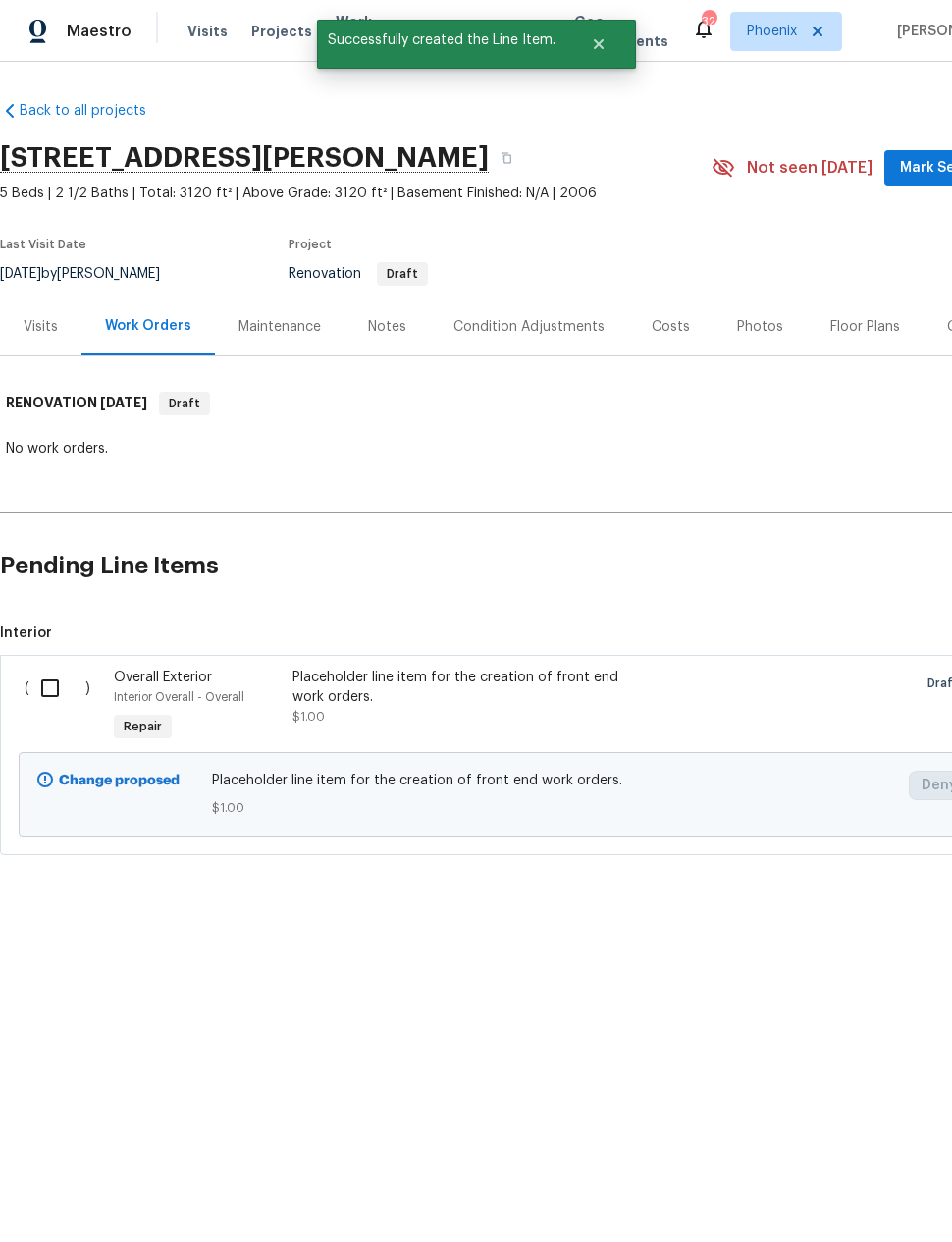 scroll, scrollTop: 0, scrollLeft: 0, axis: both 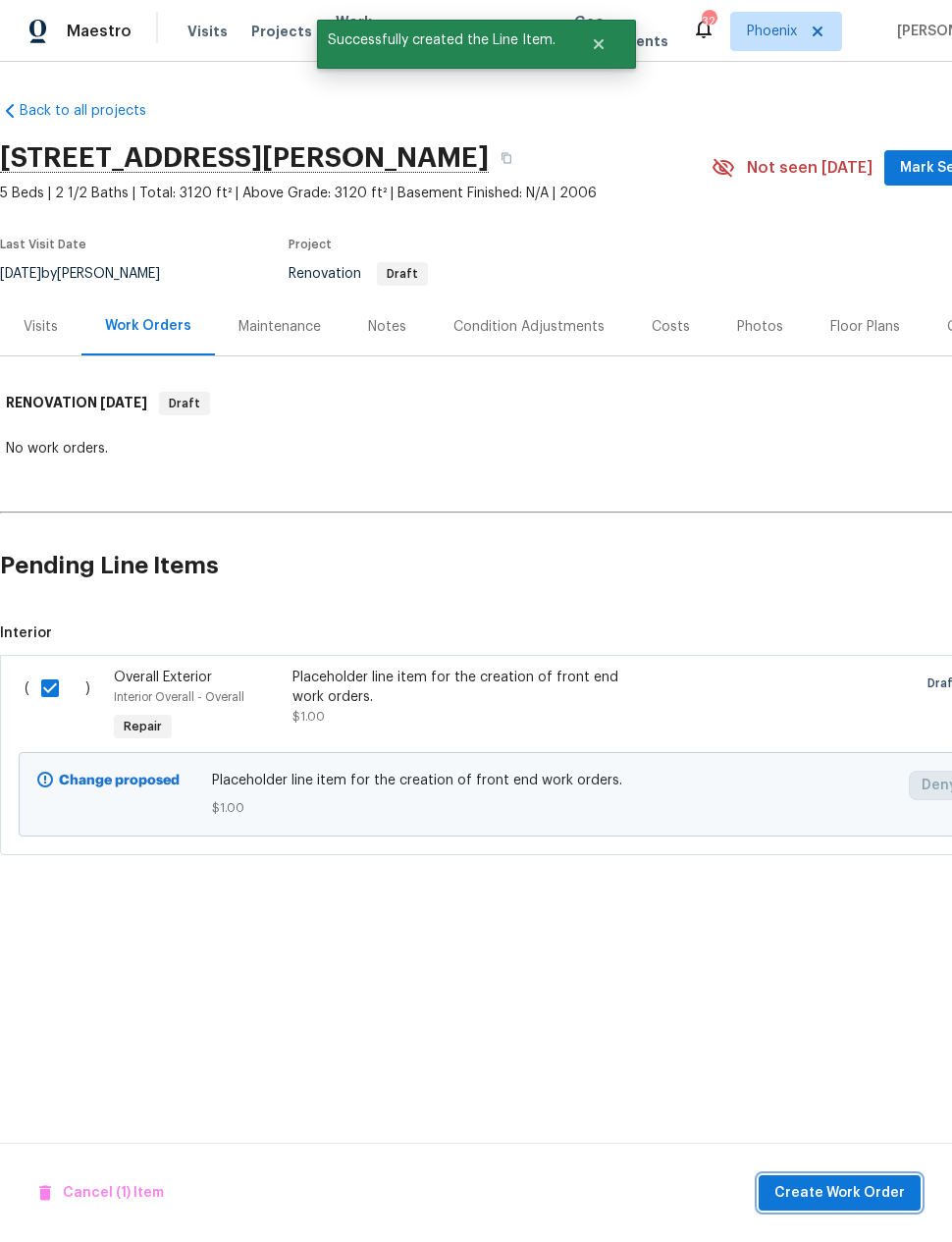 click on "Create Work Order" at bounding box center (839, 1193) 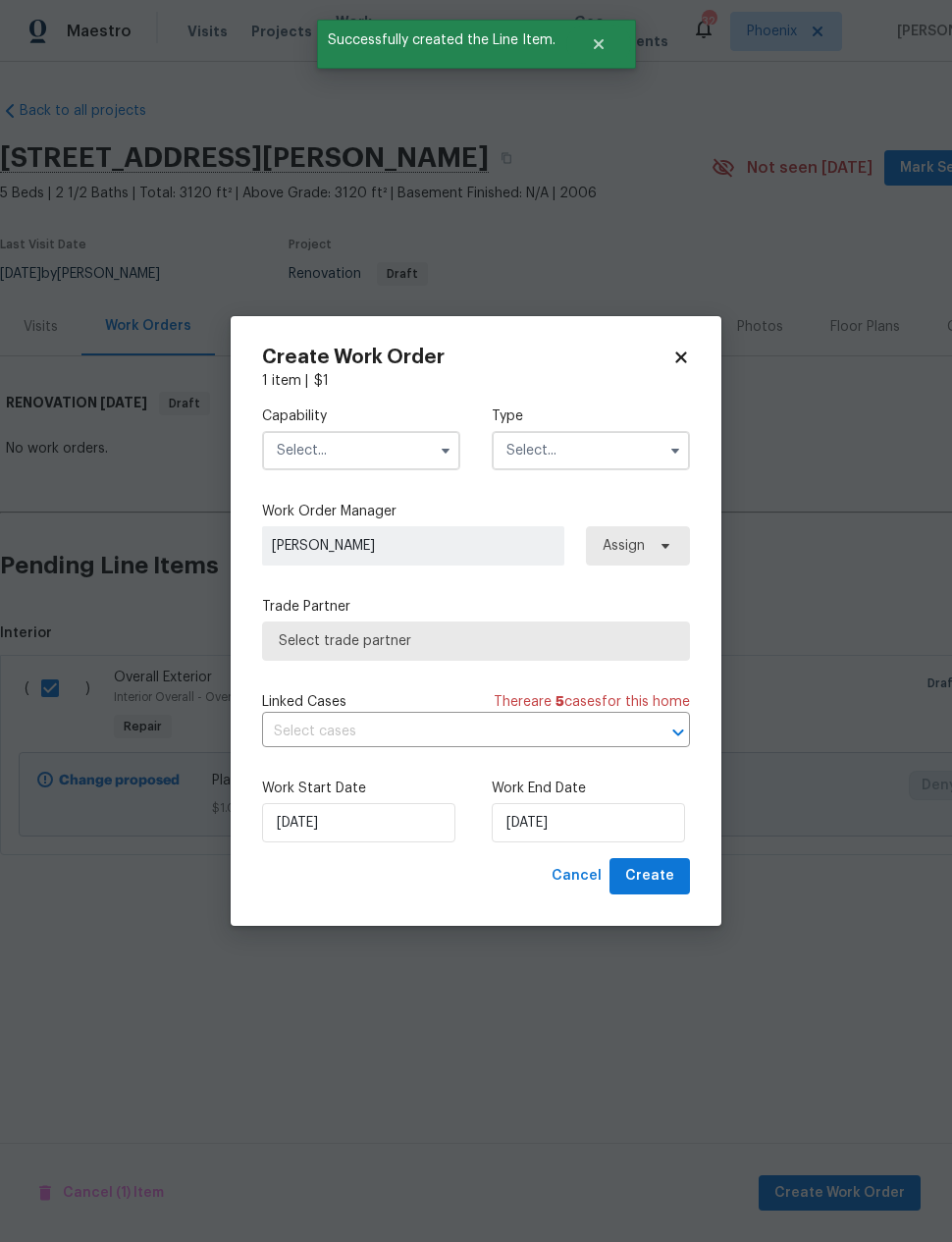 click at bounding box center [361, 451] 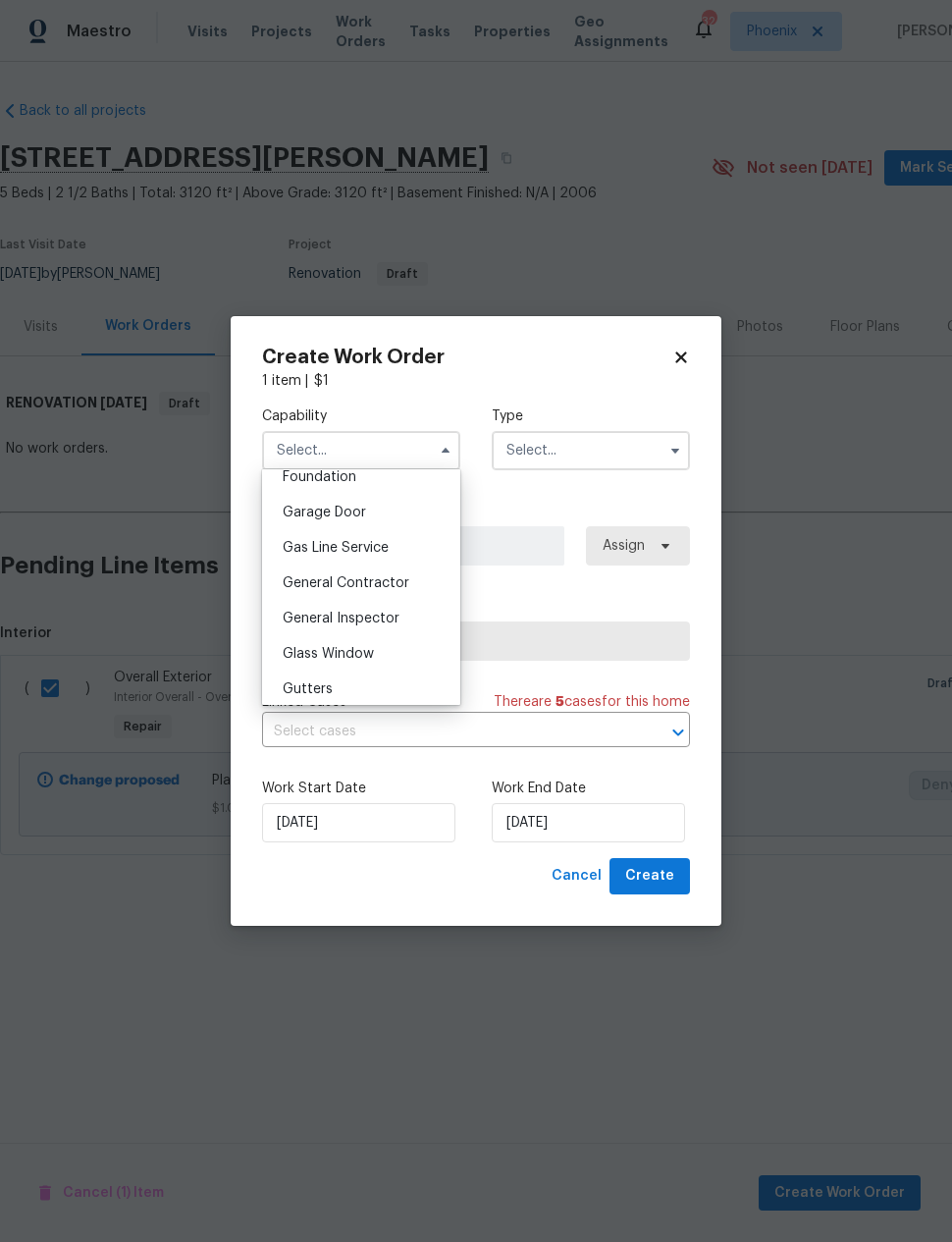 scroll, scrollTop: 869, scrollLeft: 0, axis: vertical 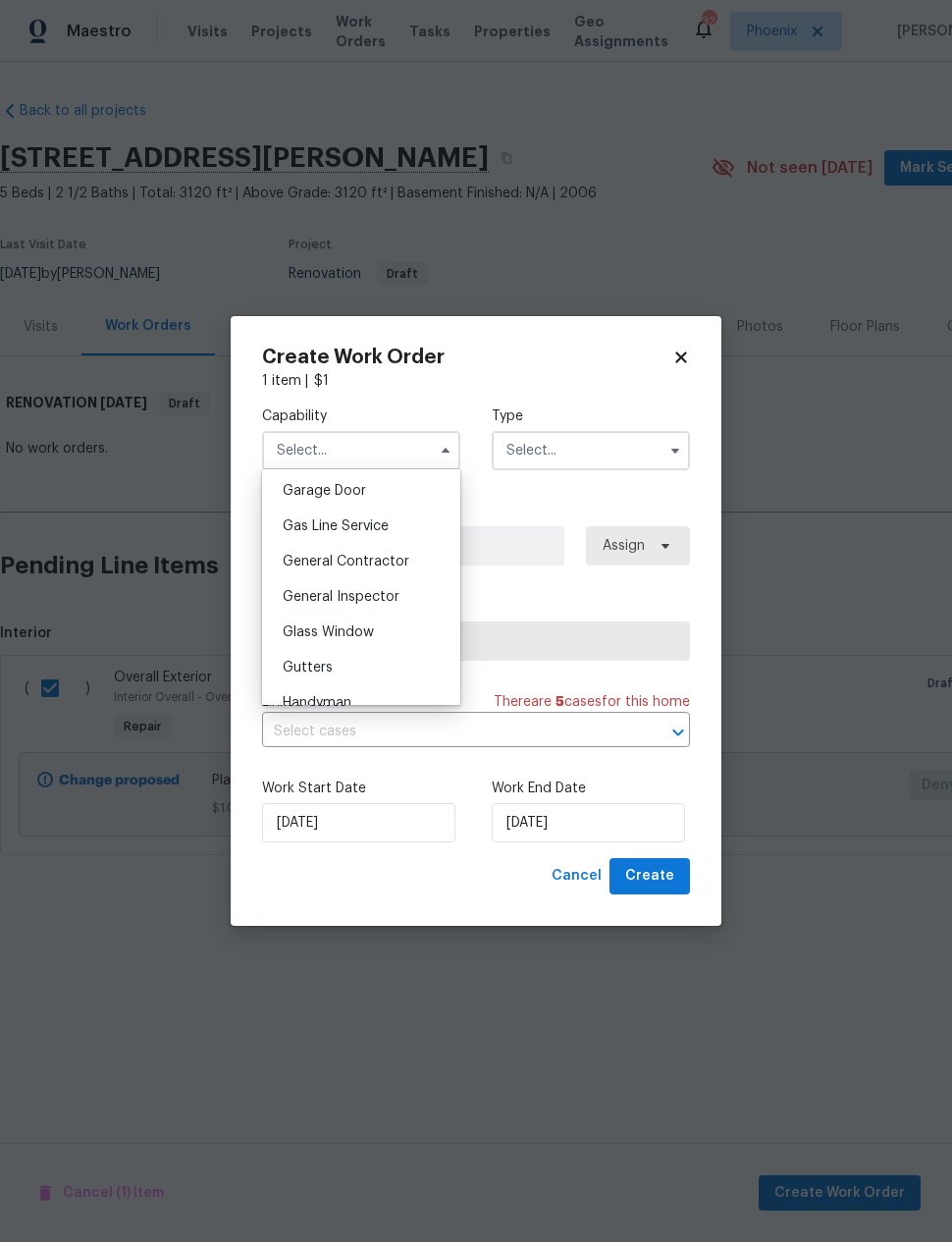 click on "General Contractor" at bounding box center (345, 562) 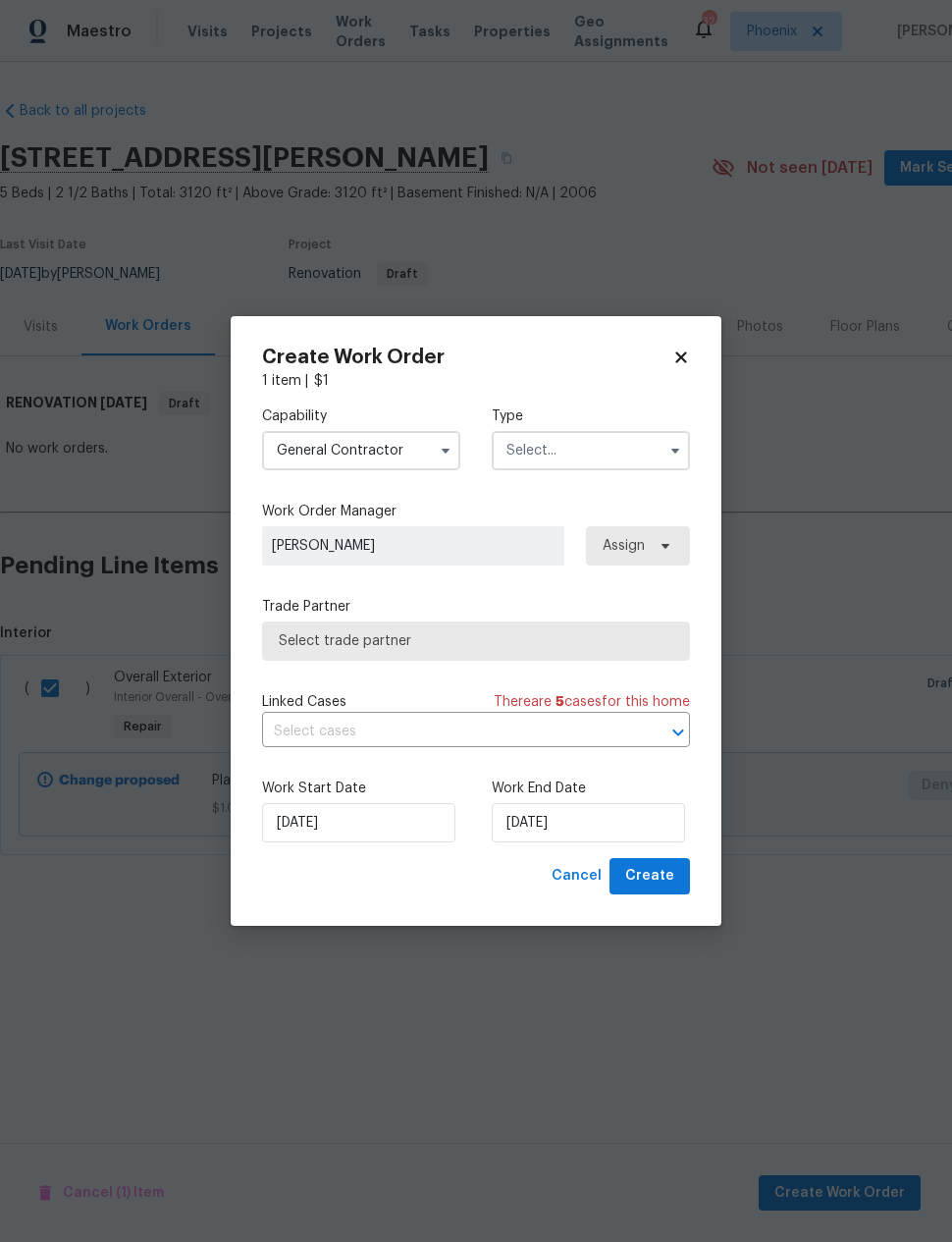 type on "General Contractor" 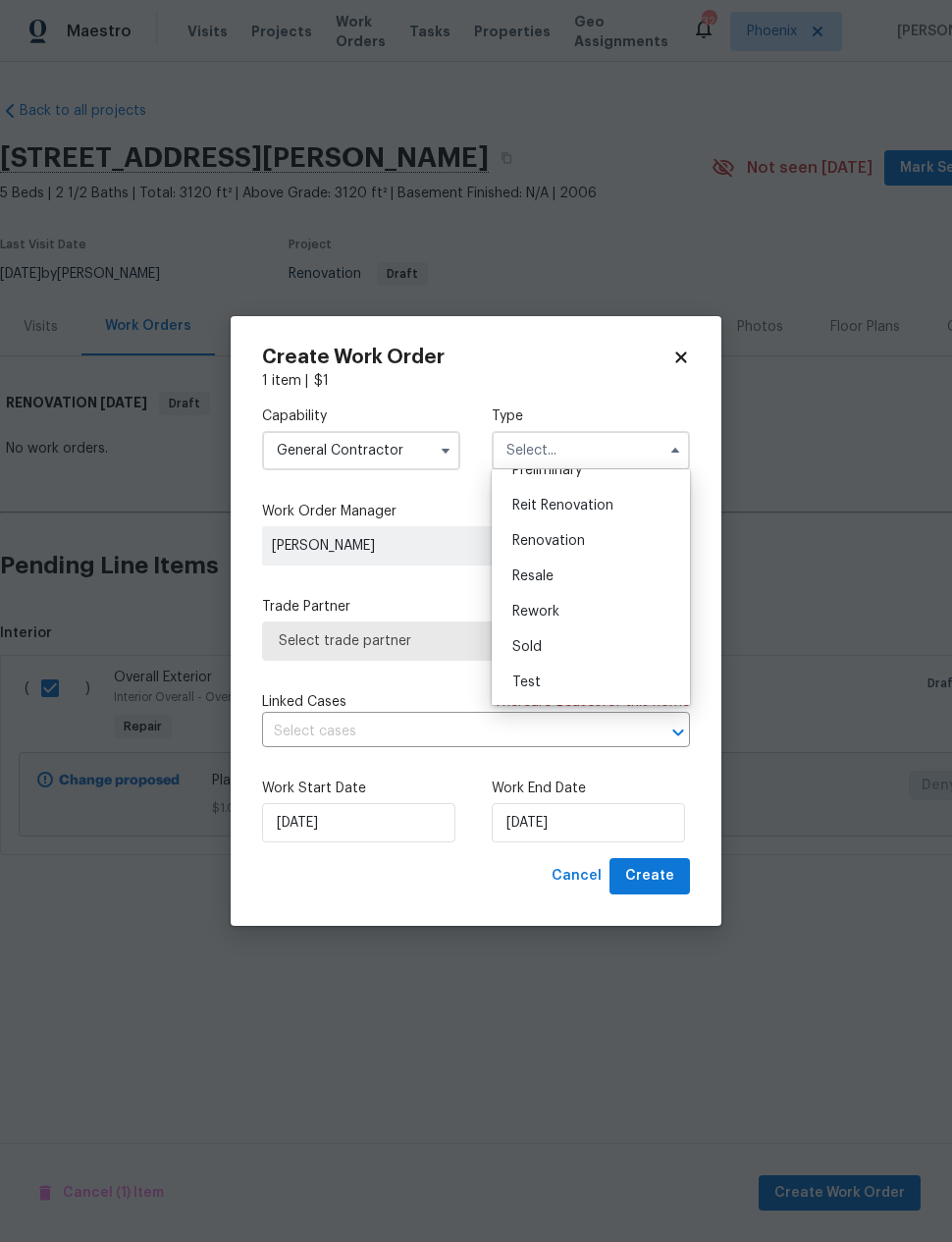 scroll, scrollTop: 446, scrollLeft: 0, axis: vertical 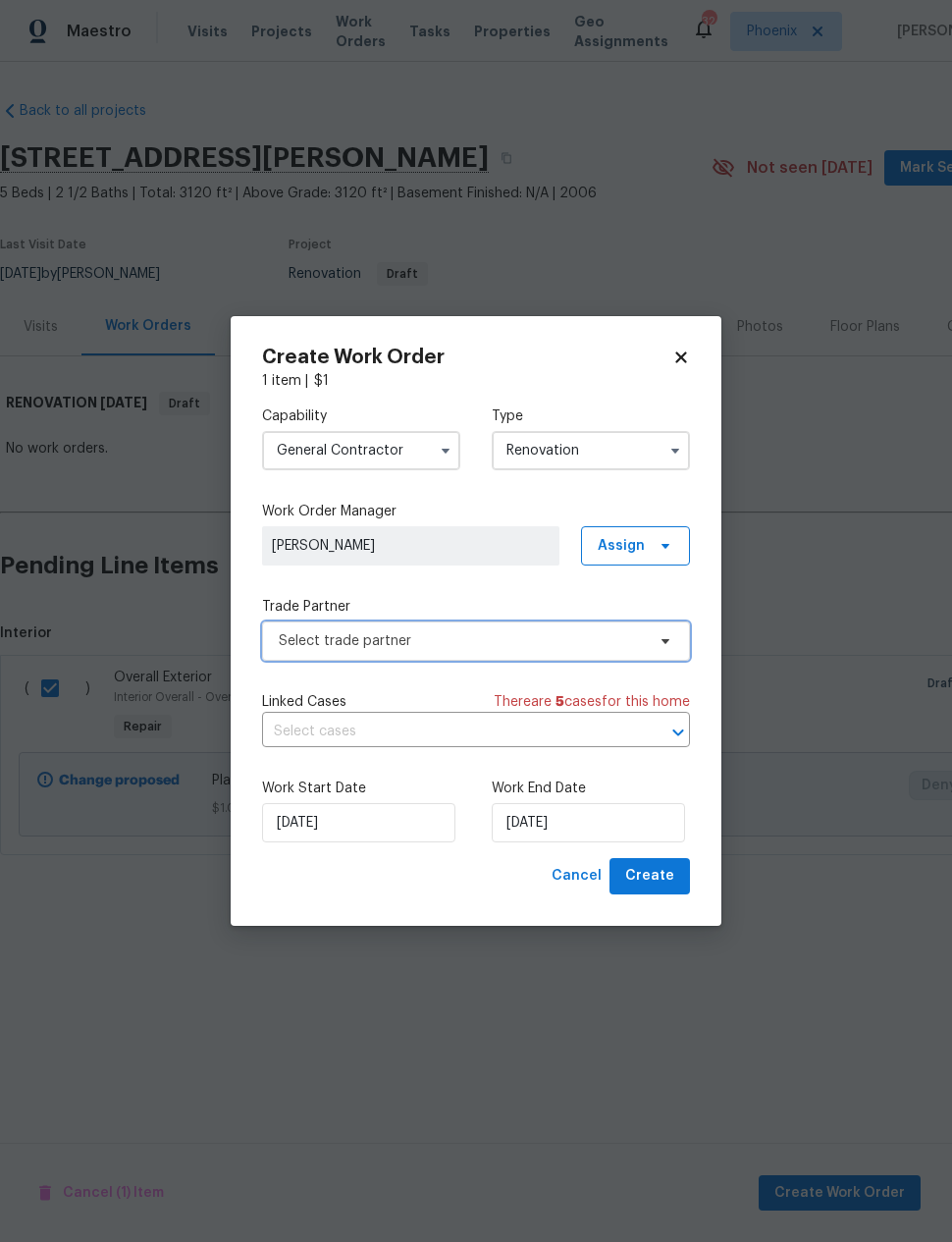 click on "Select trade partner" at bounding box center (461, 641) 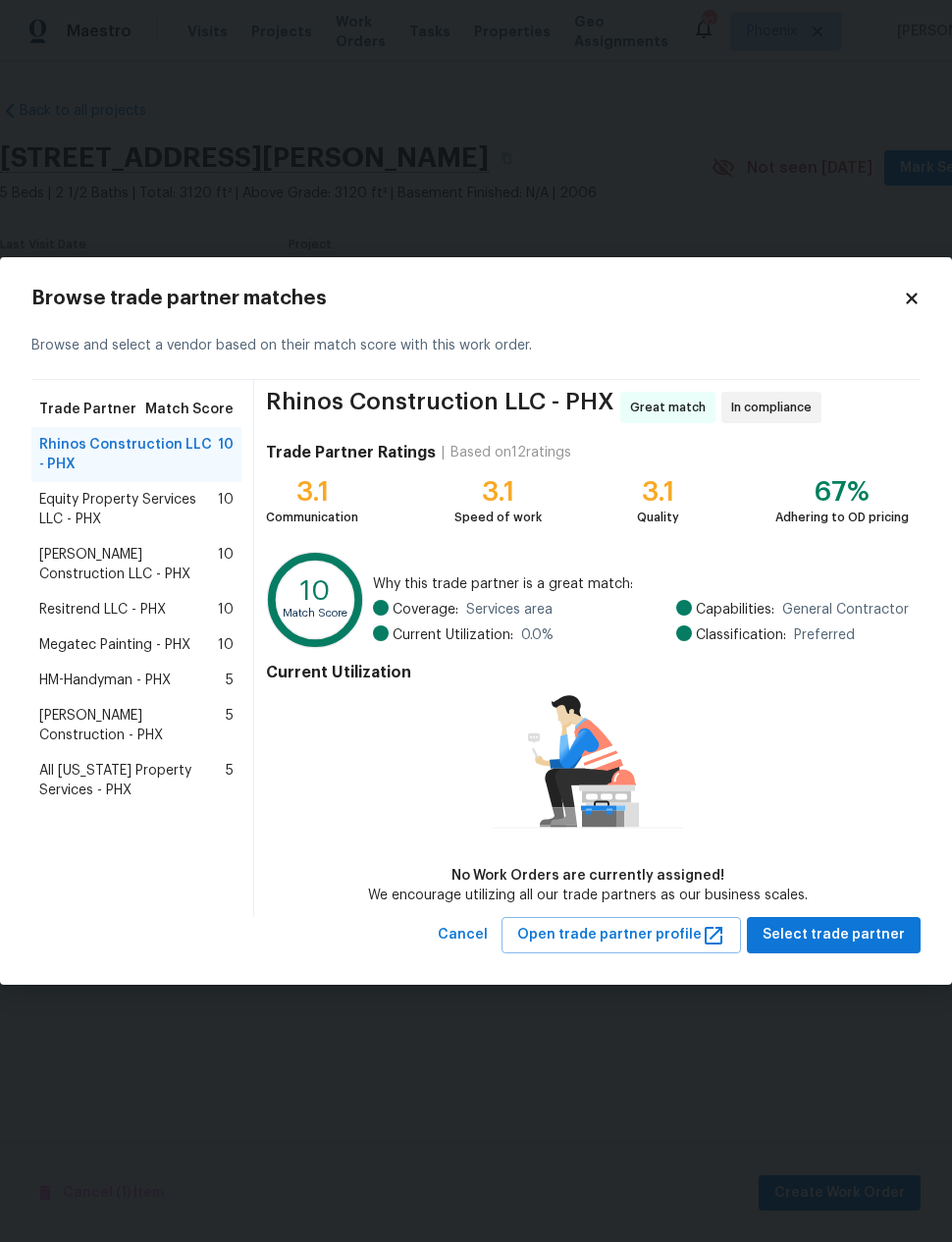 click on "Equity Property Services LLC - PHX" at bounding box center (129, 510) 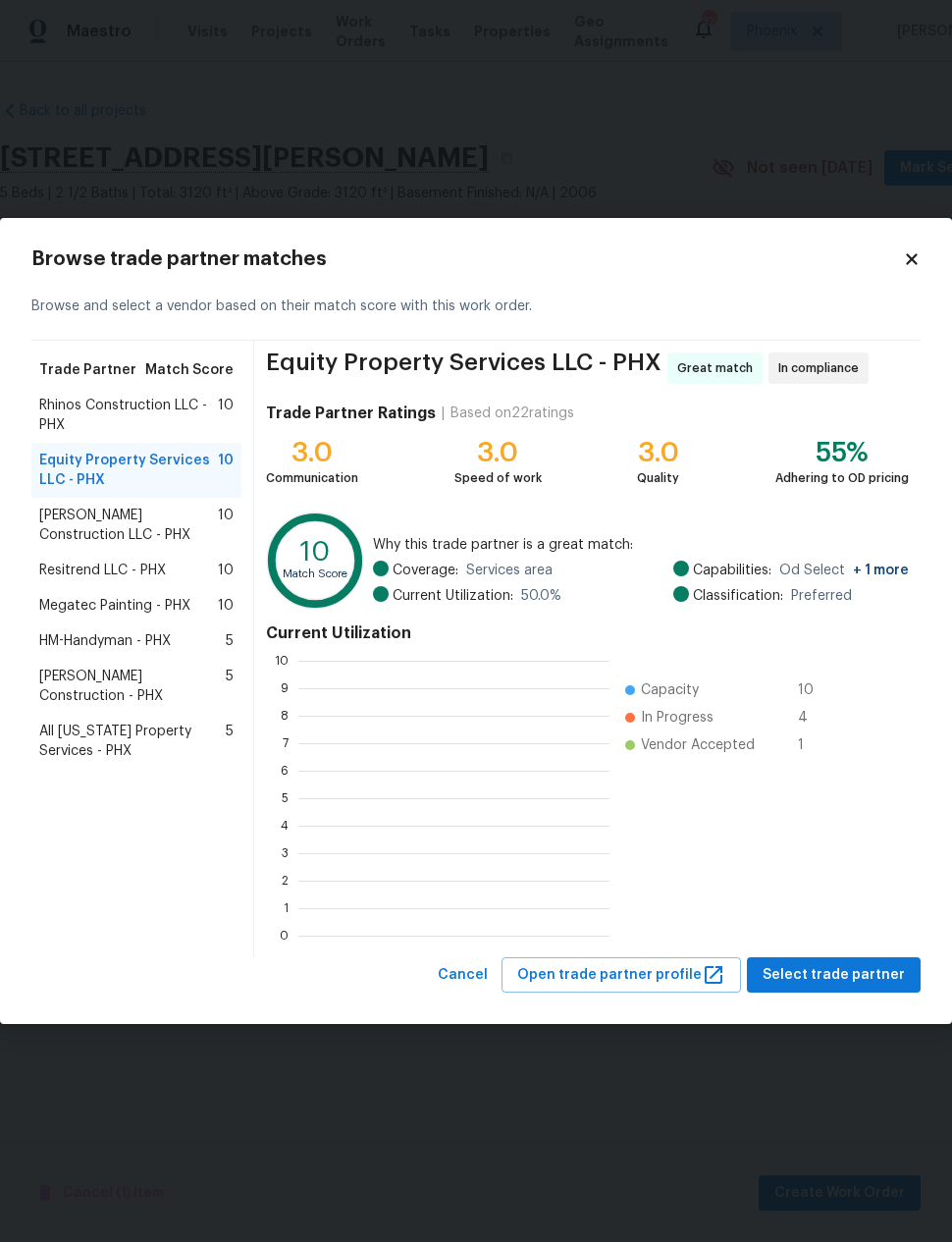 scroll, scrollTop: 2, scrollLeft: 2, axis: both 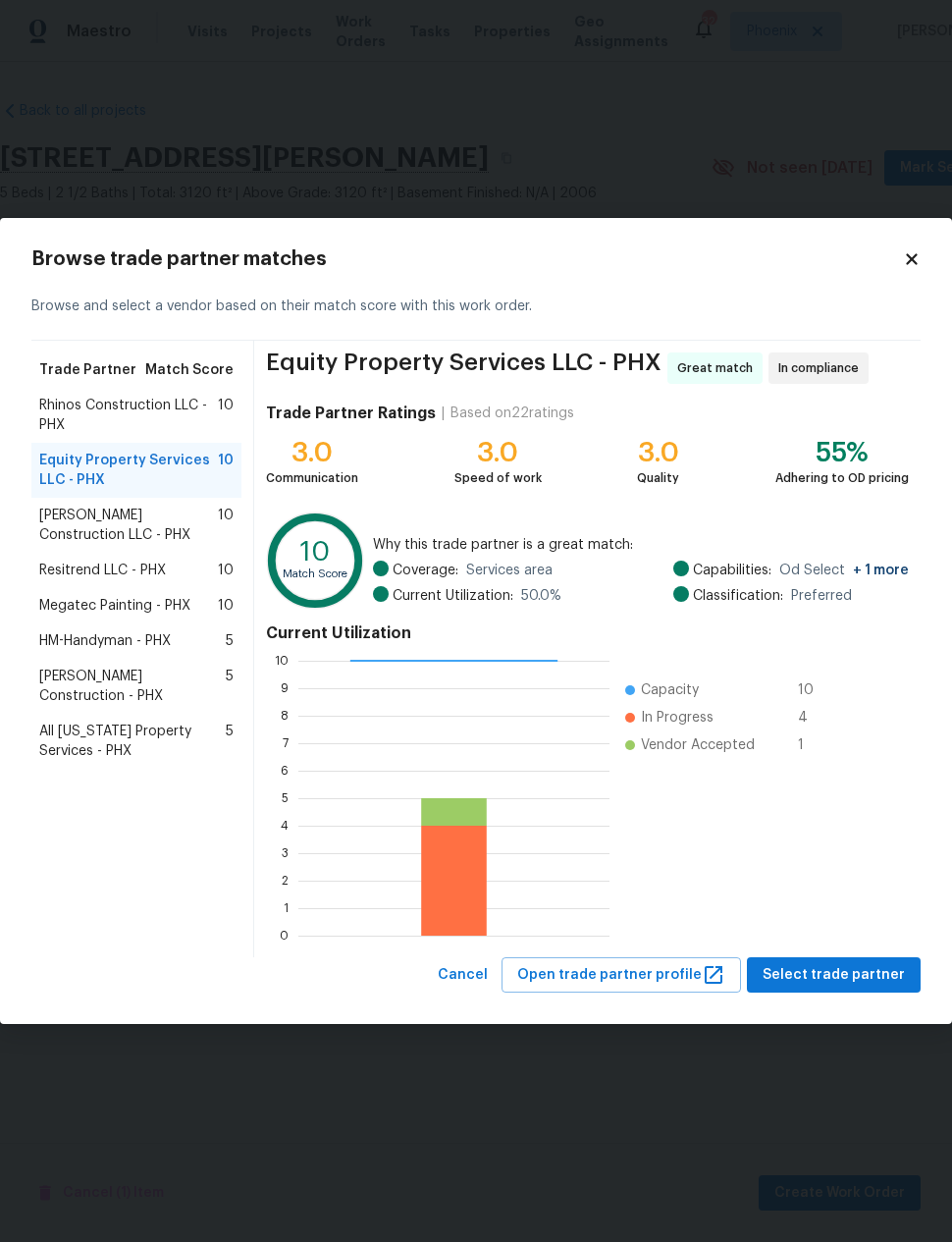 click on "Sepulveda Construction LLC - PHX" at bounding box center [129, 525] 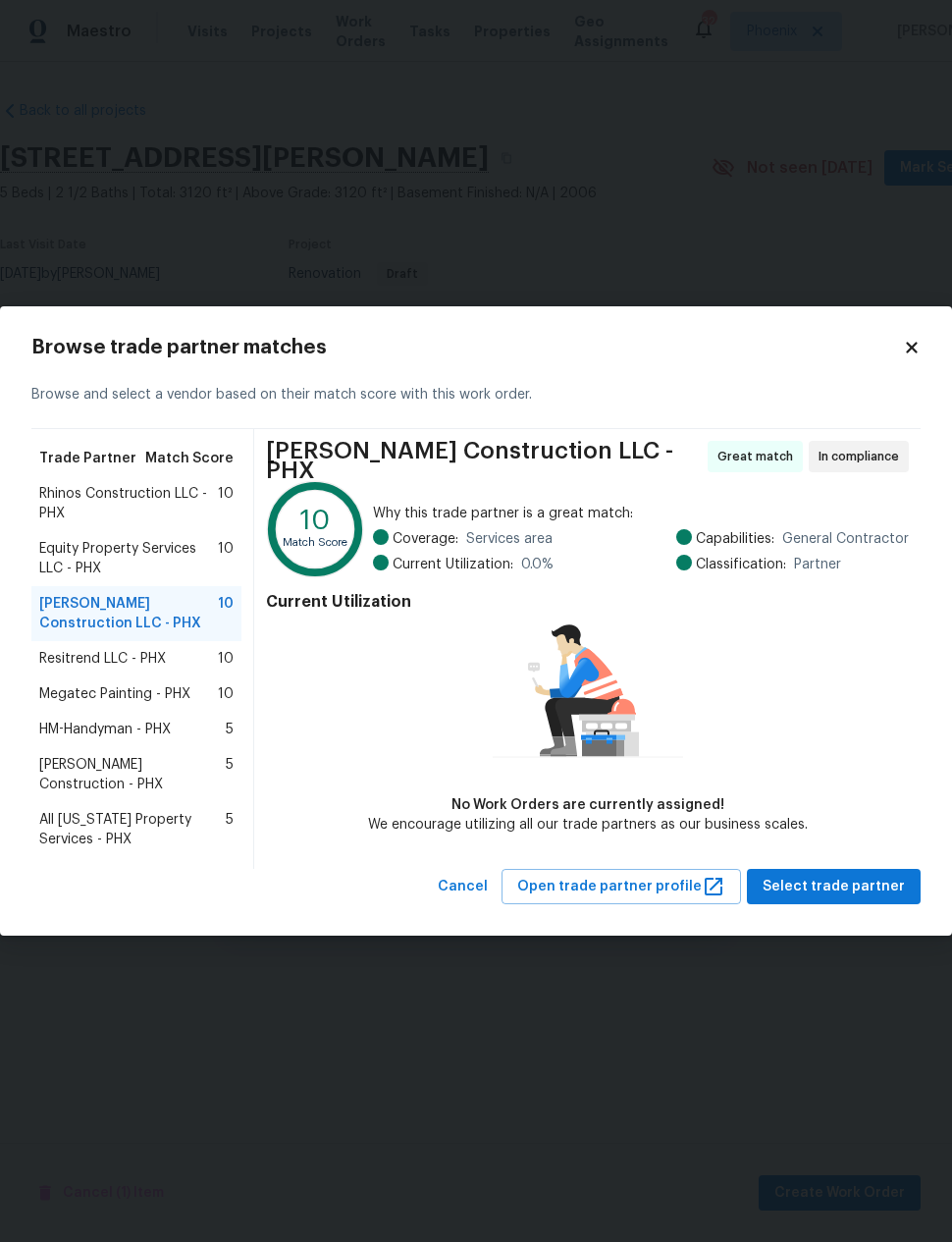 click on "Resitrend LLC - PHX" at bounding box center [102, 659] 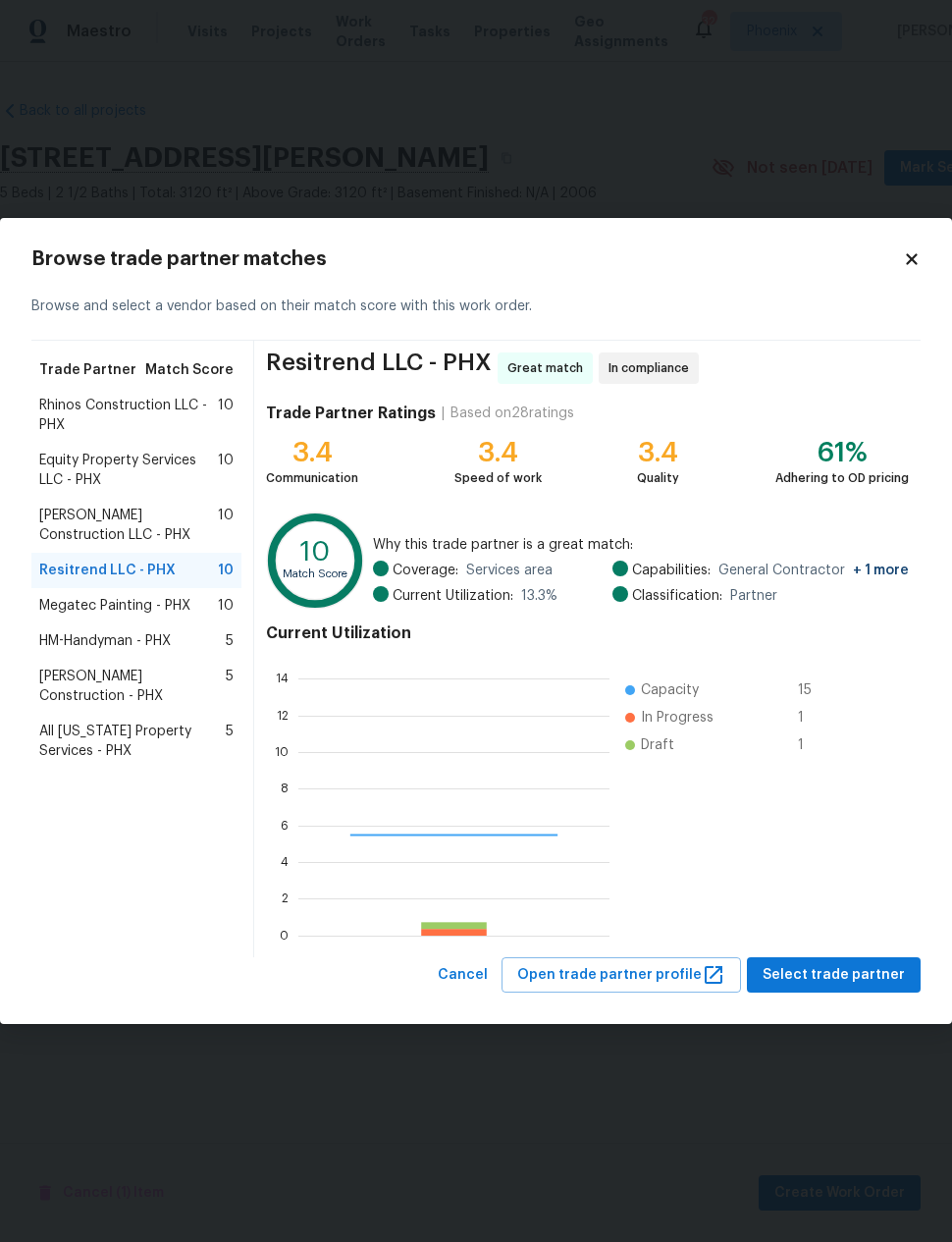 scroll, scrollTop: 2, scrollLeft: 2, axis: both 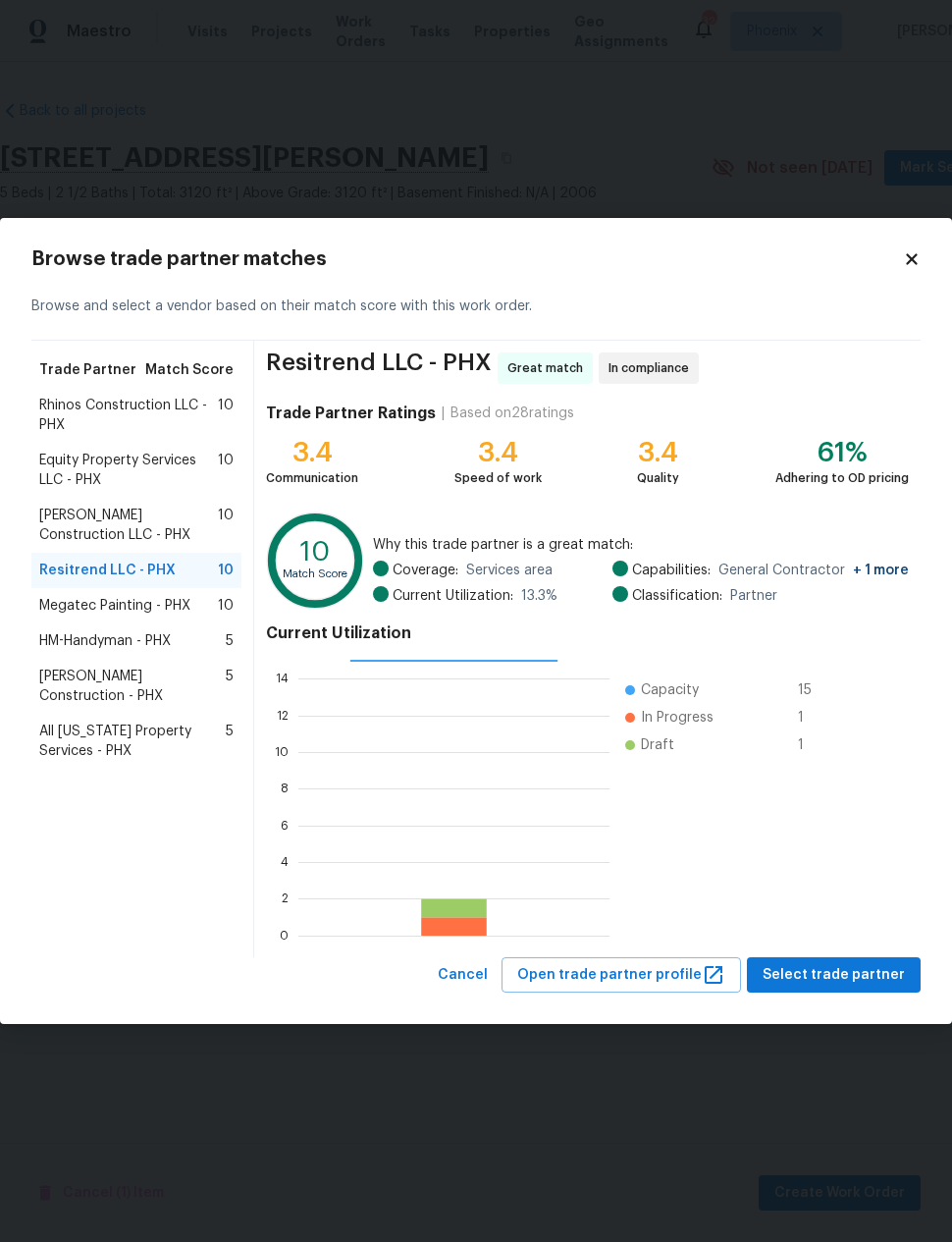 click on "Megatec Painting - PHX" at bounding box center [115, 606] 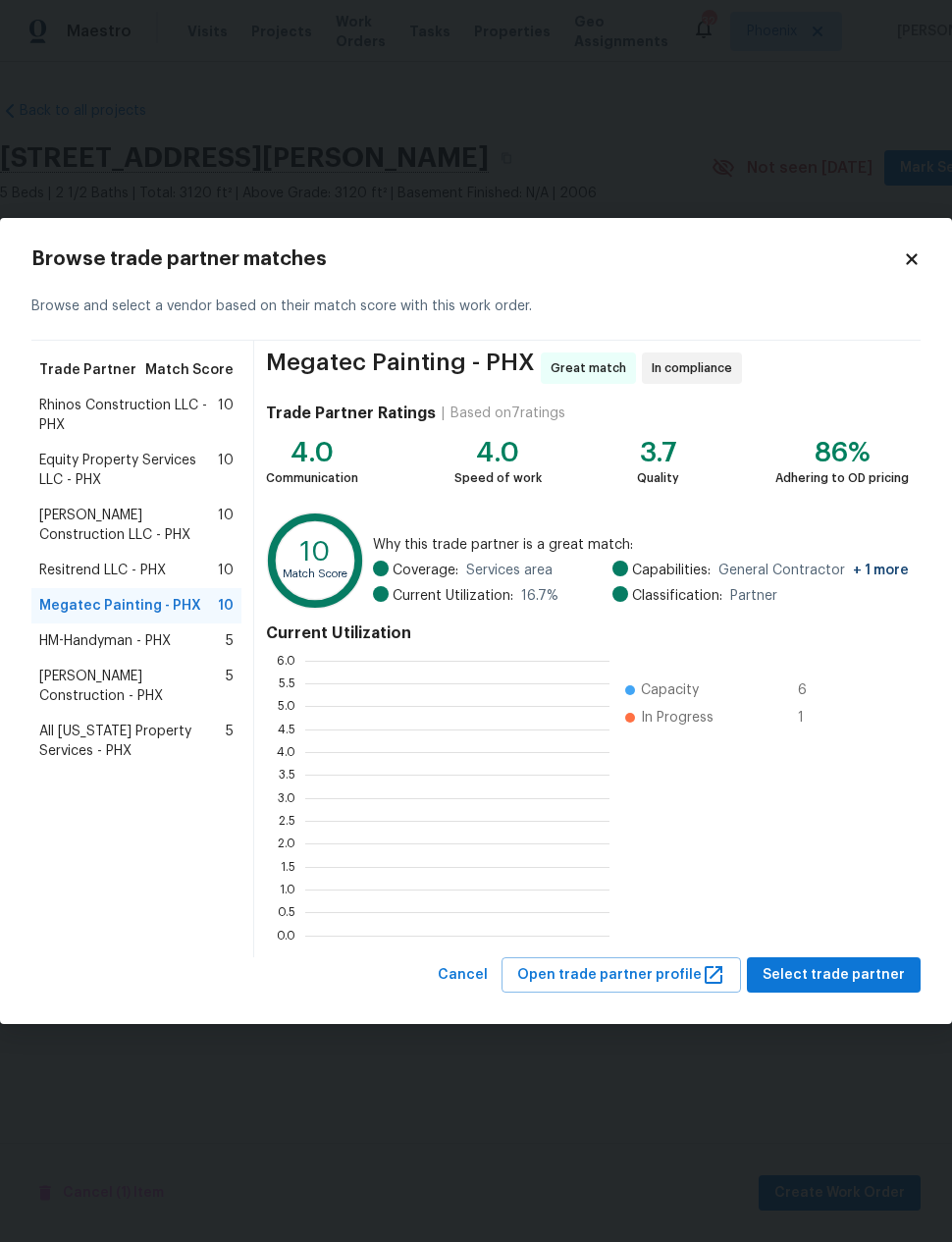 scroll, scrollTop: 275, scrollLeft: 304, axis: both 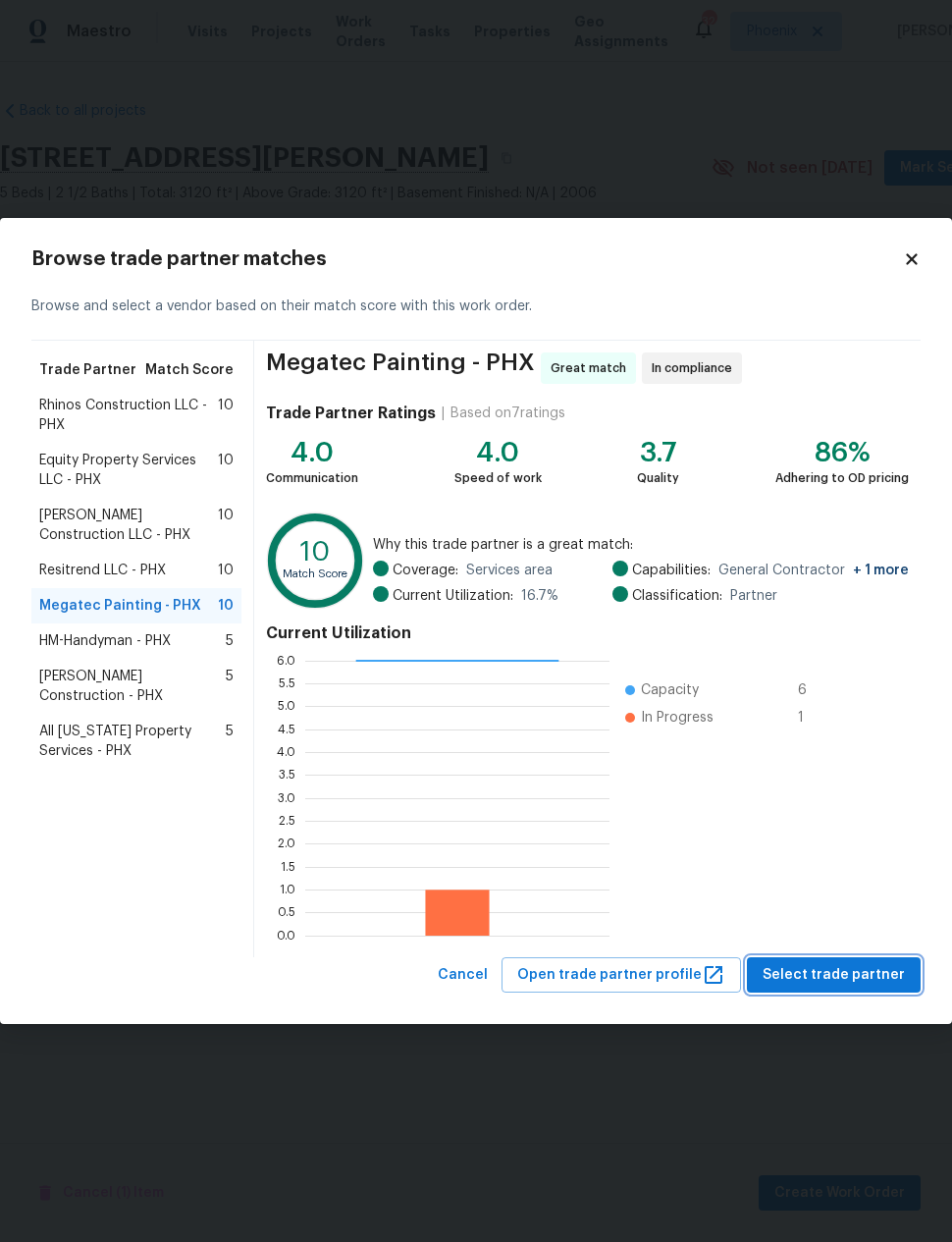 click on "Select trade partner" at bounding box center (833, 975) 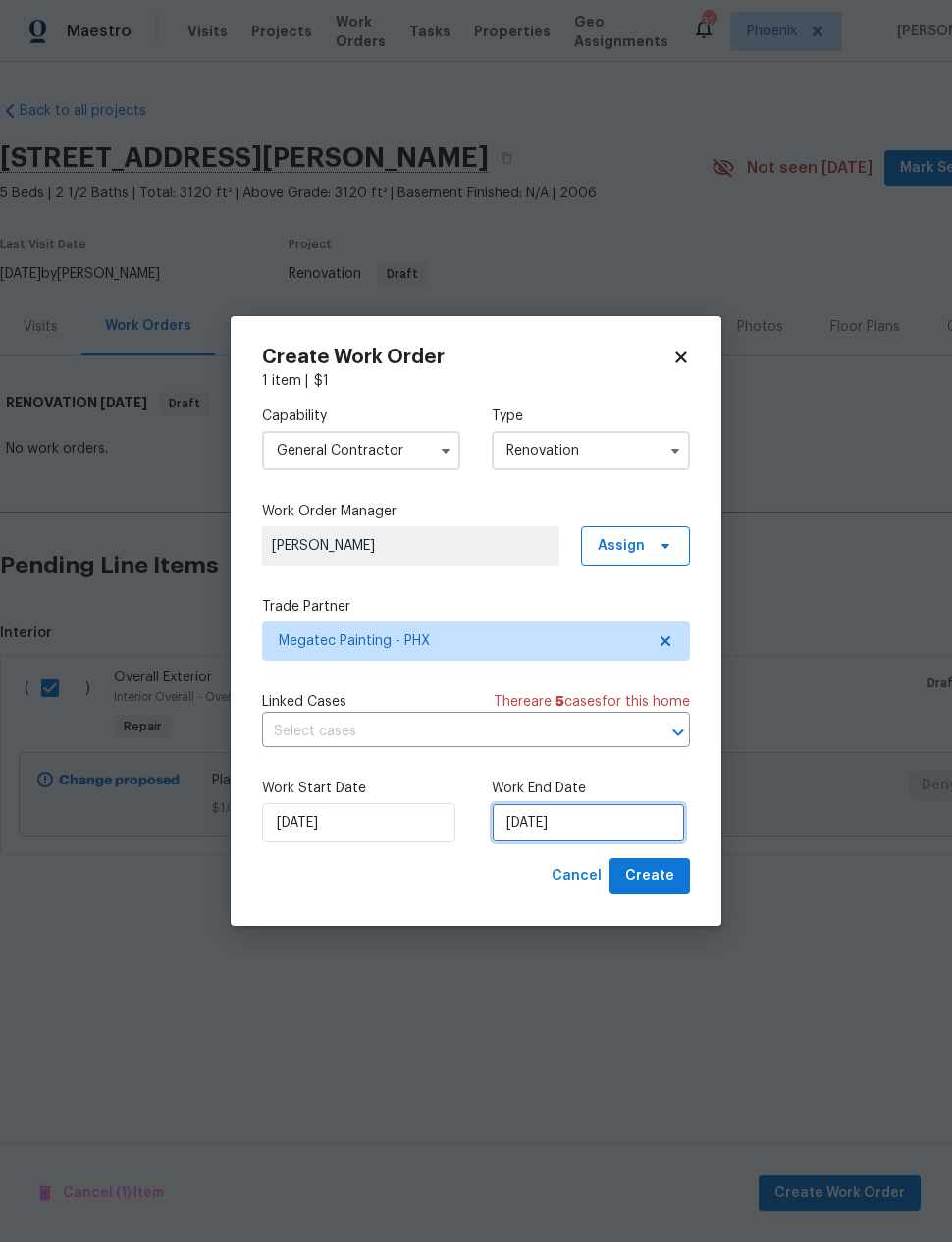 click on "7/25/2025" at bounding box center [588, 823] 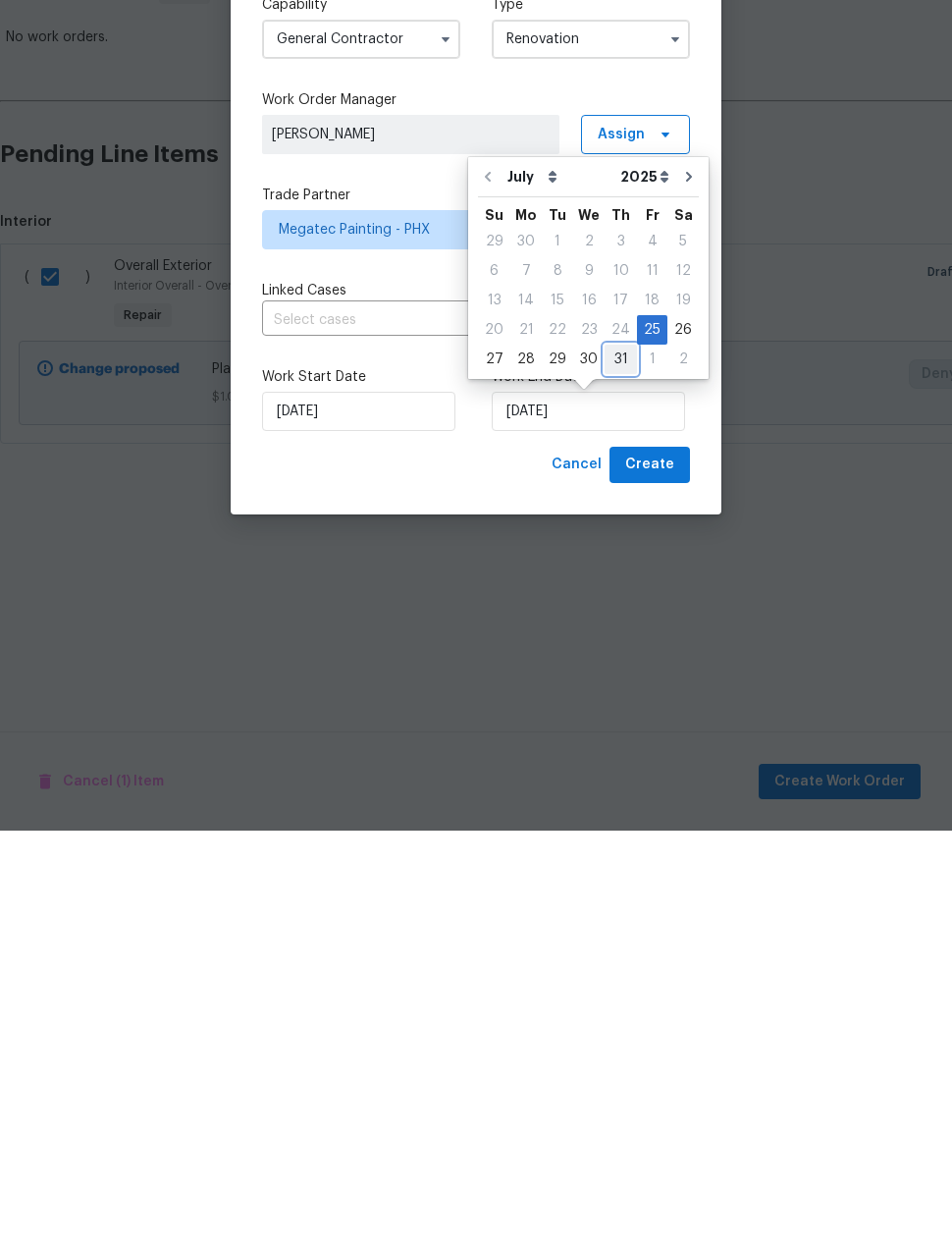 click on "31" at bounding box center [620, 771] 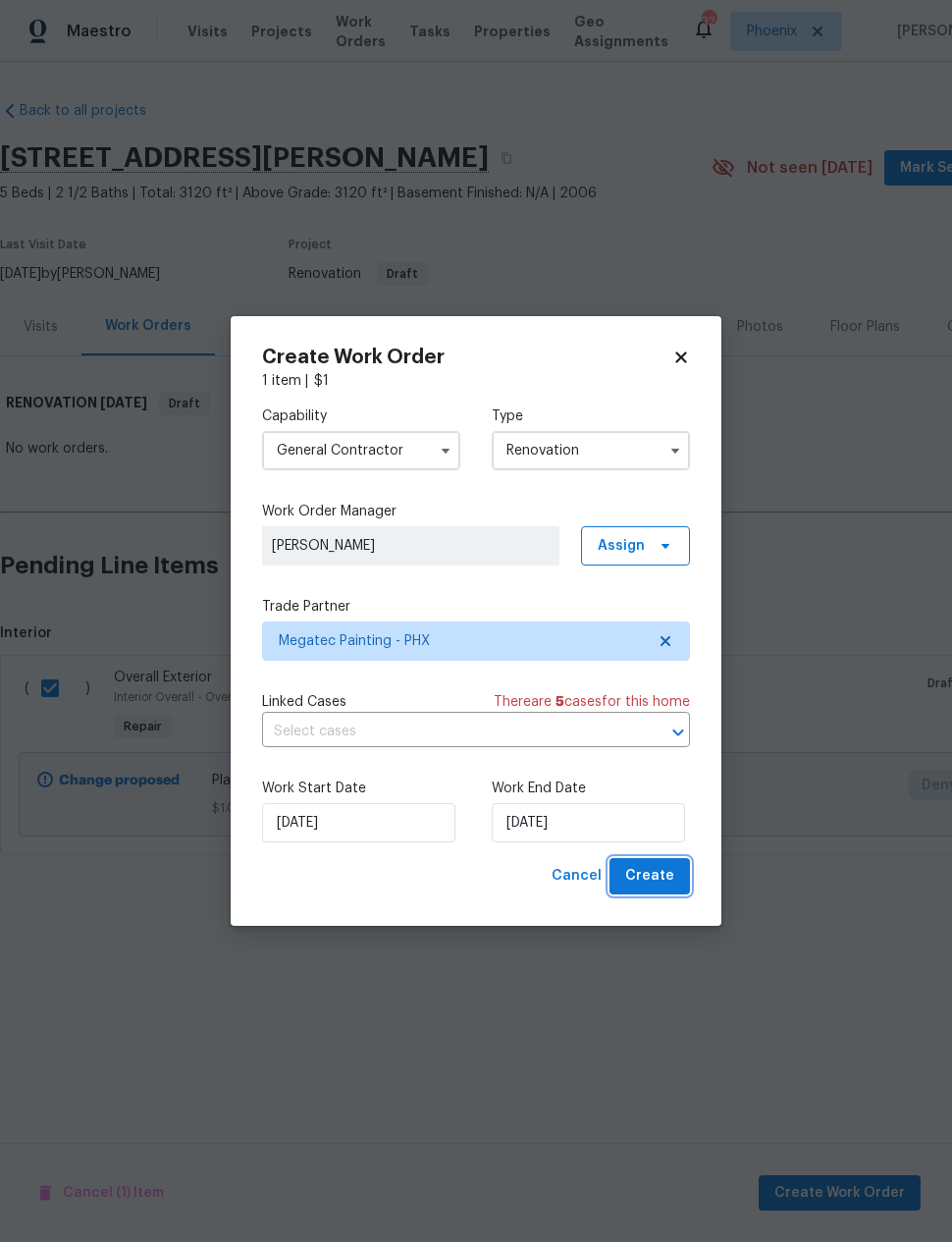 click on "Create" at bounding box center (650, 876) 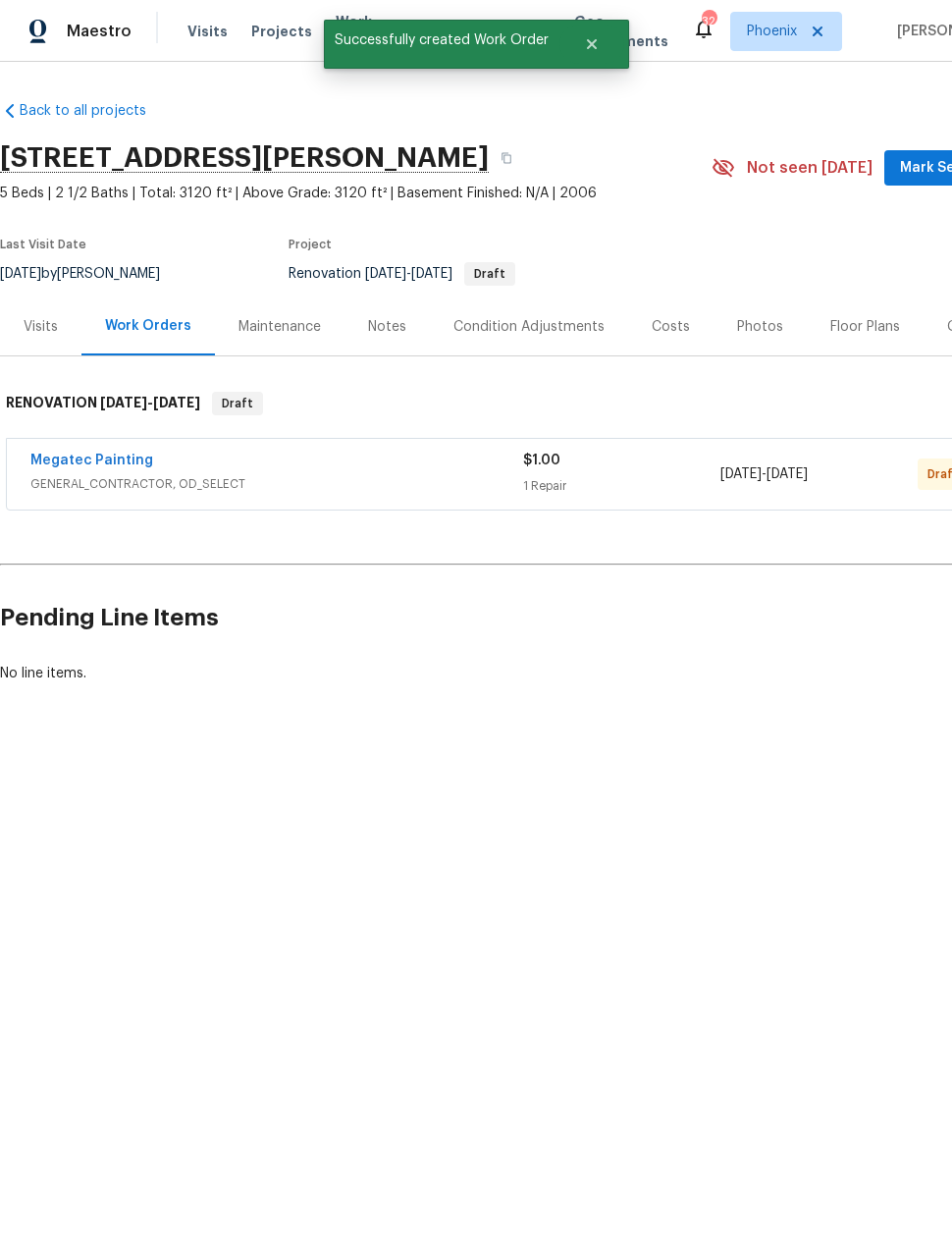 click on "No line items." at bounding box center [555, 674] 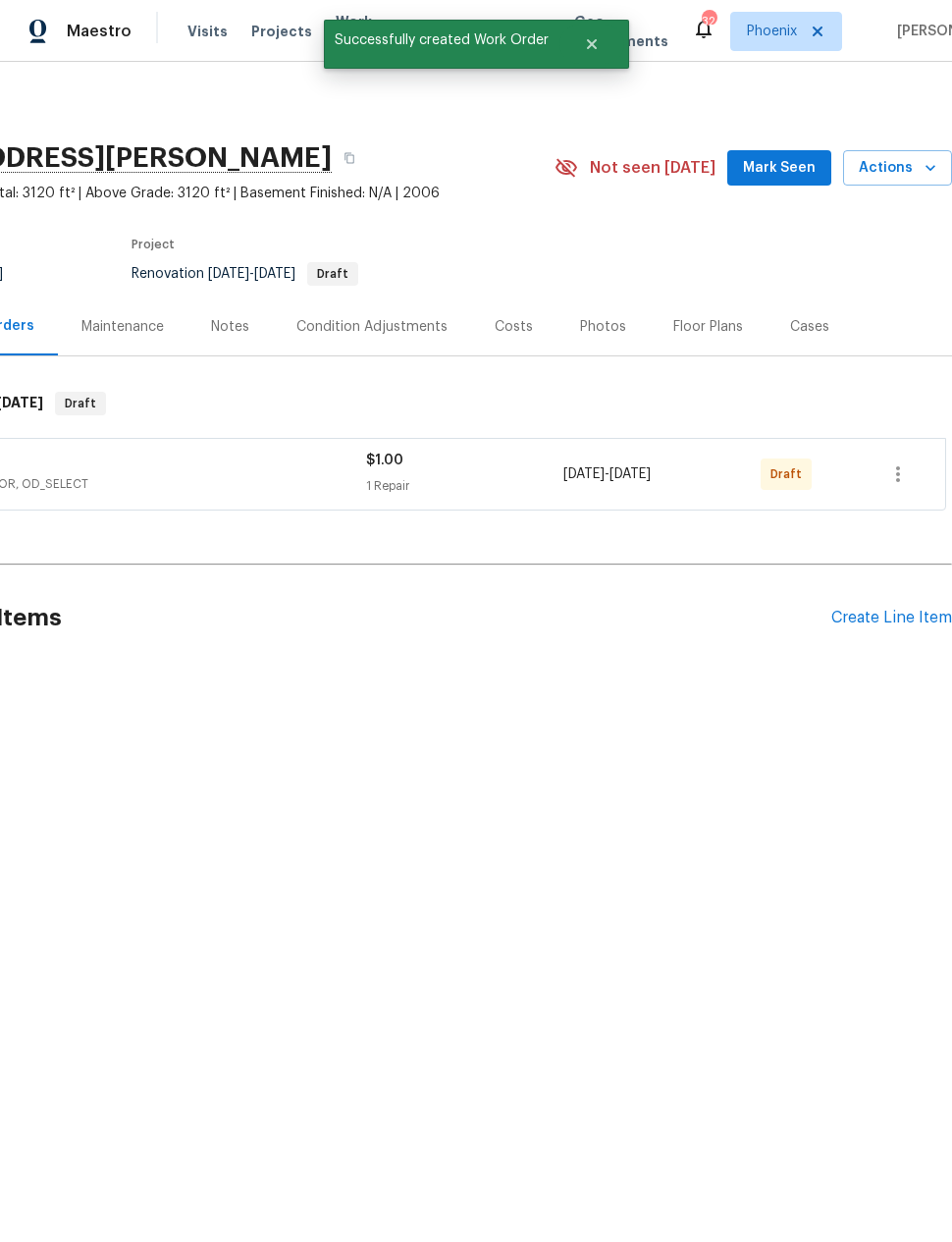 scroll, scrollTop: 0, scrollLeft: 157, axis: horizontal 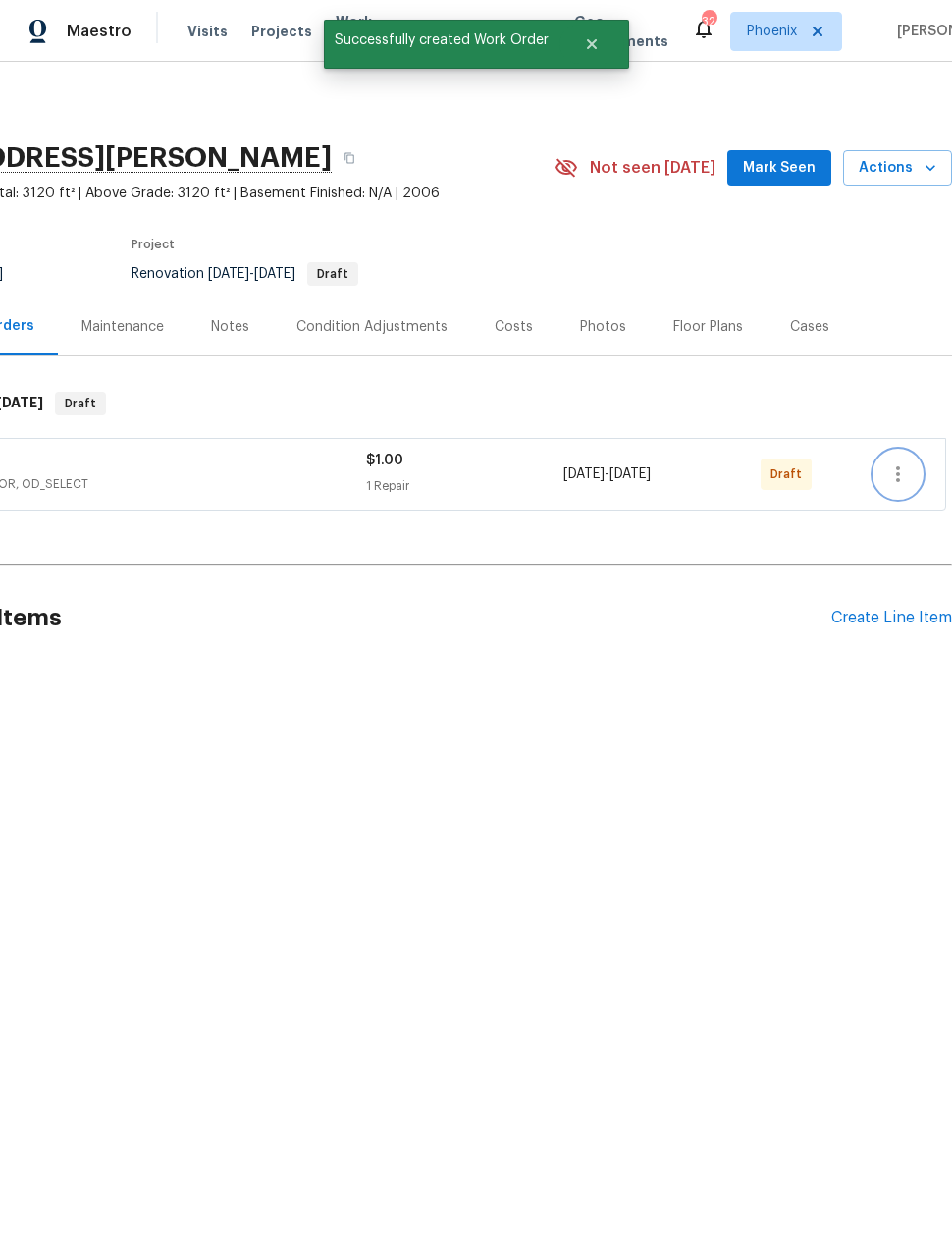 click 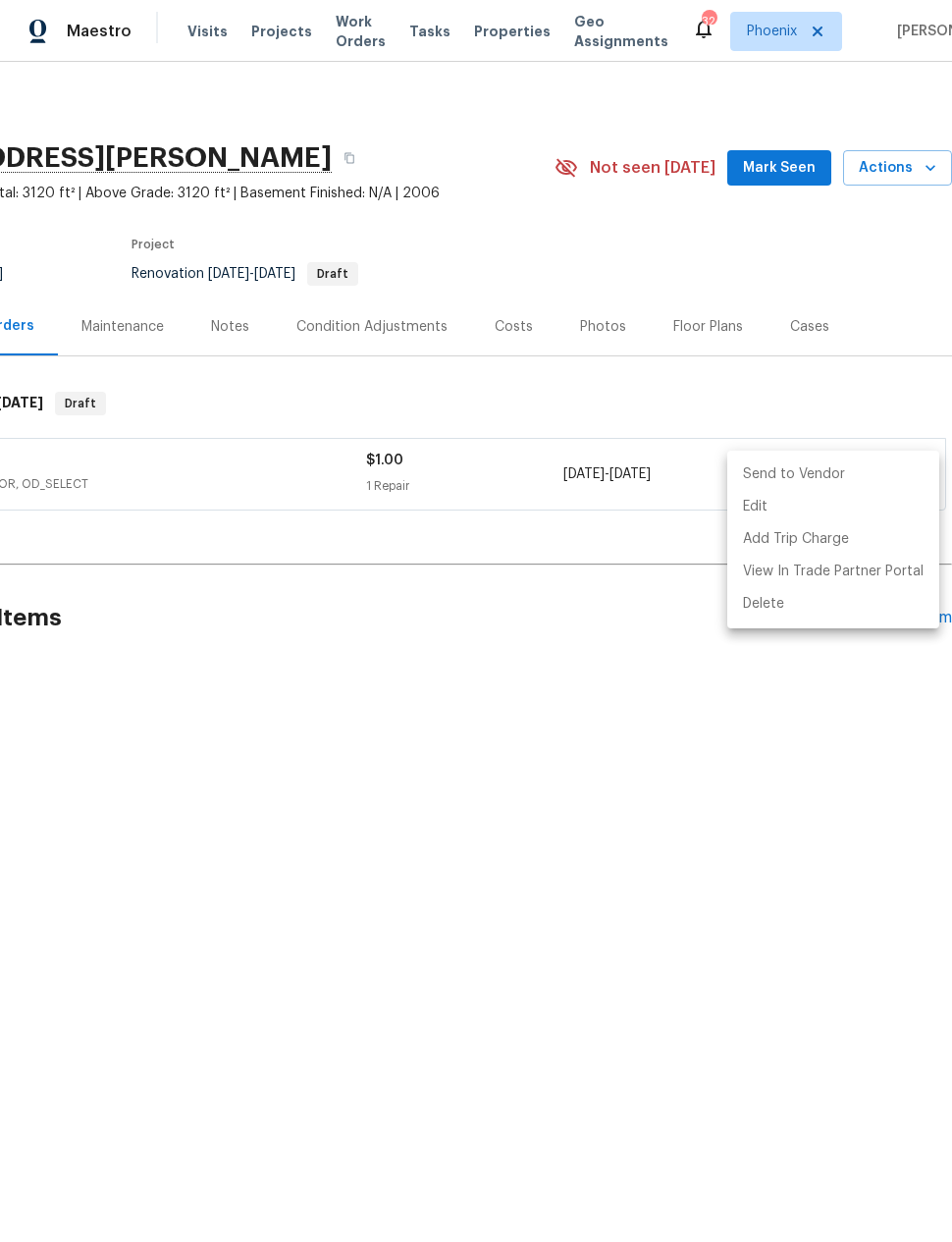 click on "Send to Vendor" at bounding box center [833, 474] 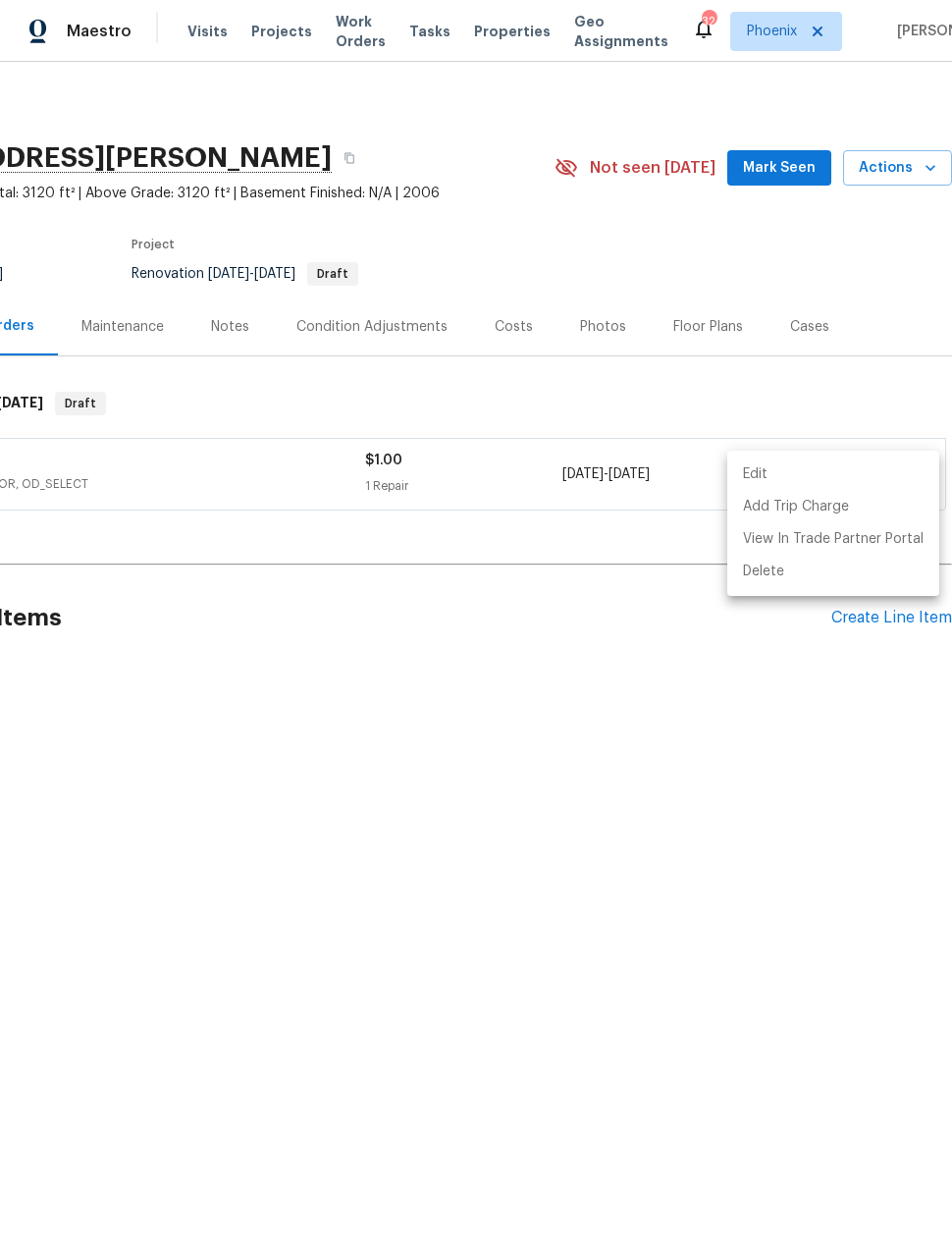 click at bounding box center [476, 621] 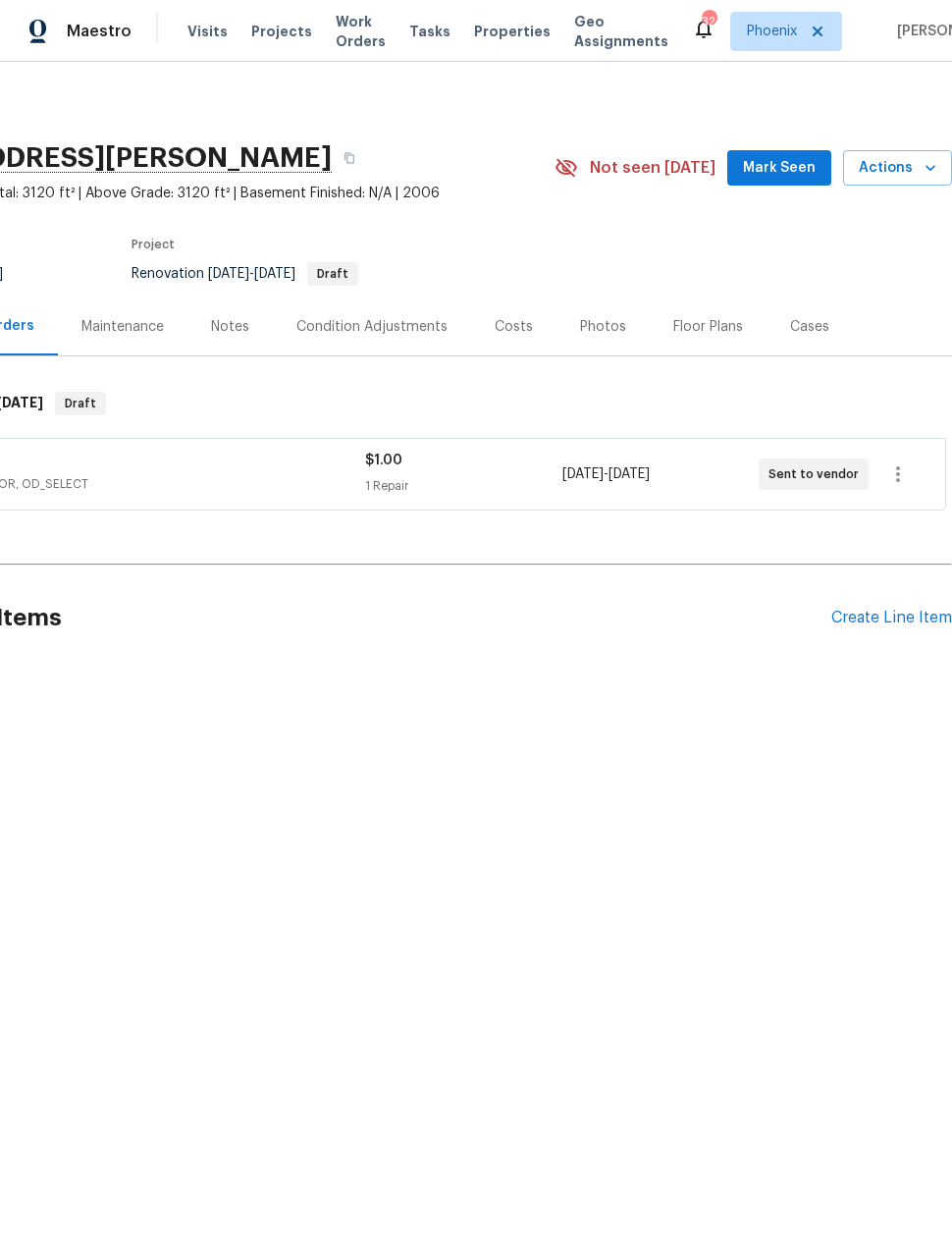 click on "Maestro Visits Projects Work Orders Tasks Properties Geo Assignments 32 Phoenix Nick Pulliam Back to all projects 5021 W St Kateri Dr, Laveen, AZ 85339 5 Beds | 2 1/2 Baths | Total: 3120 ft² | Above Grade: 3120 ft² | Basement Finished: N/A | 2006 Not seen today Mark Seen Actions Last Visit Date 6/20/2025  by  Brian Borntrager   Project Renovation   7/25/2025  -  7/31/2025 Draft Visits Work Orders Maintenance Notes Condition Adjustments Costs Photos Floor Plans Cases RENOVATION   7/25/25  -  7/31/25 Draft Megatec Painting GENERAL_CONTRACTOR, OD_SELECT $1.00 1 Repair 7/25/2025  -  7/31/2025 Sent to vendor Pending Line Items Create Line Item No line items." at bounding box center (476, 408) 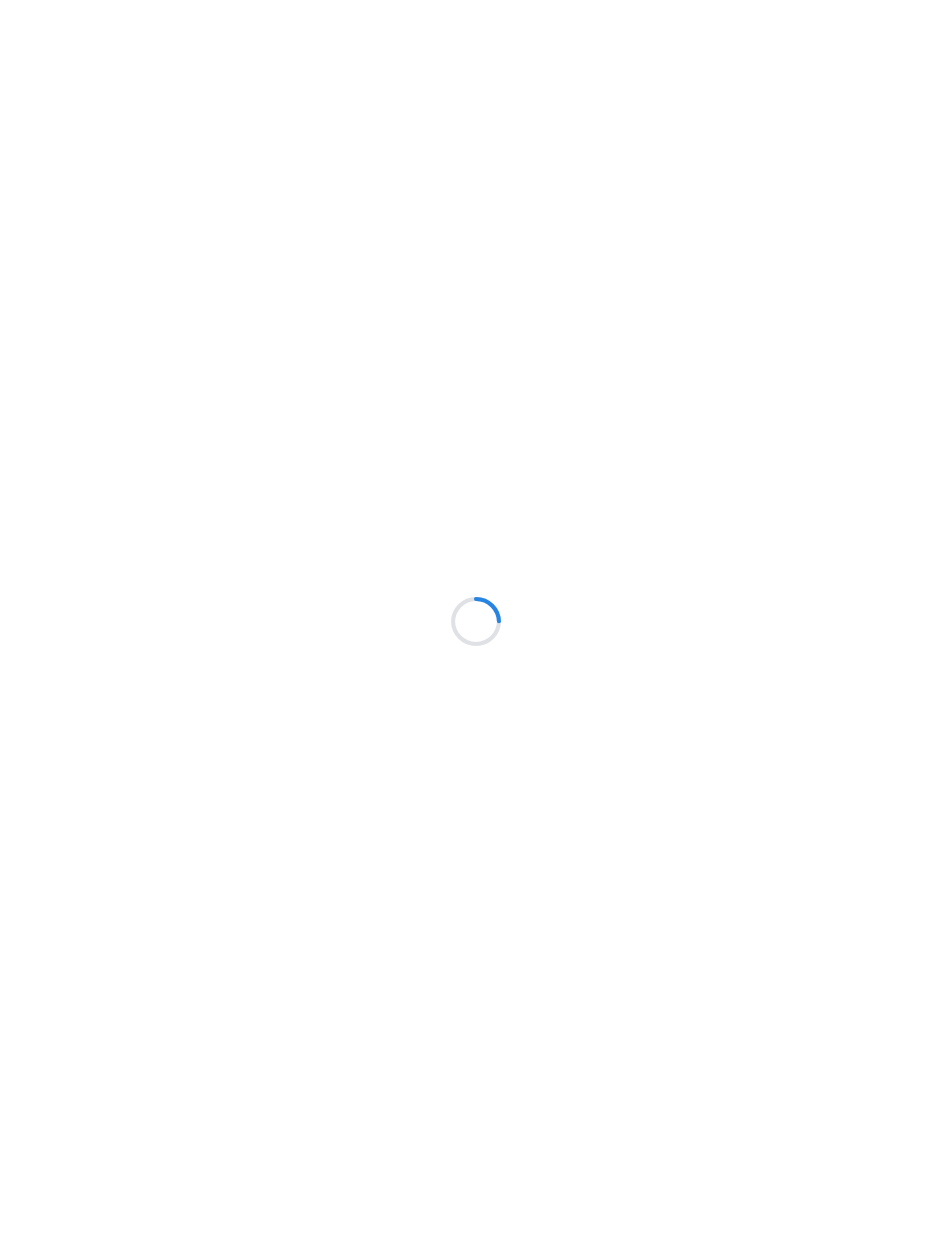 scroll, scrollTop: 0, scrollLeft: 0, axis: both 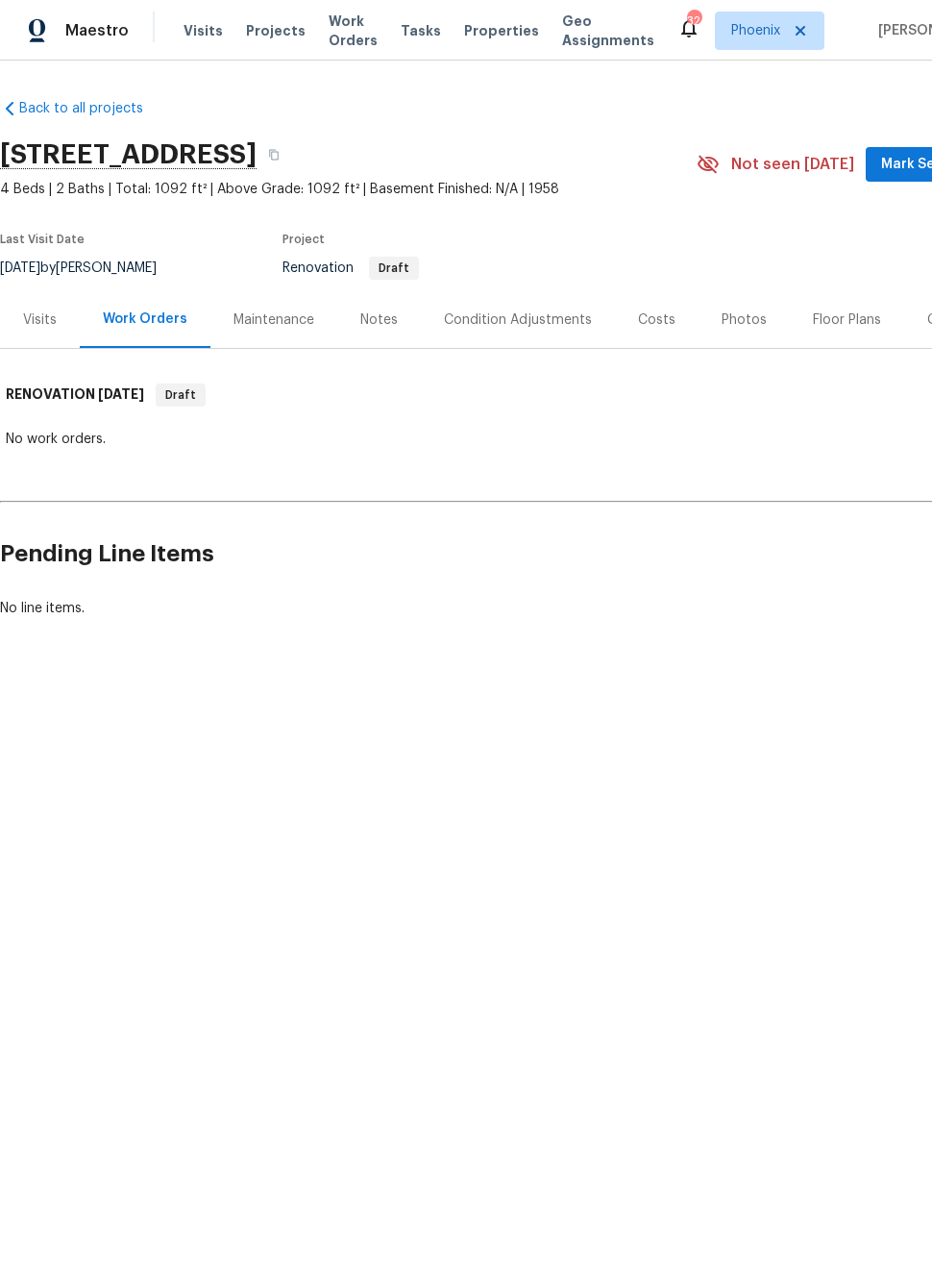 click on "Condition Adjustments" at bounding box center (518, 320) 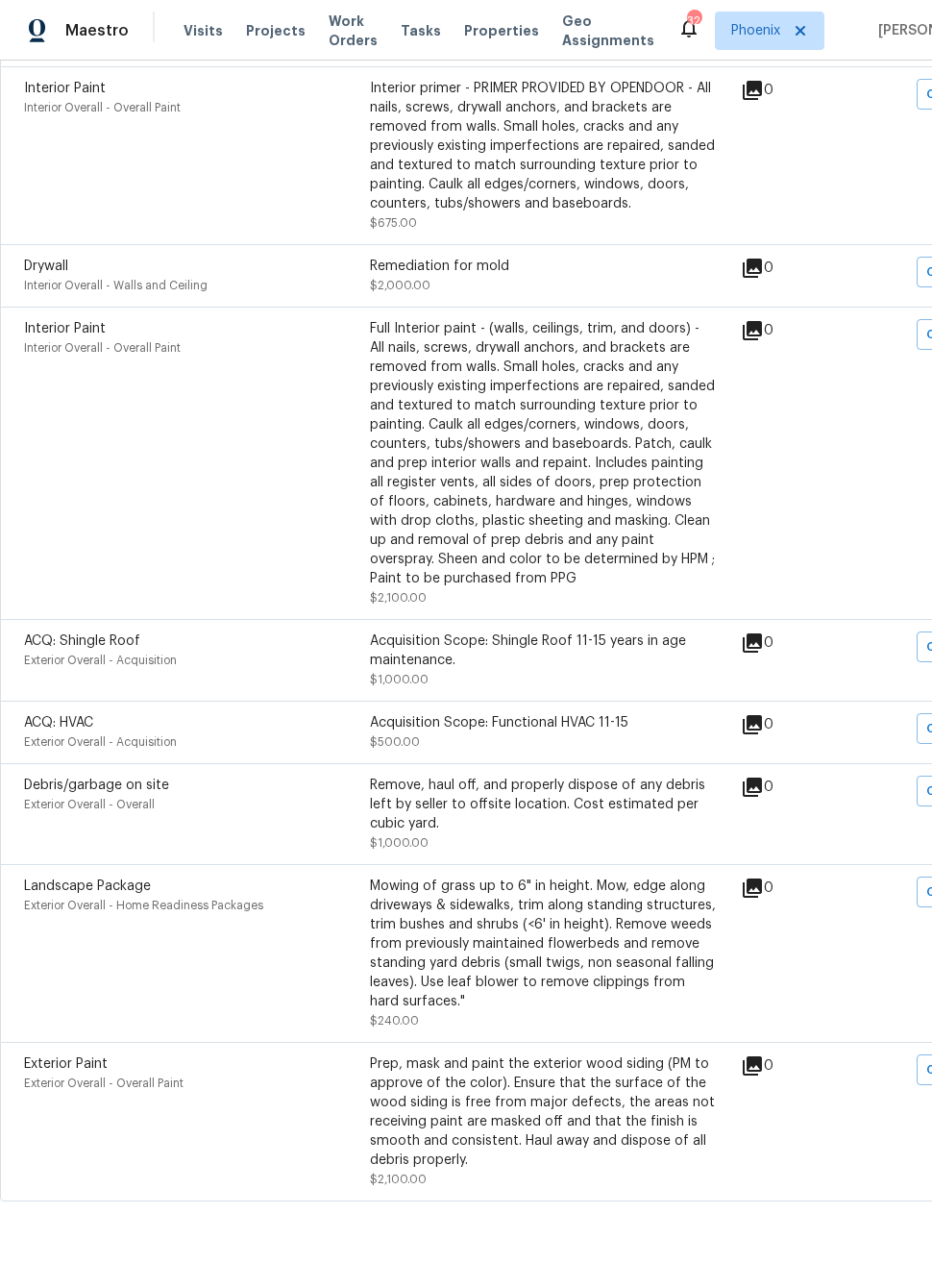 scroll, scrollTop: 1308, scrollLeft: 0, axis: vertical 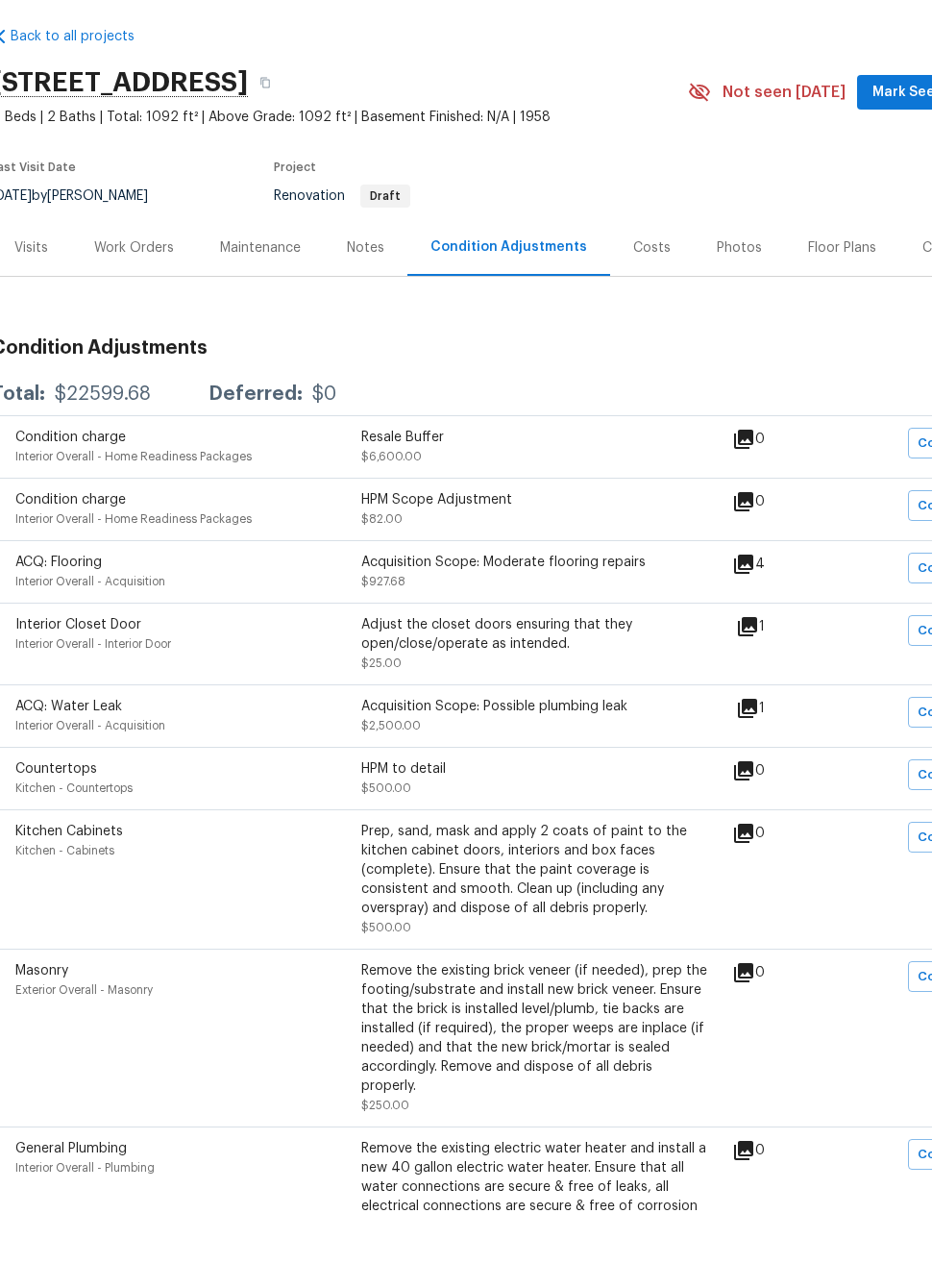 click 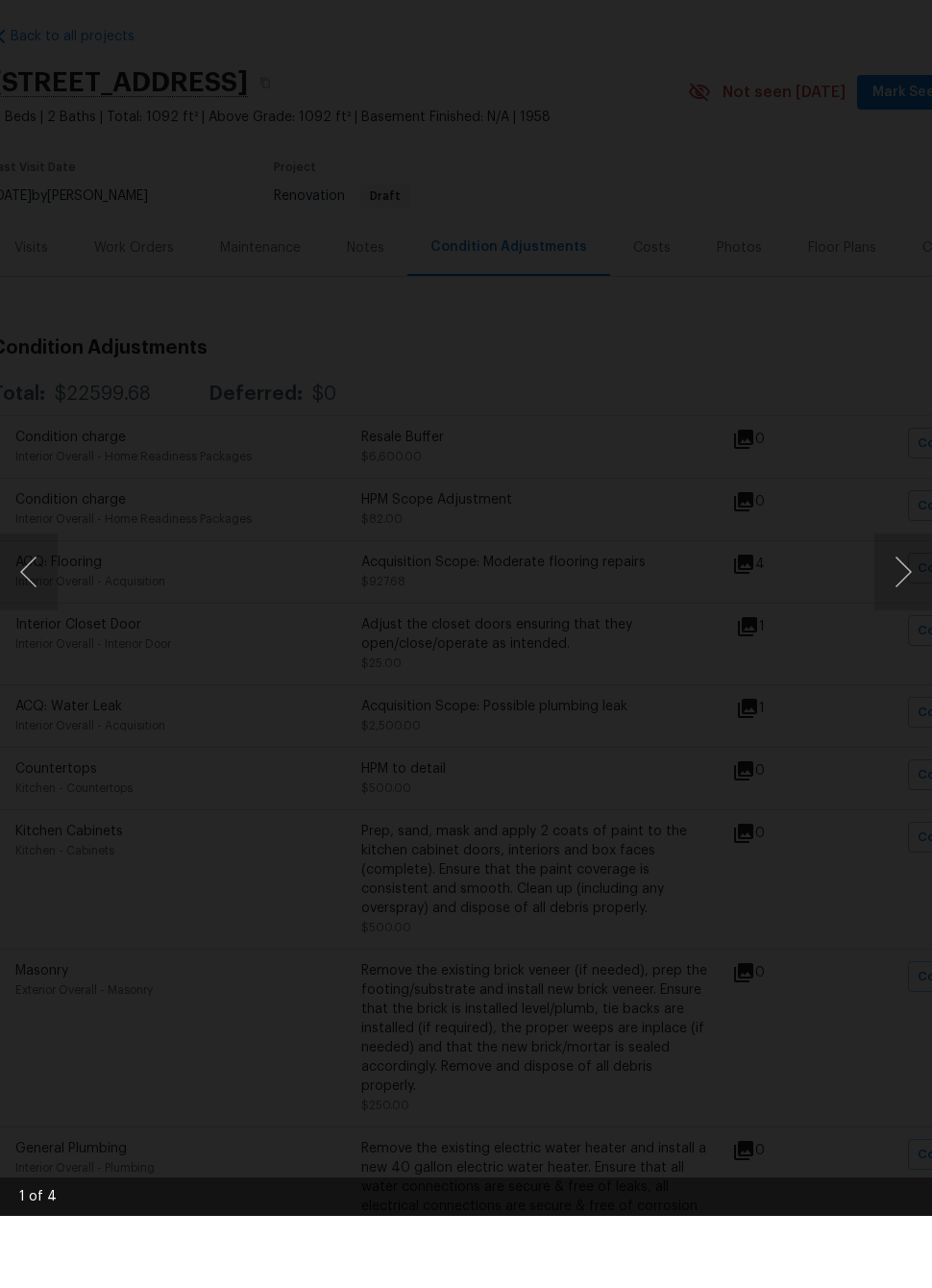 click at bounding box center [903, 644] 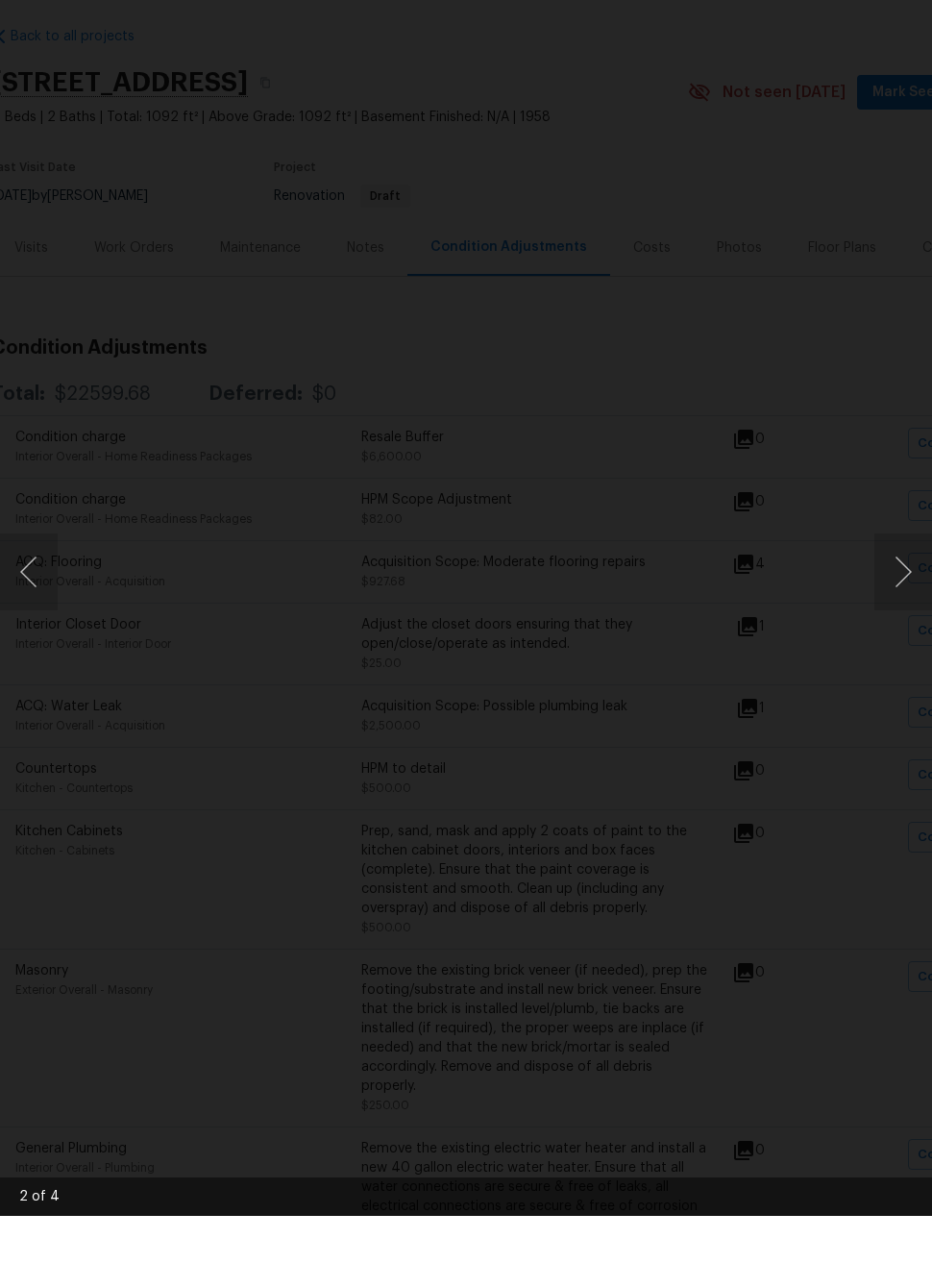 click at bounding box center [903, 644] 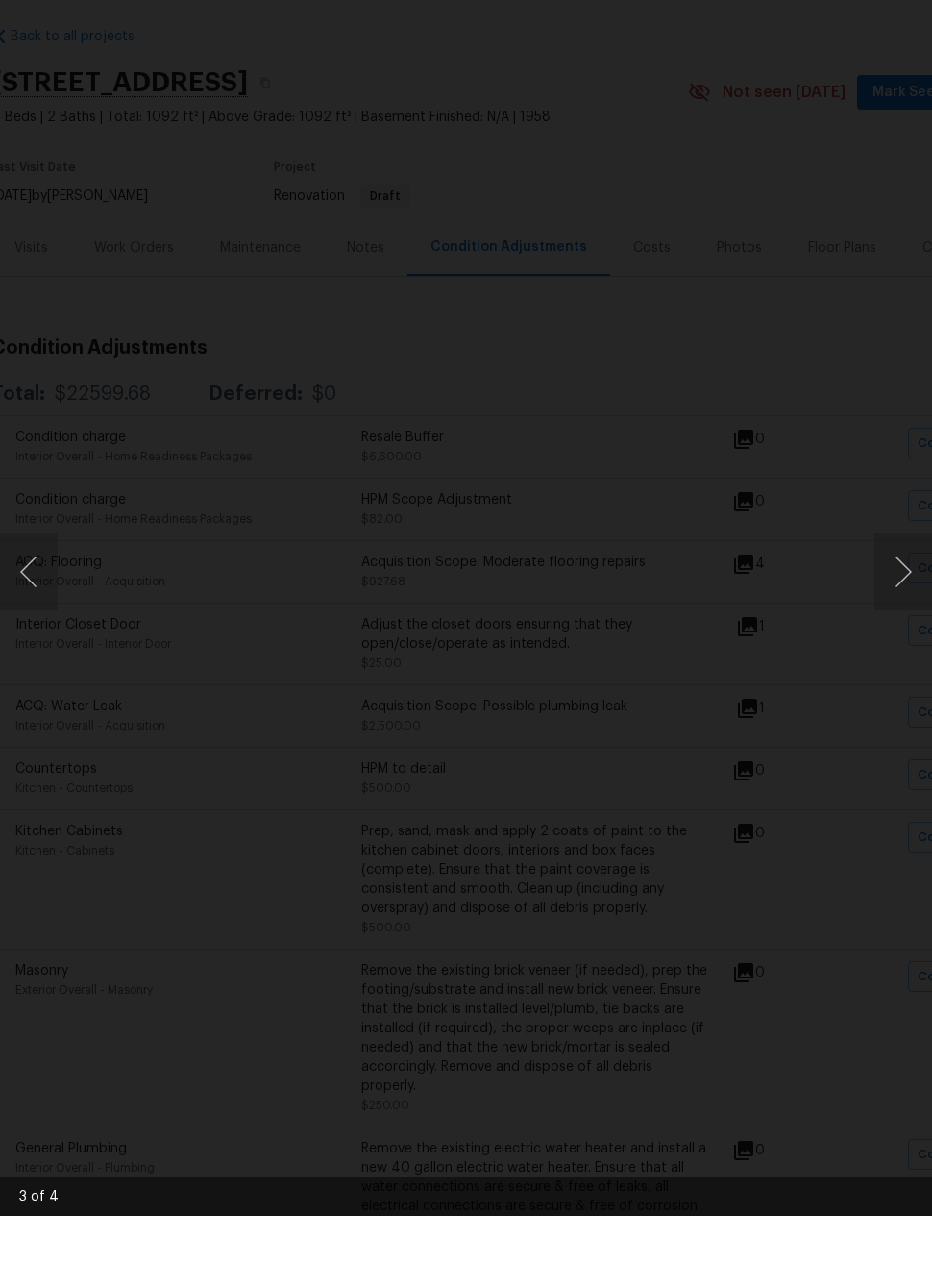 click at bounding box center [903, 644] 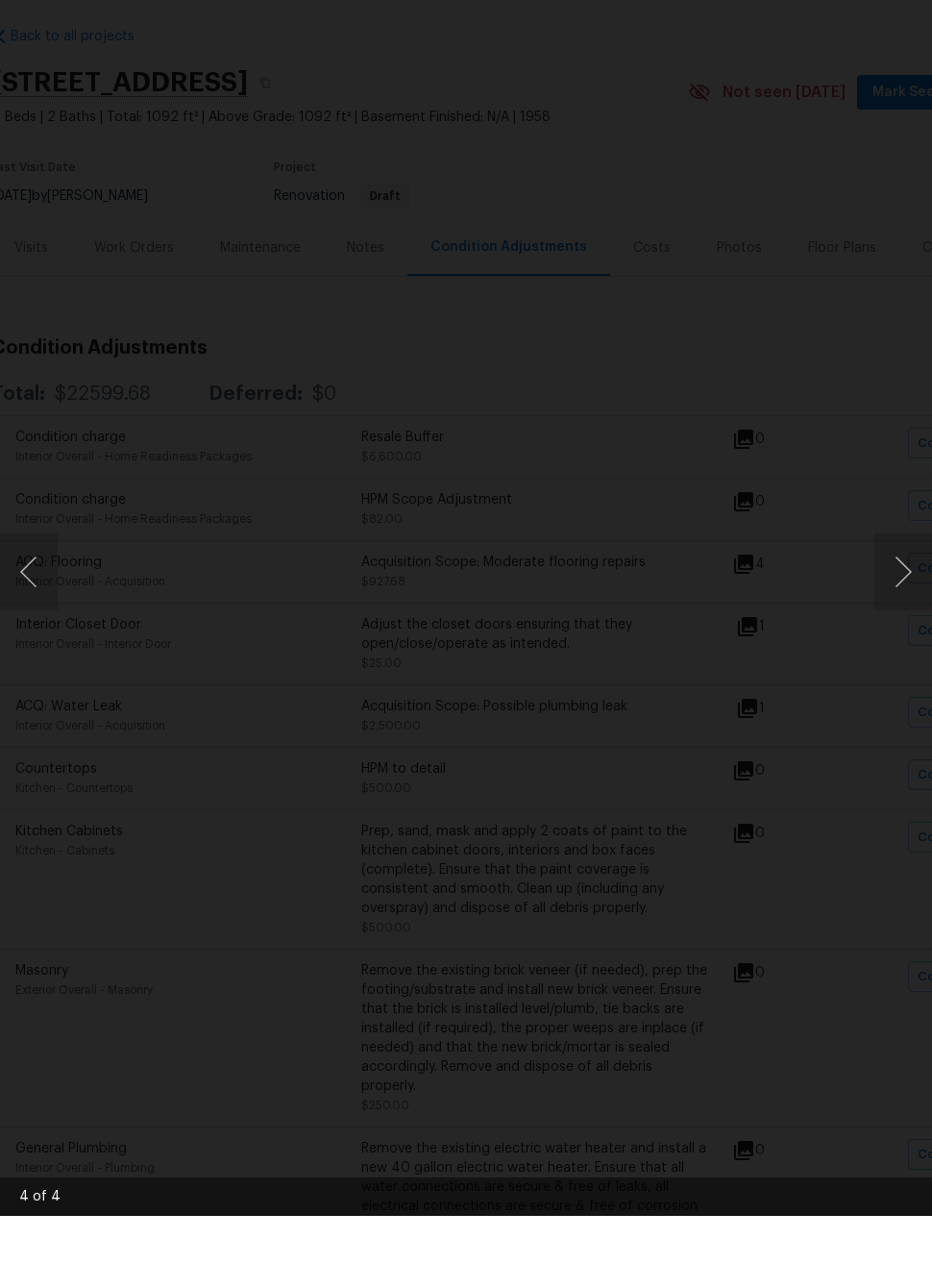 click at bounding box center (466, 644) 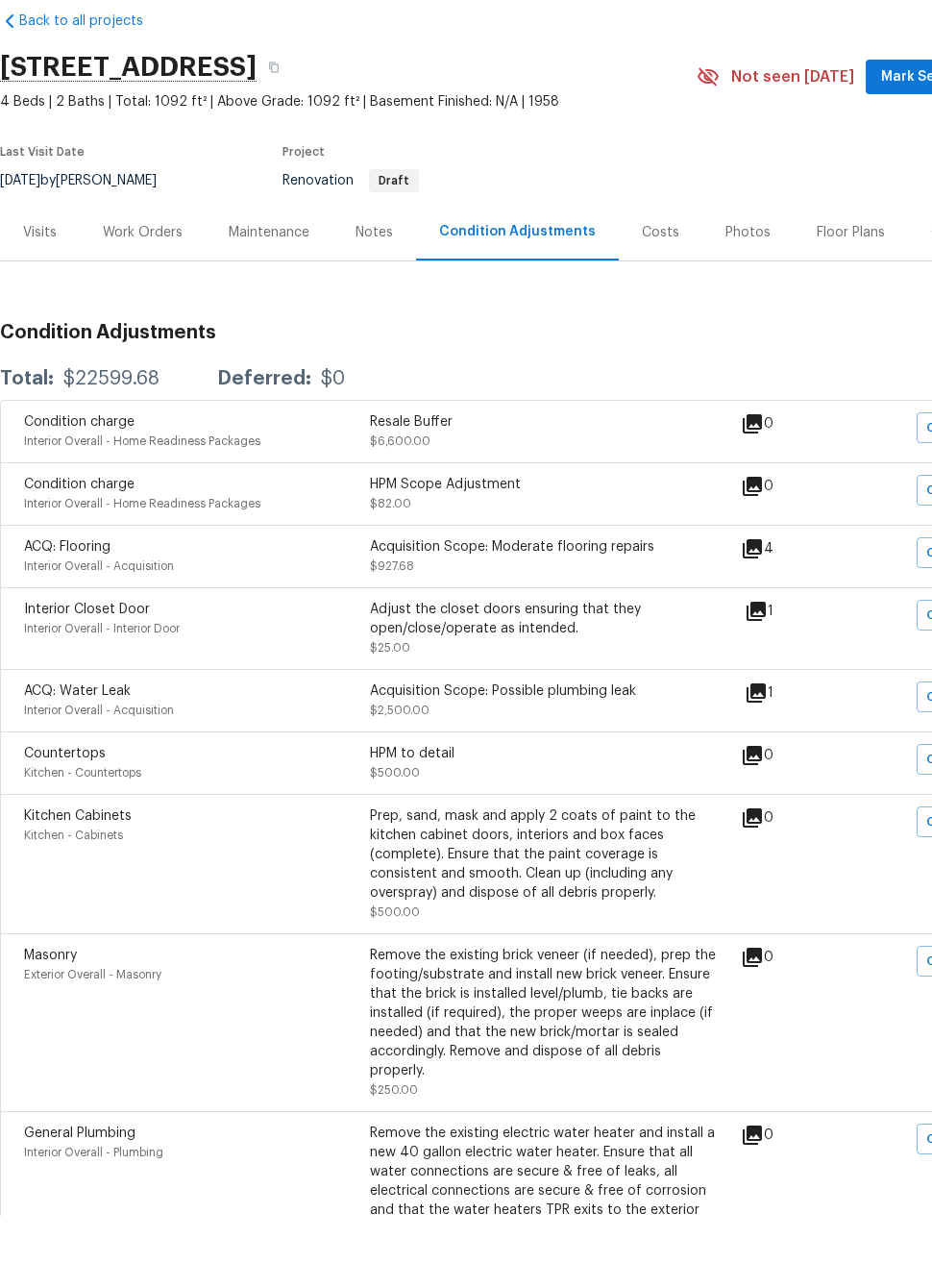 scroll, scrollTop: 16, scrollLeft: 0, axis: vertical 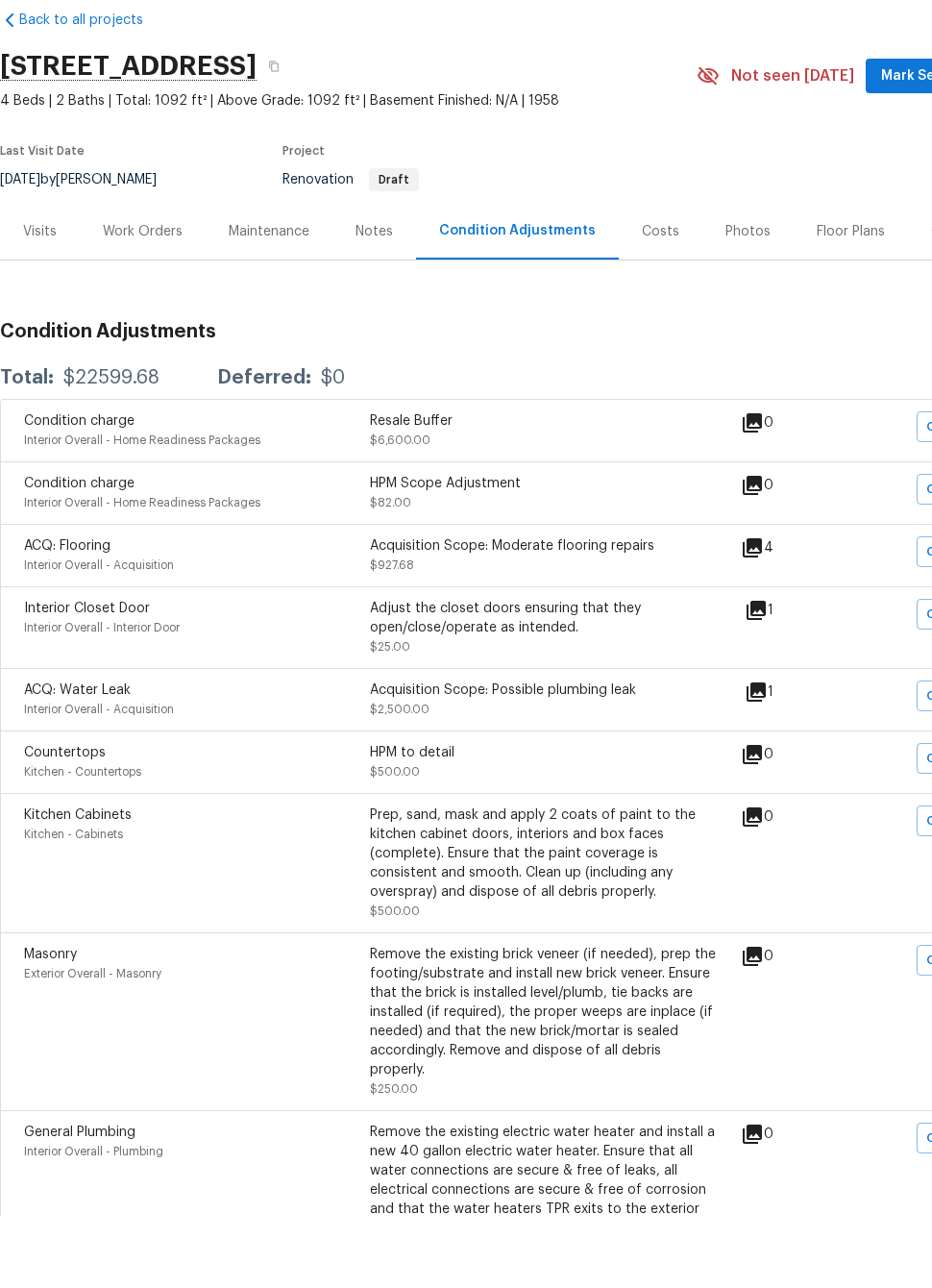 click on "Floor Plans" at bounding box center (850, 304) 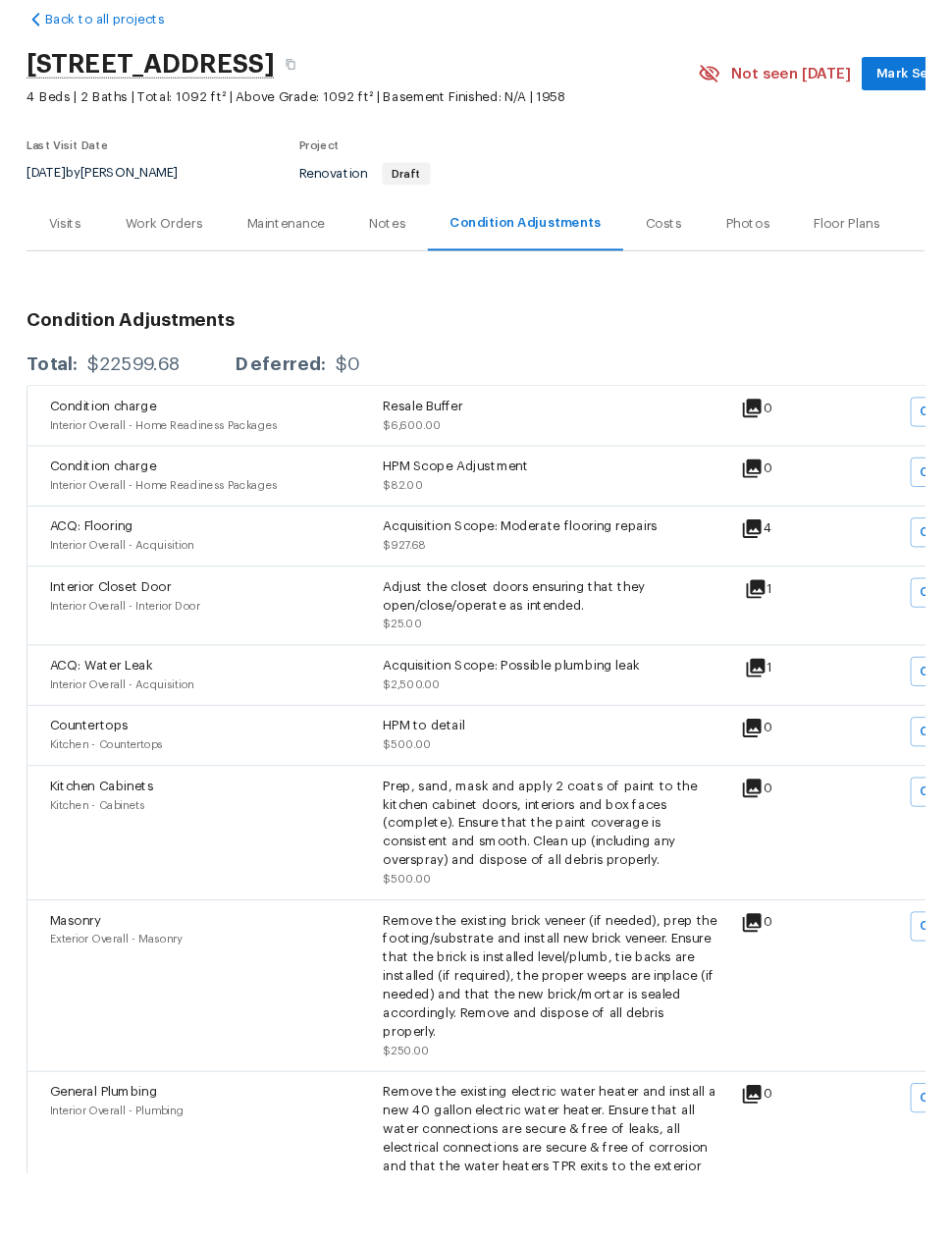 scroll, scrollTop: 0, scrollLeft: 0, axis: both 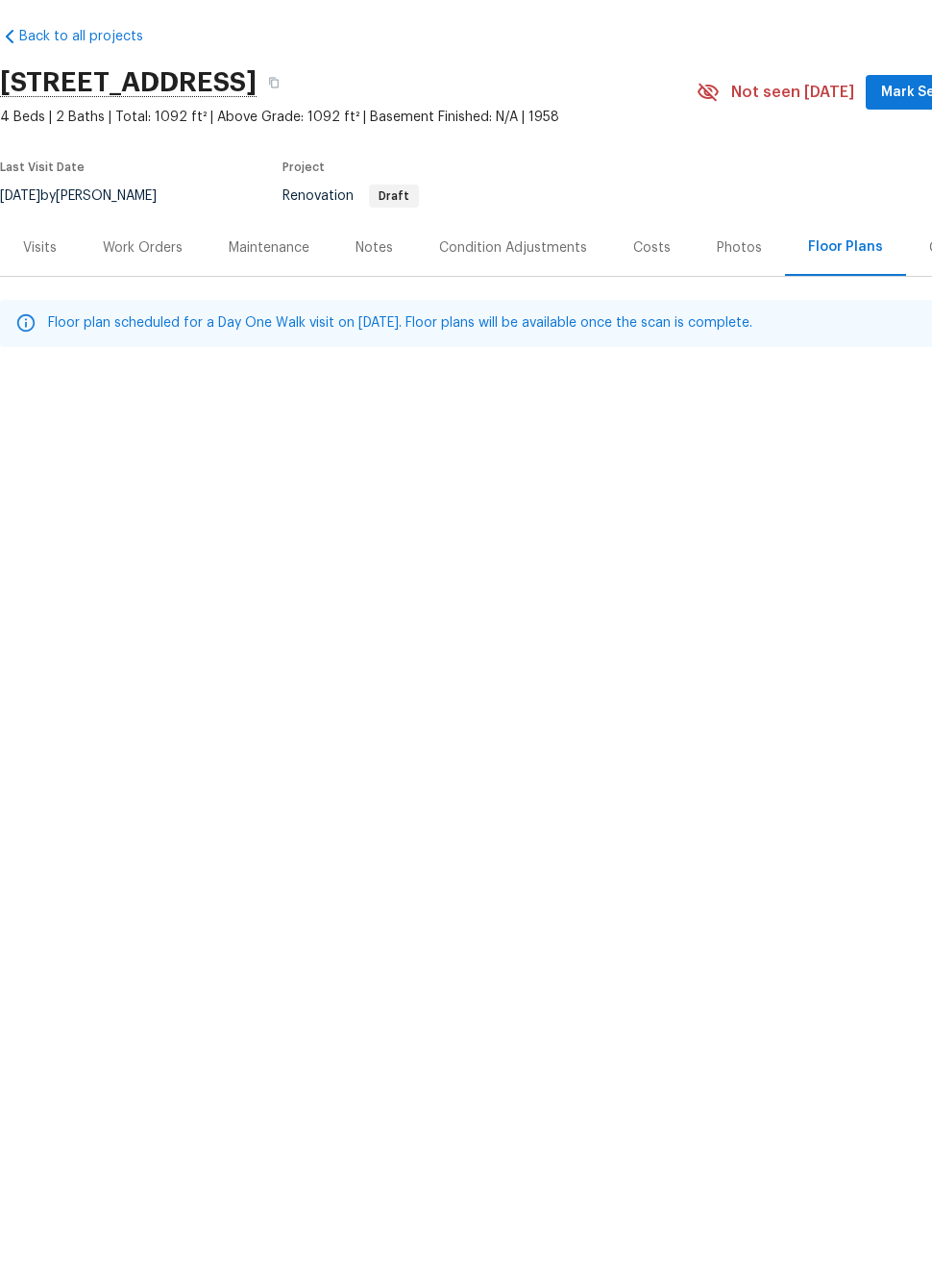 click on "Visits" at bounding box center (39, 320) 